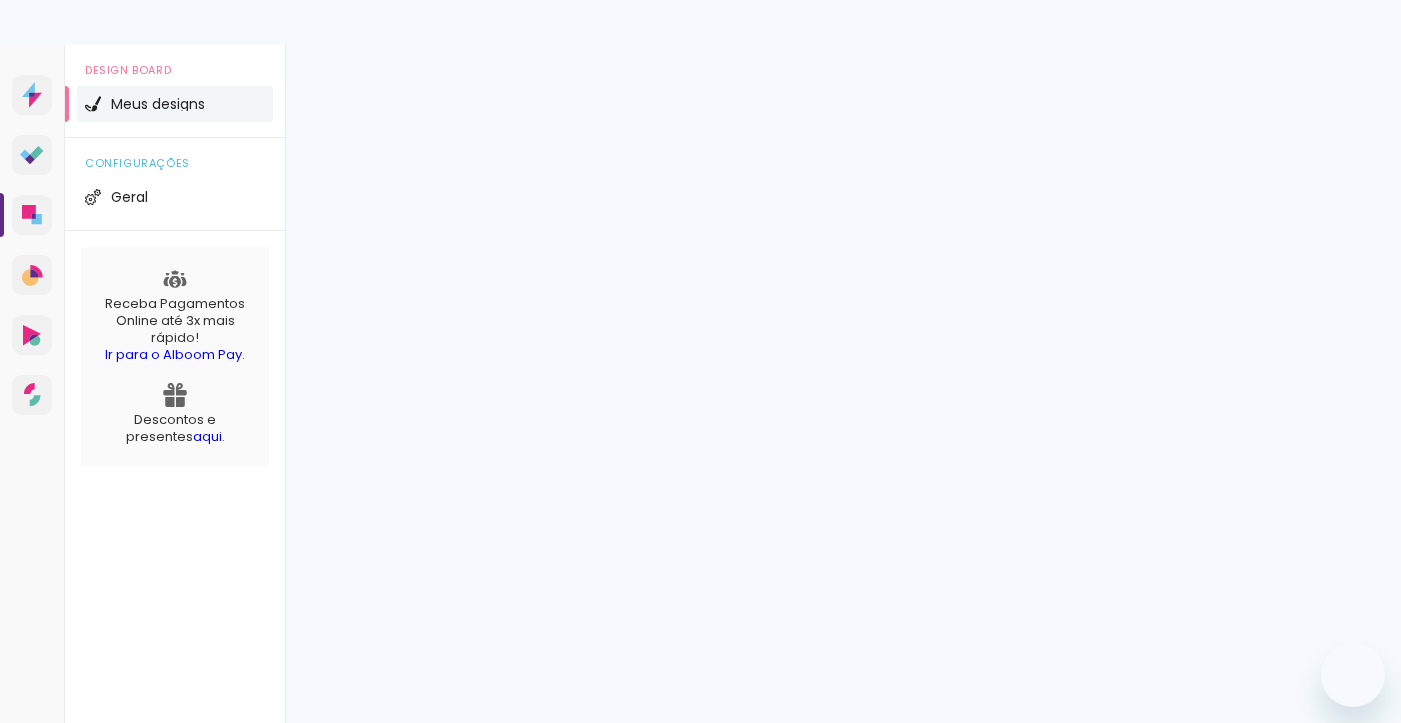 scroll, scrollTop: 0, scrollLeft: 0, axis: both 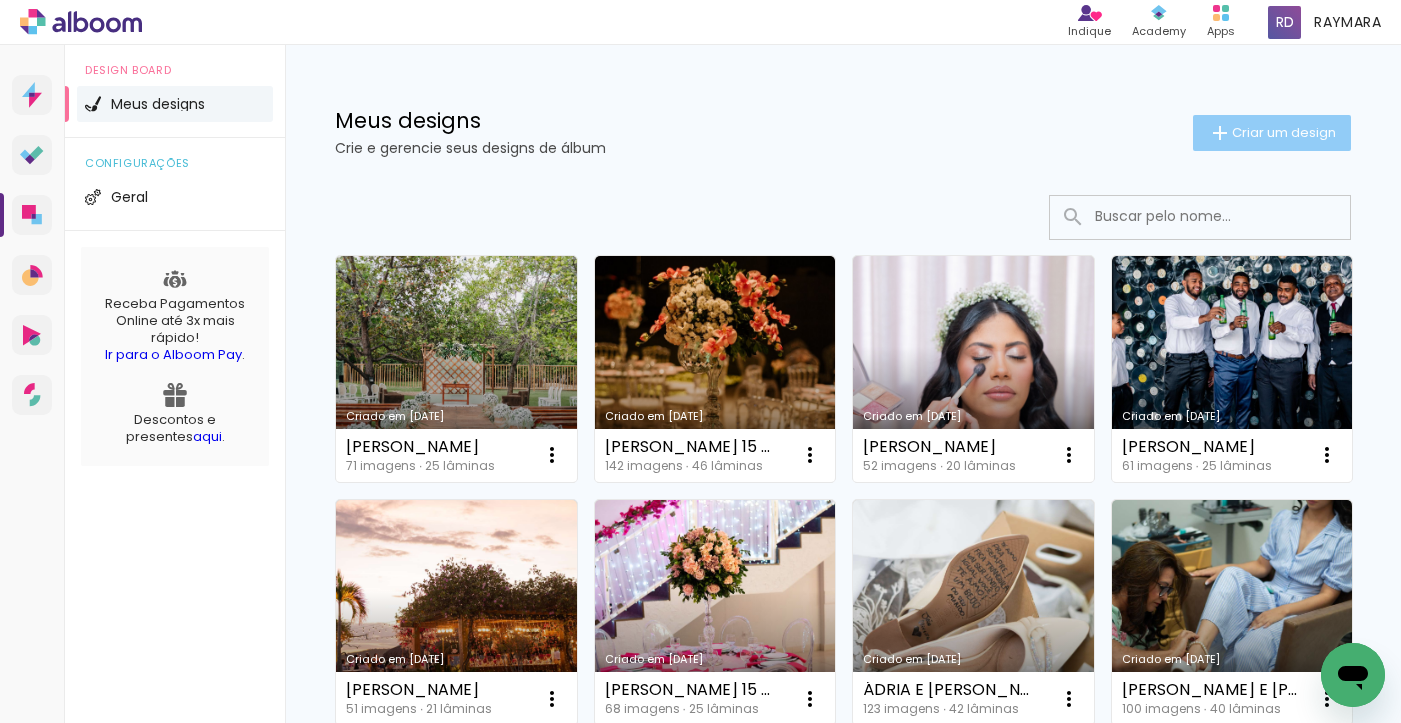 click on "Criar um design" 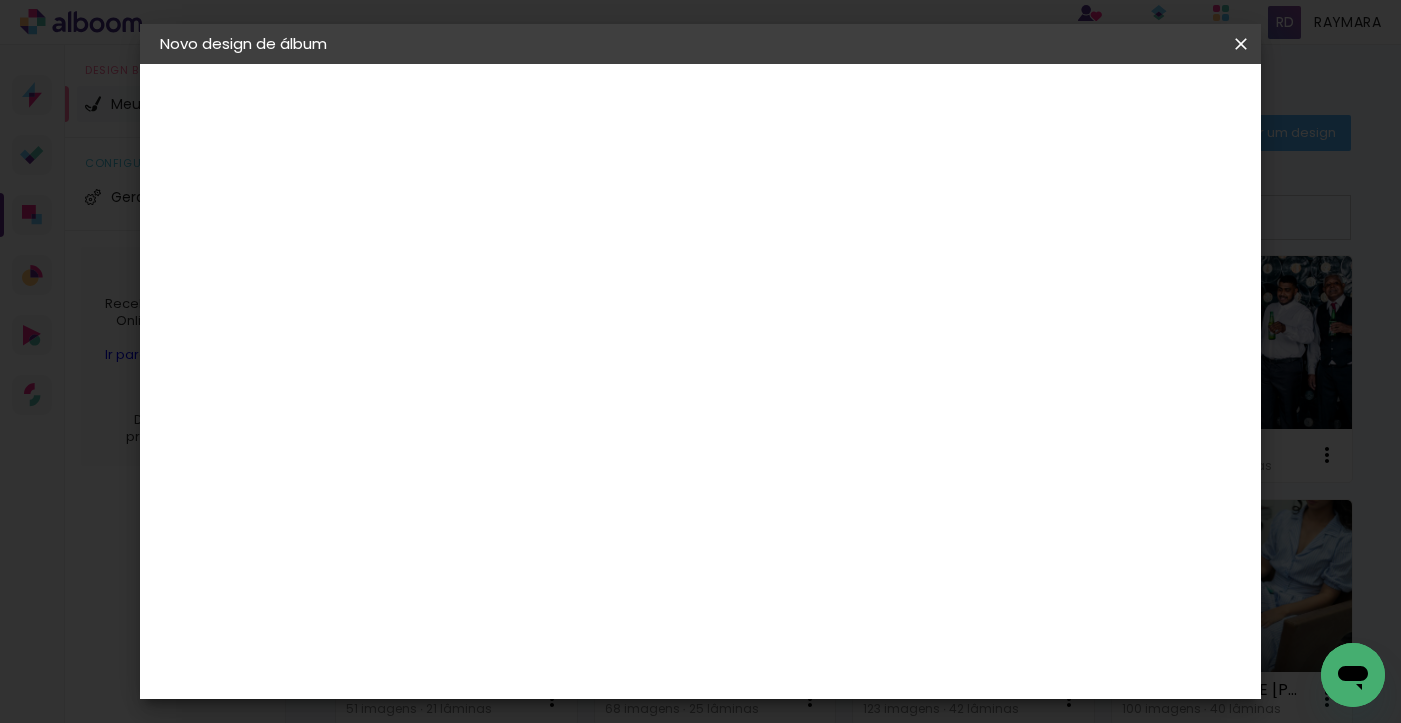 drag, startPoint x: 691, startPoint y: 247, endPoint x: 698, endPoint y: 265, distance: 19.313208 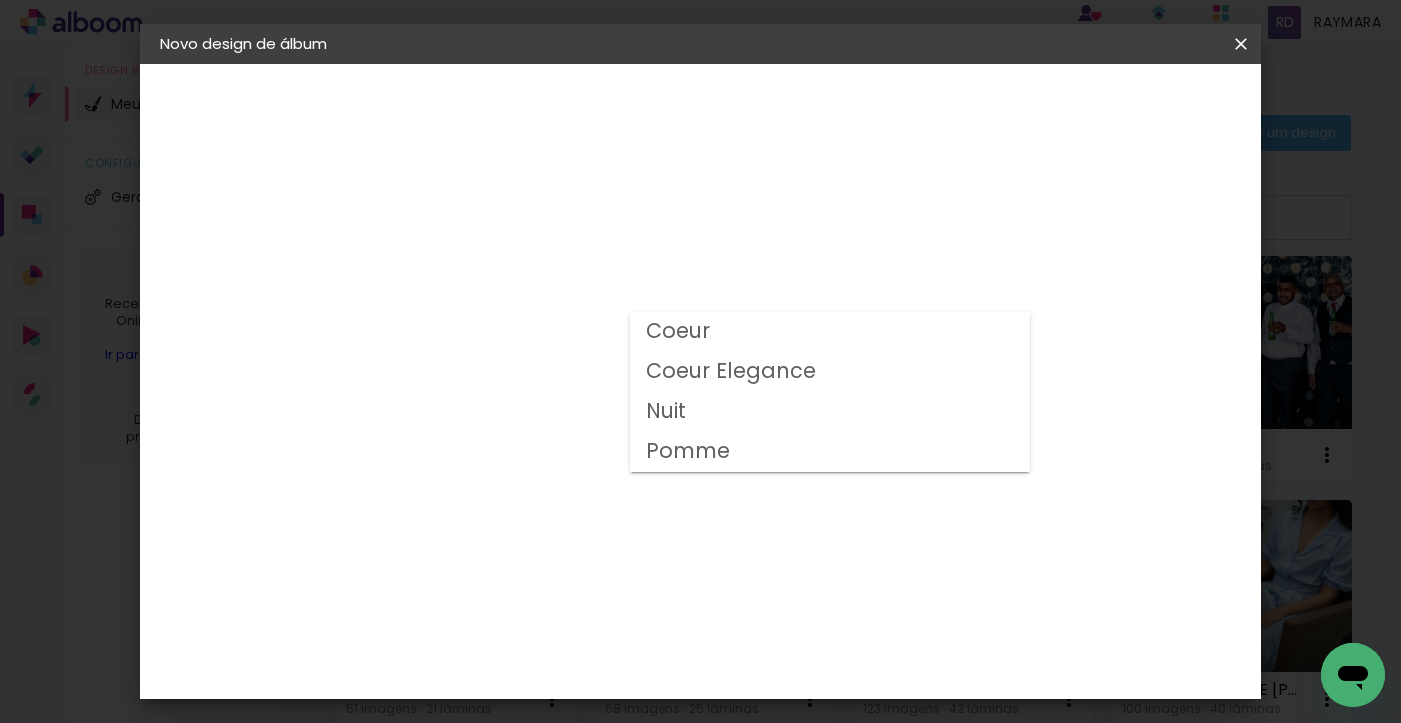 click on "Nuit" at bounding box center [830, 412] 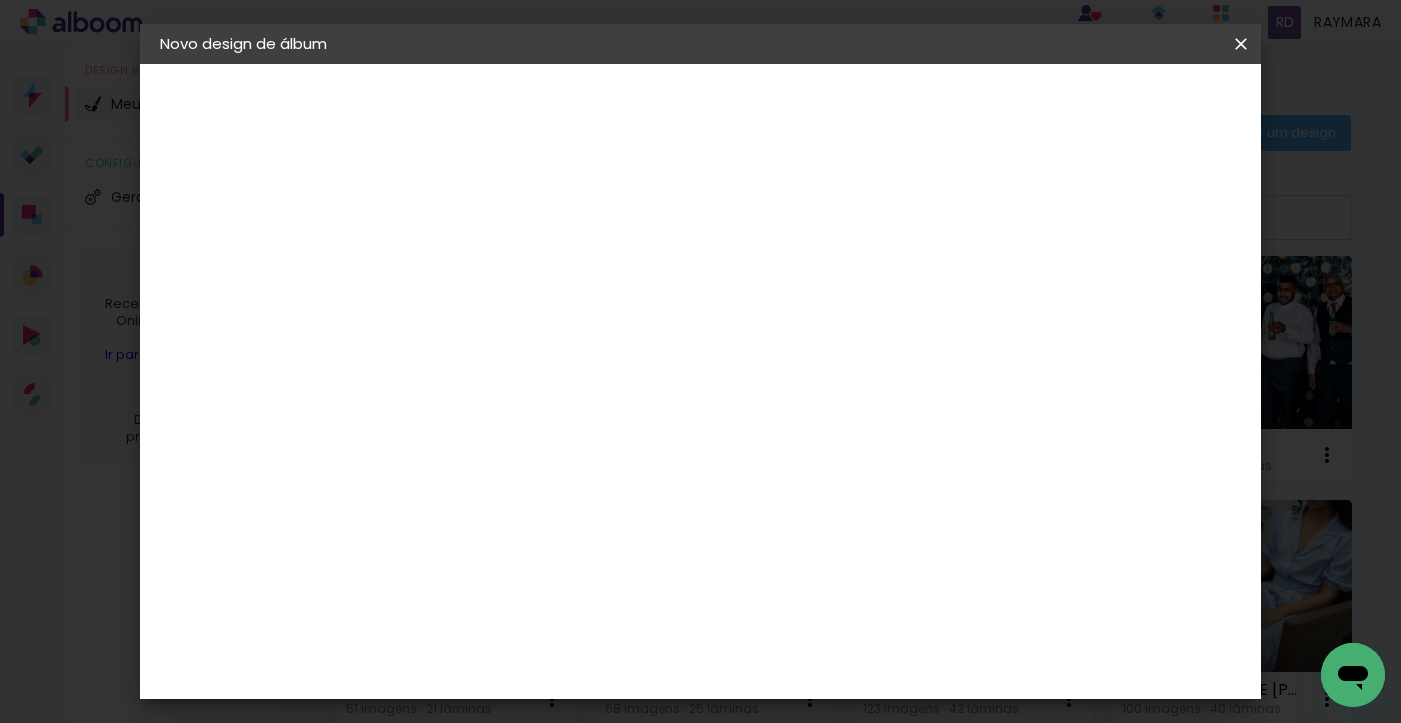 scroll, scrollTop: 493, scrollLeft: 0, axis: vertical 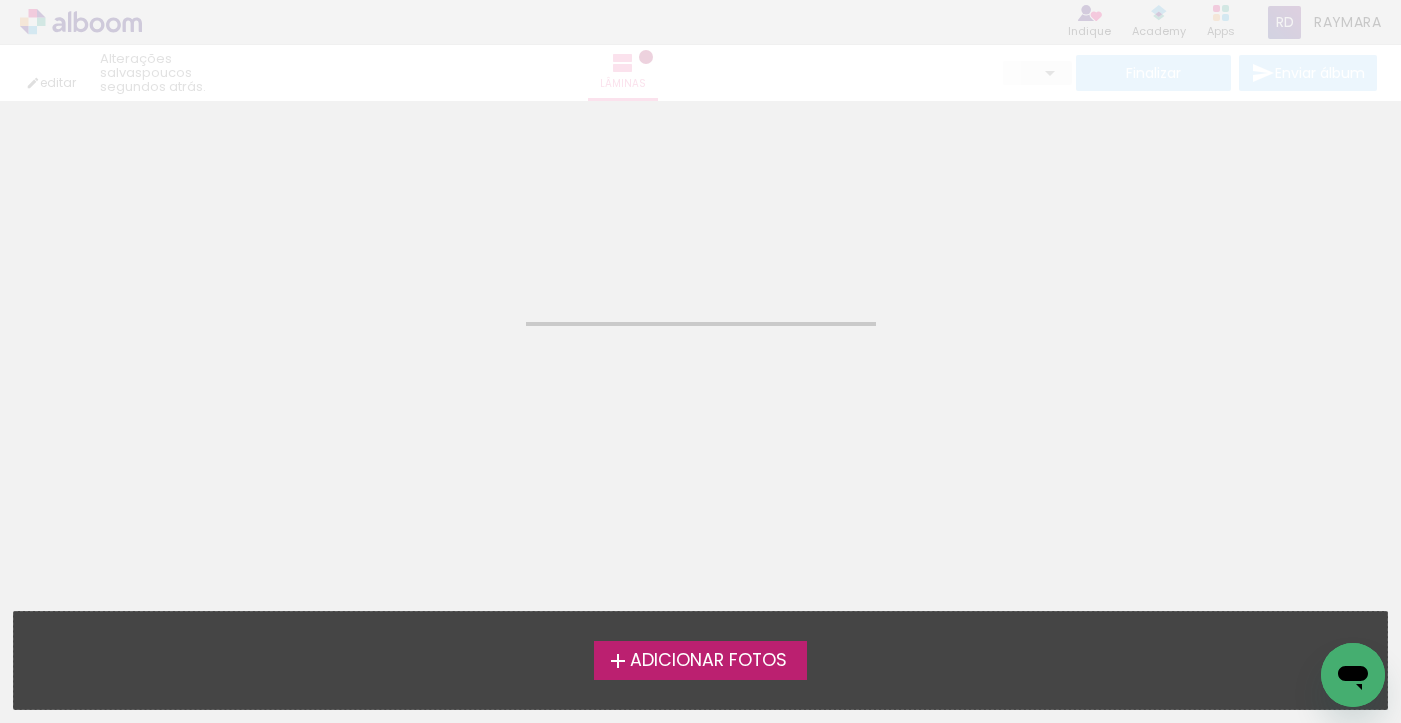click on "Adicionar Fotos" at bounding box center [708, 661] 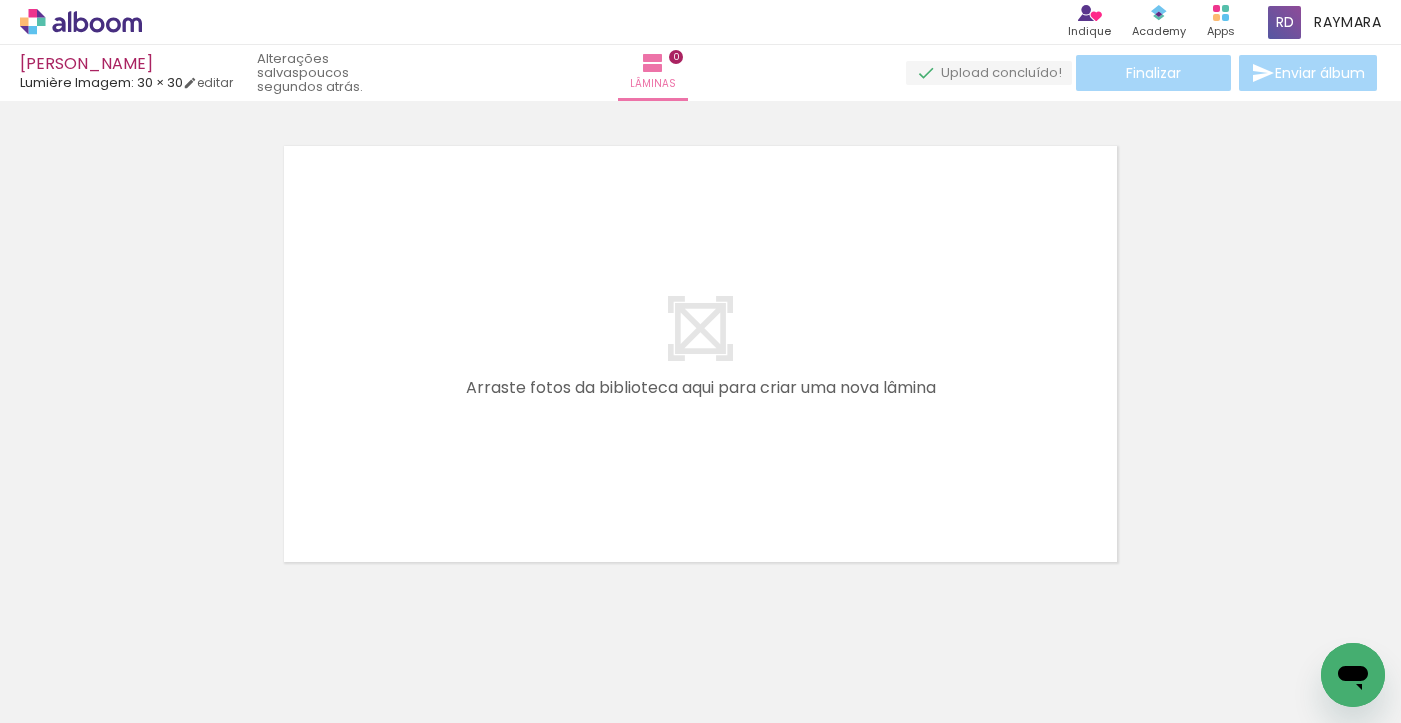 scroll, scrollTop: 25, scrollLeft: 0, axis: vertical 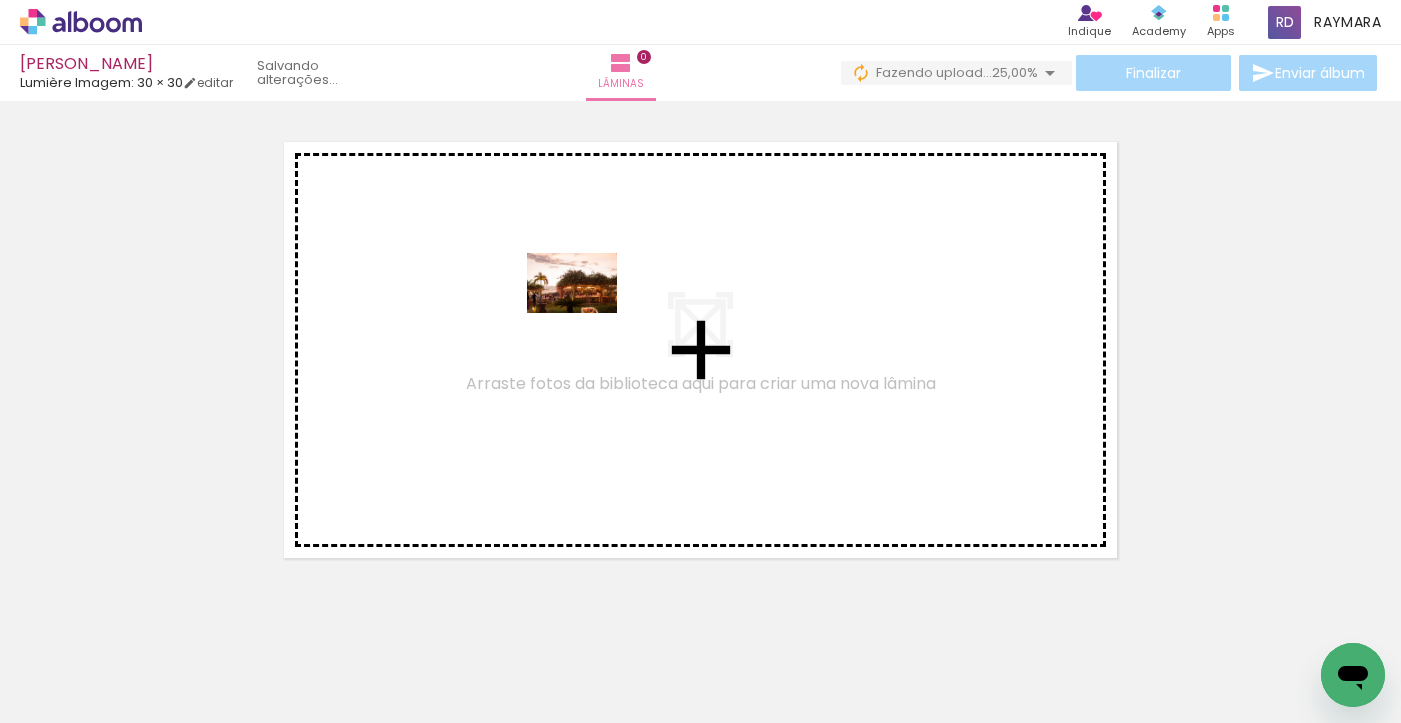 drag, startPoint x: 188, startPoint y: 658, endPoint x: 592, endPoint y: 309, distance: 533.8698 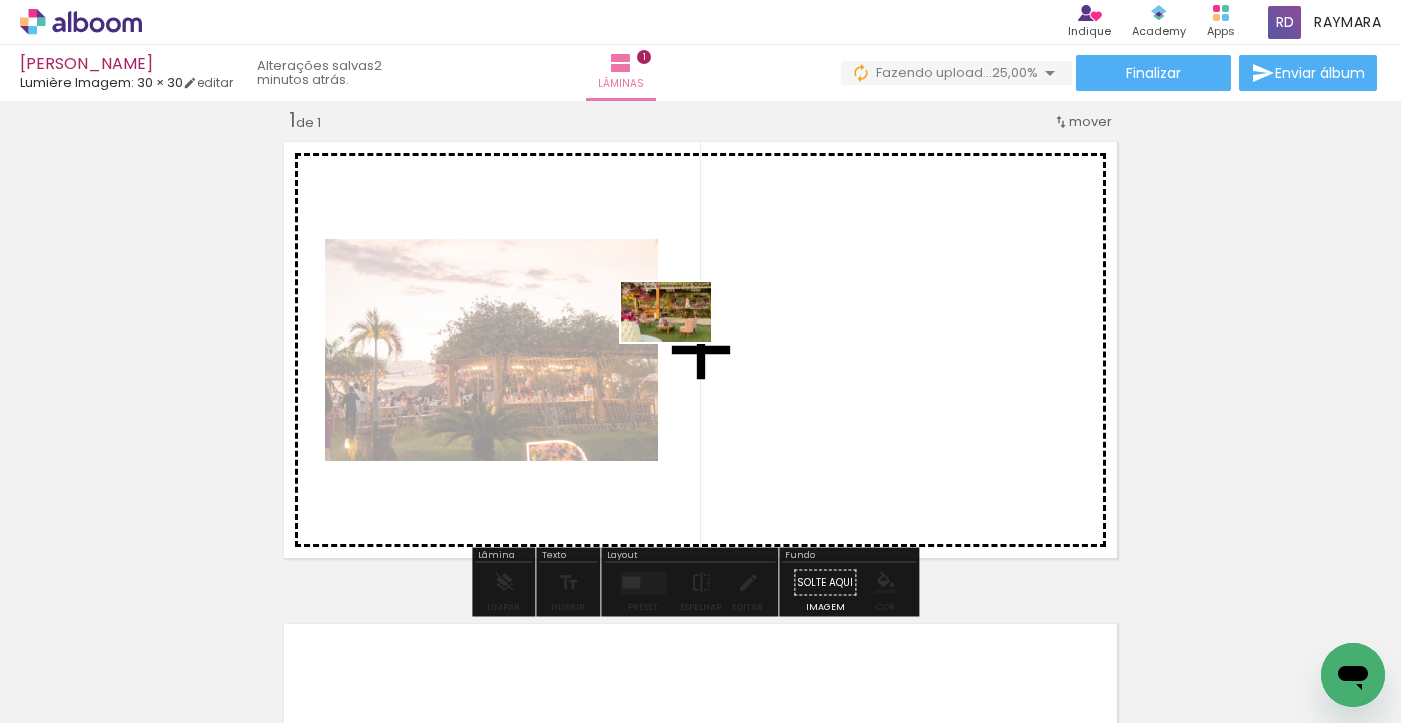 drag, startPoint x: 309, startPoint y: 658, endPoint x: 681, endPoint y: 342, distance: 488.09836 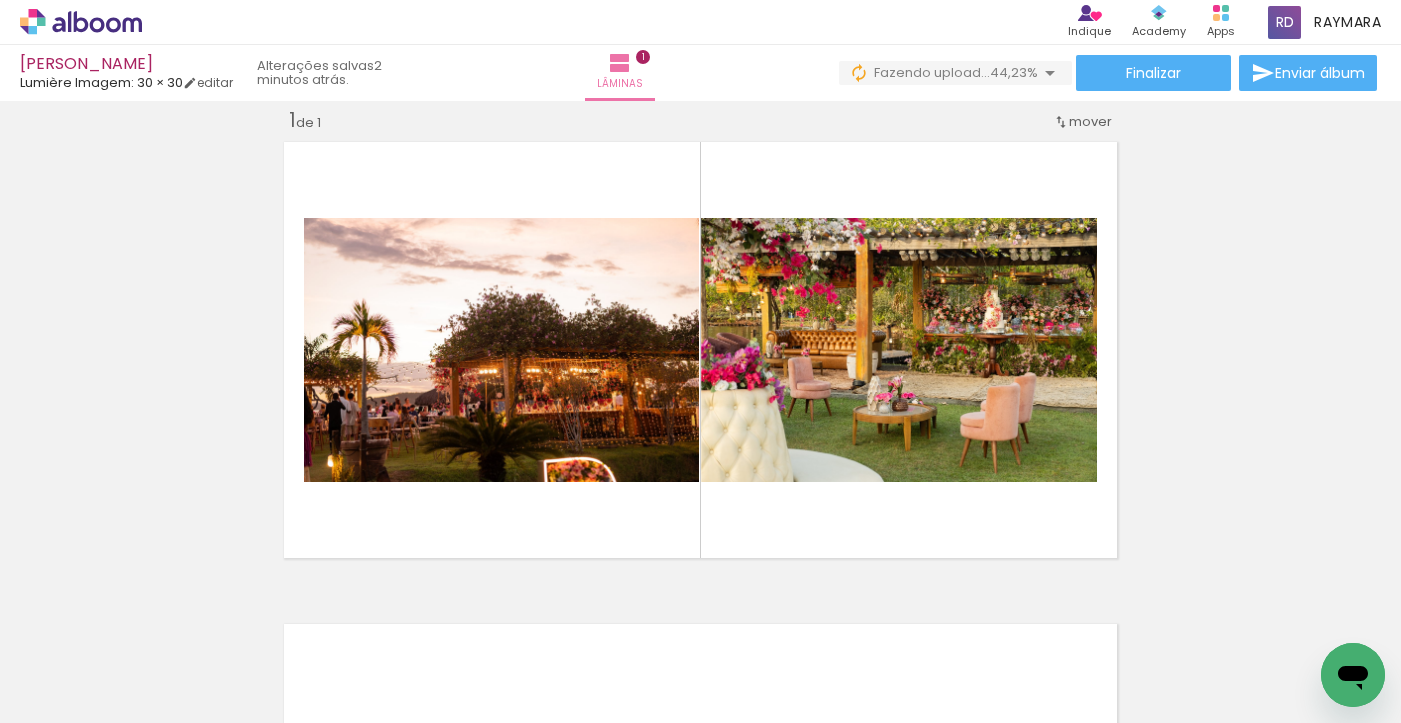 scroll, scrollTop: 0, scrollLeft: 993, axis: horizontal 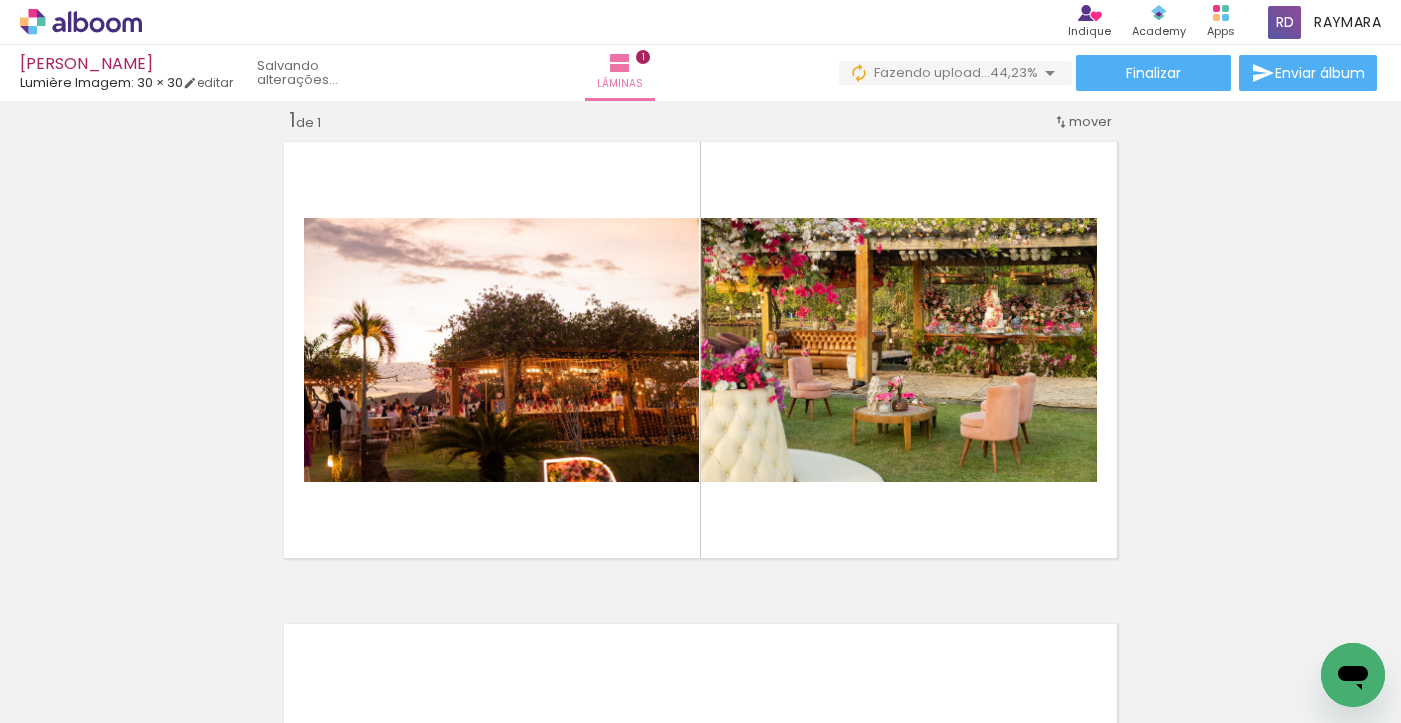 drag, startPoint x: 736, startPoint y: 716, endPoint x: 921, endPoint y: 713, distance: 185.02432 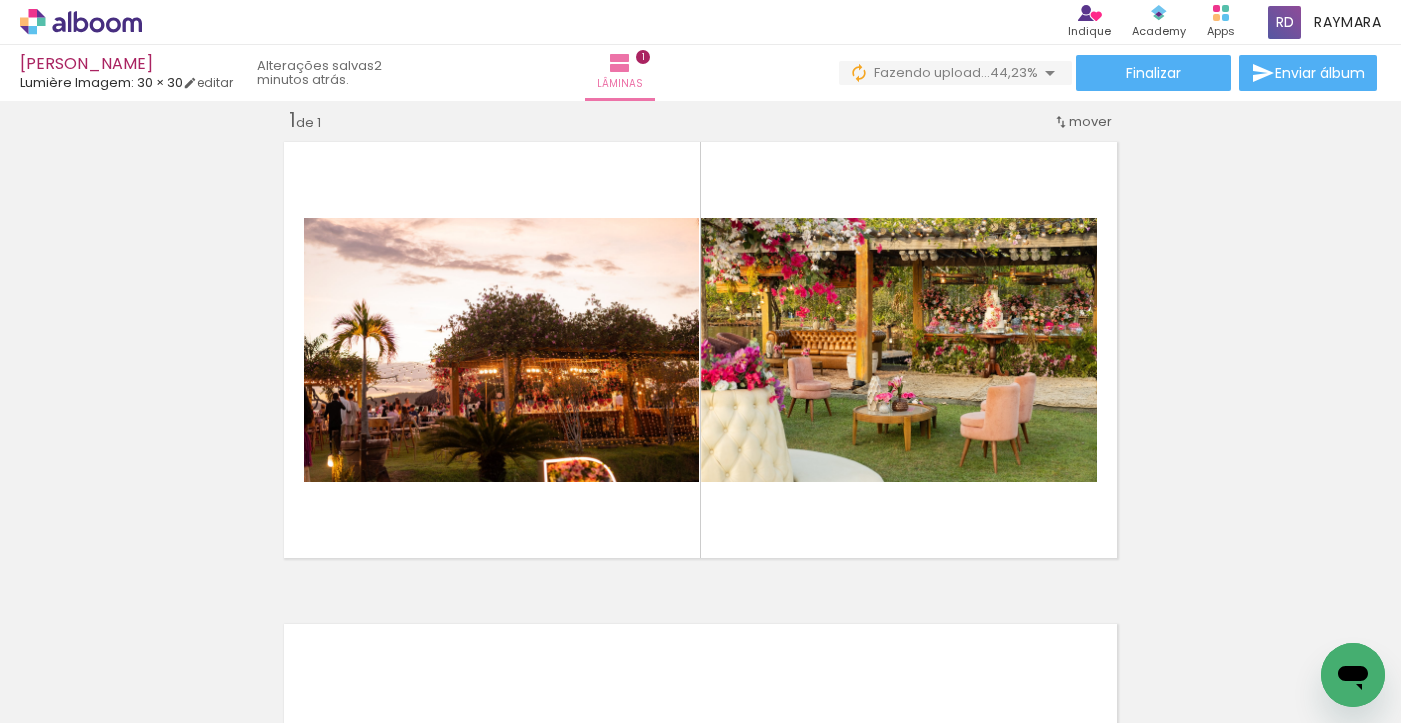 scroll, scrollTop: 0, scrollLeft: 2785, axis: horizontal 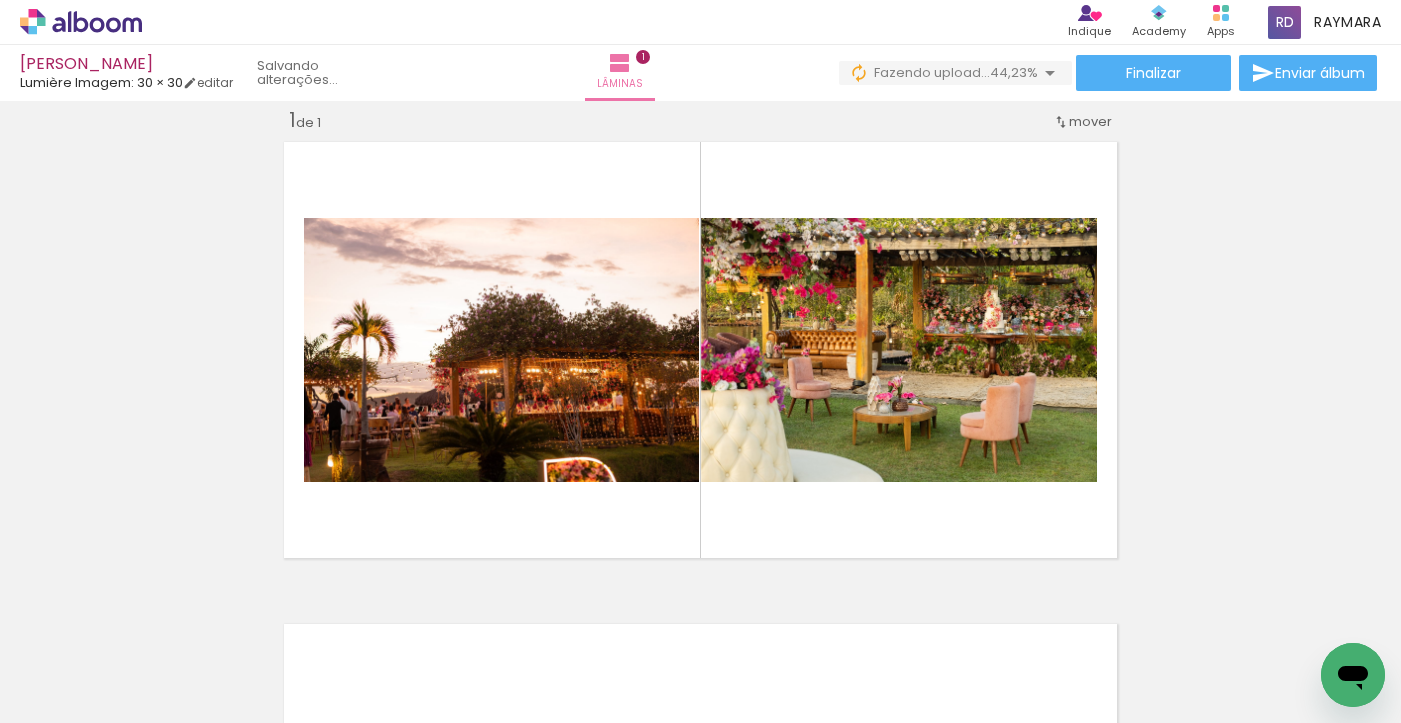 click at bounding box center (144, 660) 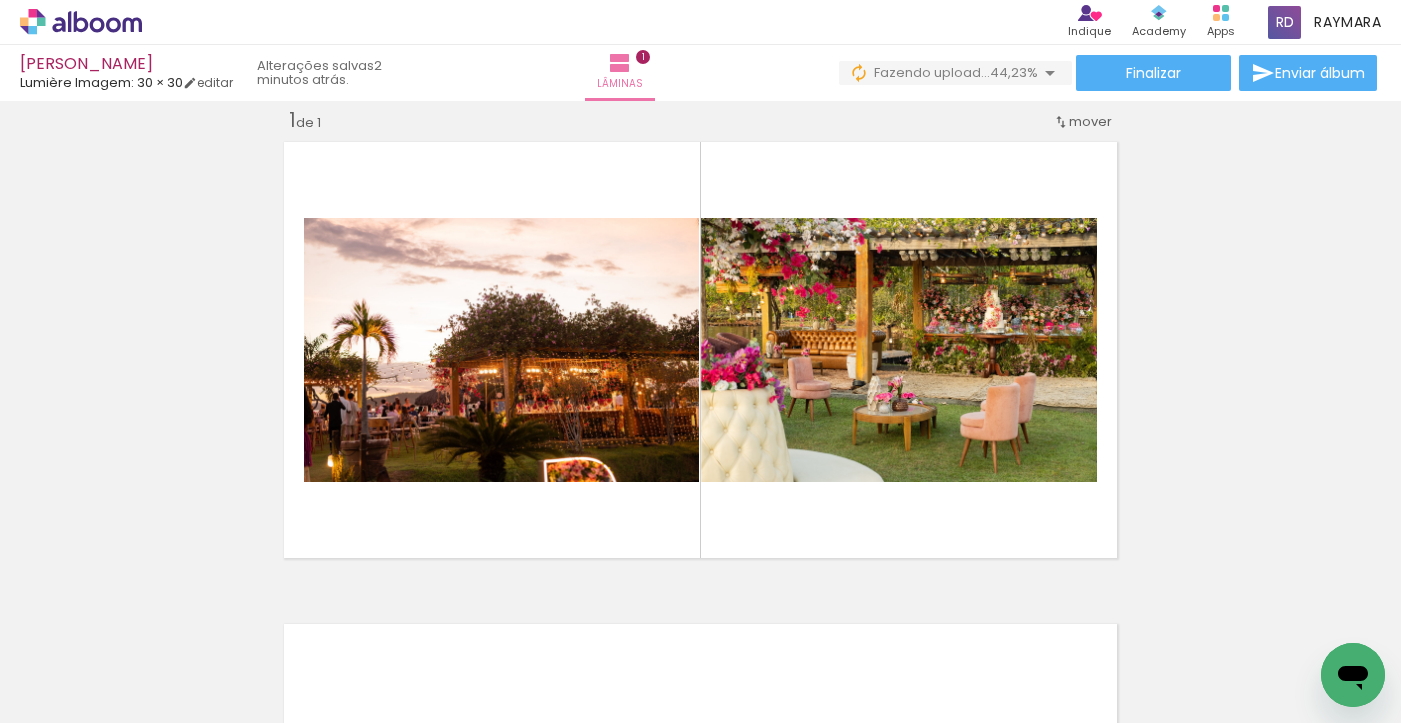 scroll, scrollTop: 0, scrollLeft: 4289, axis: horizontal 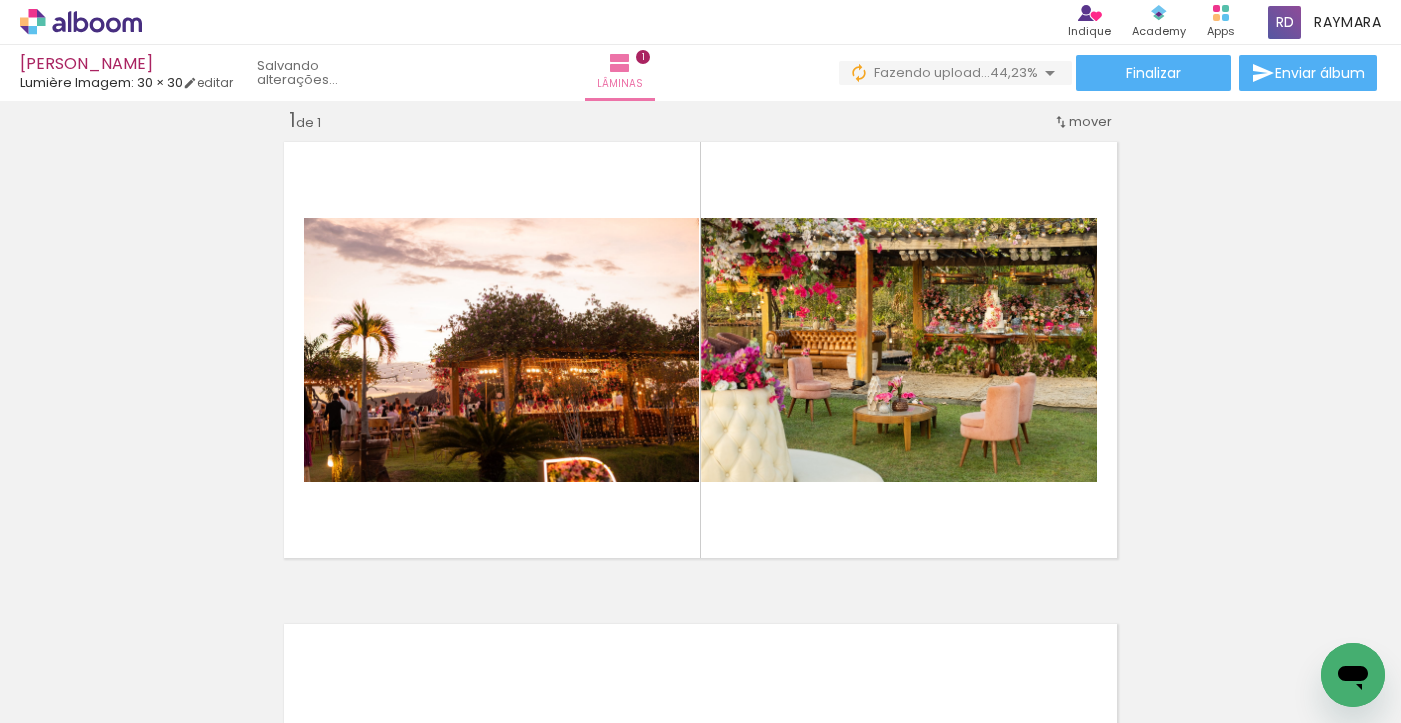drag, startPoint x: 1076, startPoint y: 713, endPoint x: 1209, endPoint y: 707, distance: 133.13527 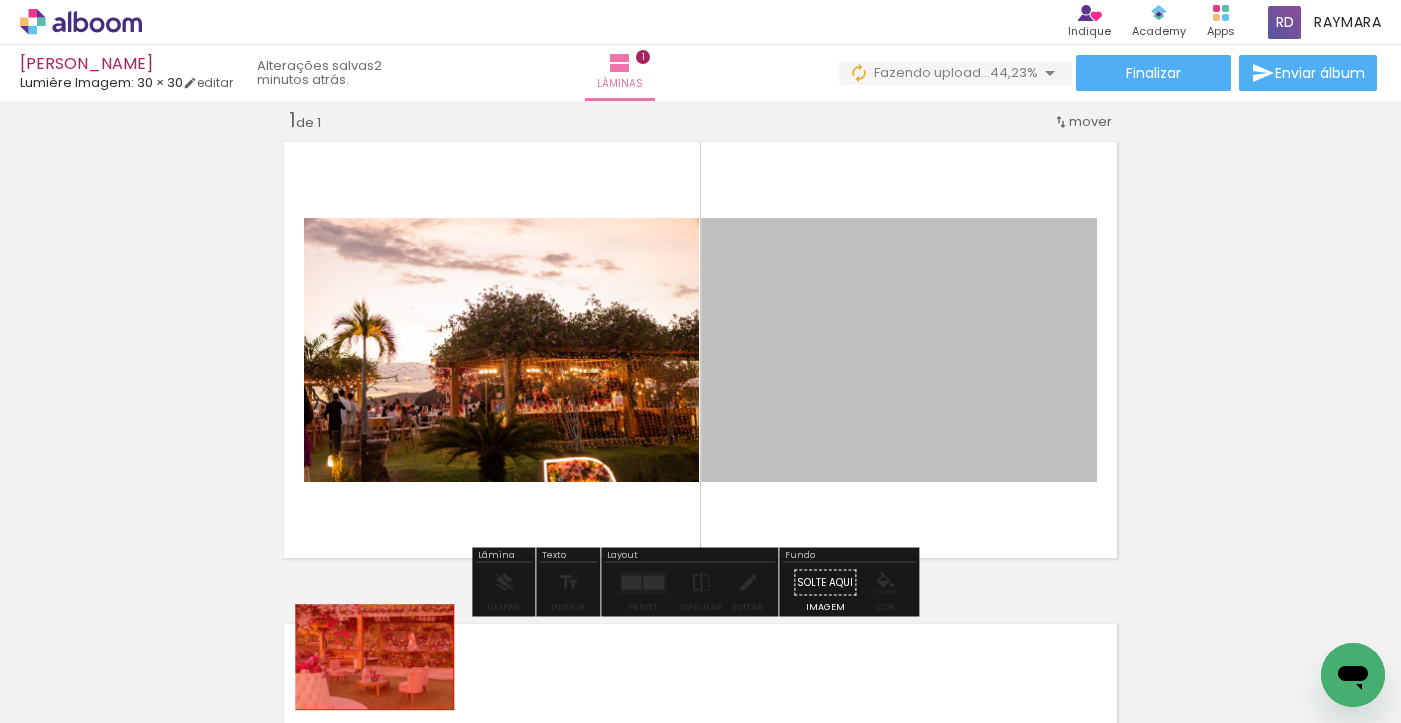 drag, startPoint x: 911, startPoint y: 274, endPoint x: 367, endPoint y: 658, distance: 665.8769 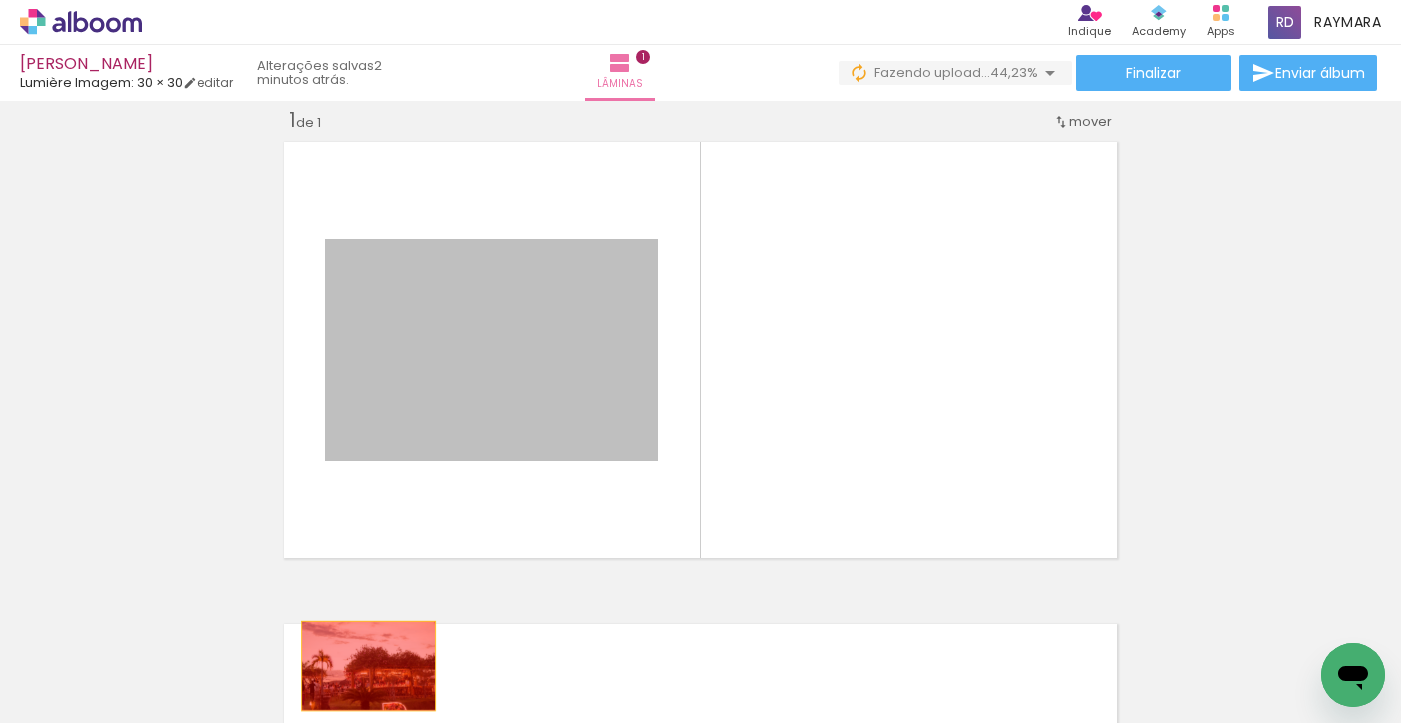 drag, startPoint x: 454, startPoint y: 314, endPoint x: 361, endPoint y: 666, distance: 364.07828 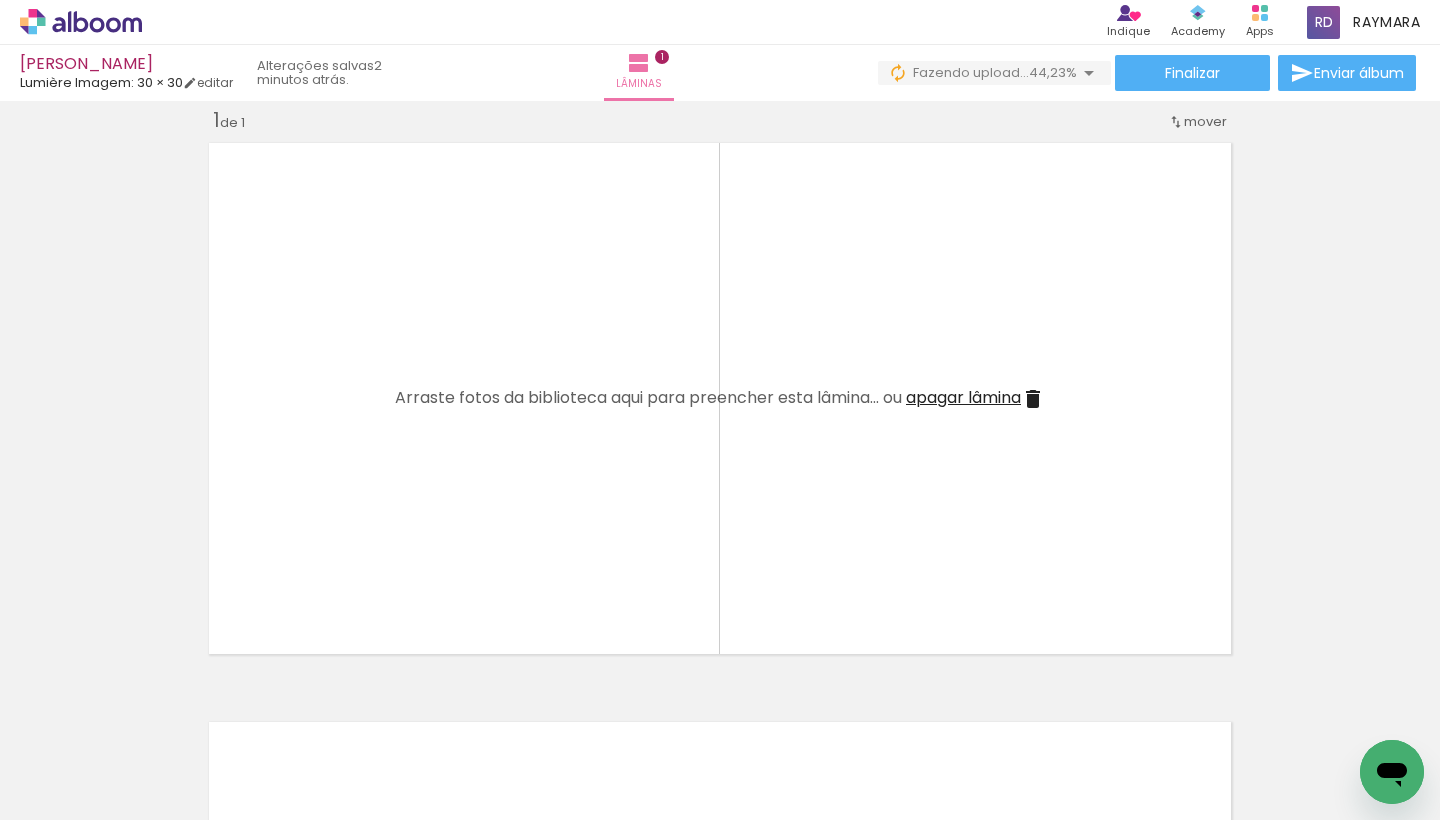 scroll, scrollTop: 0, scrollLeft: 2966, axis: horizontal 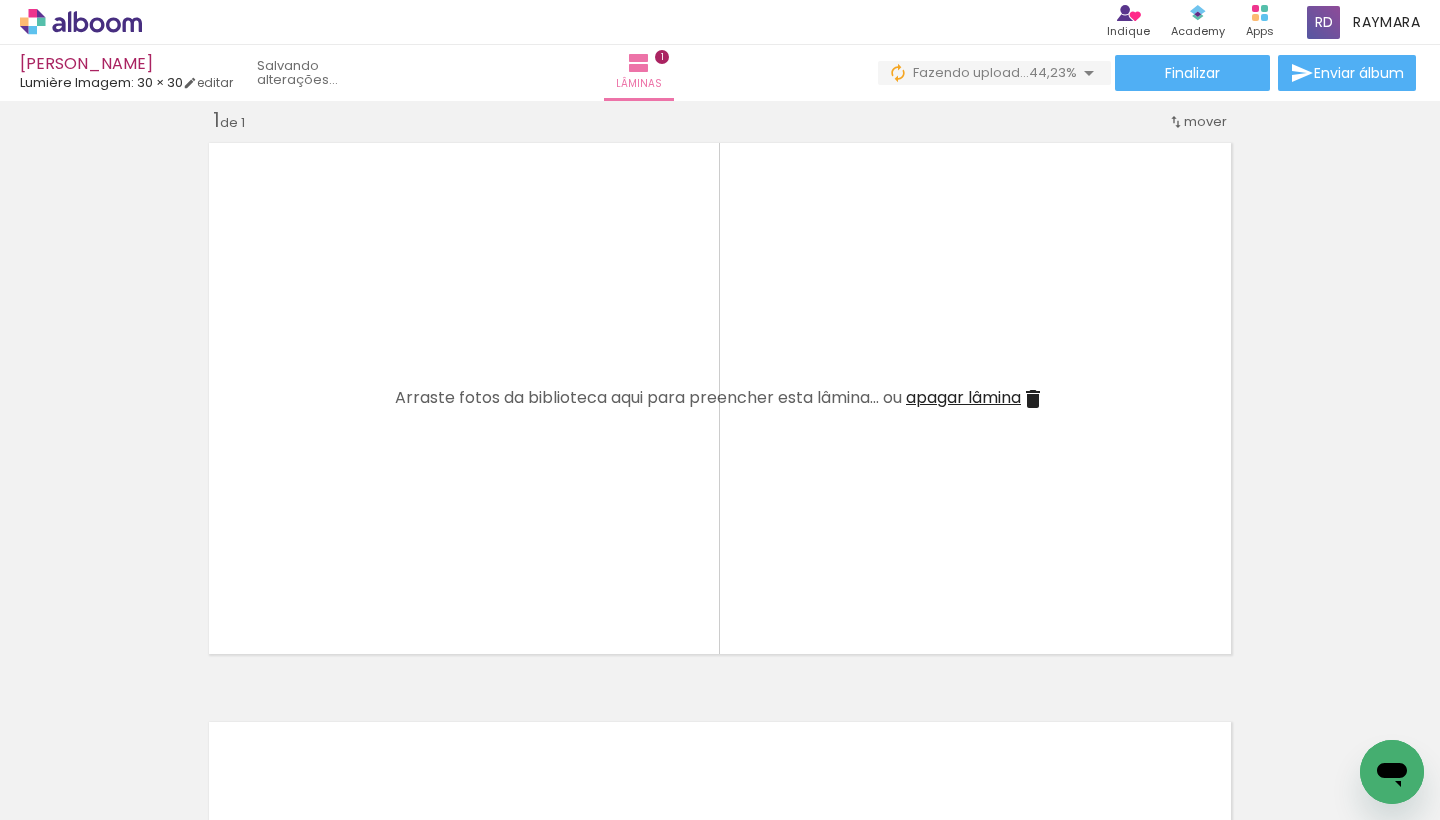 click at bounding box center [144, 757] 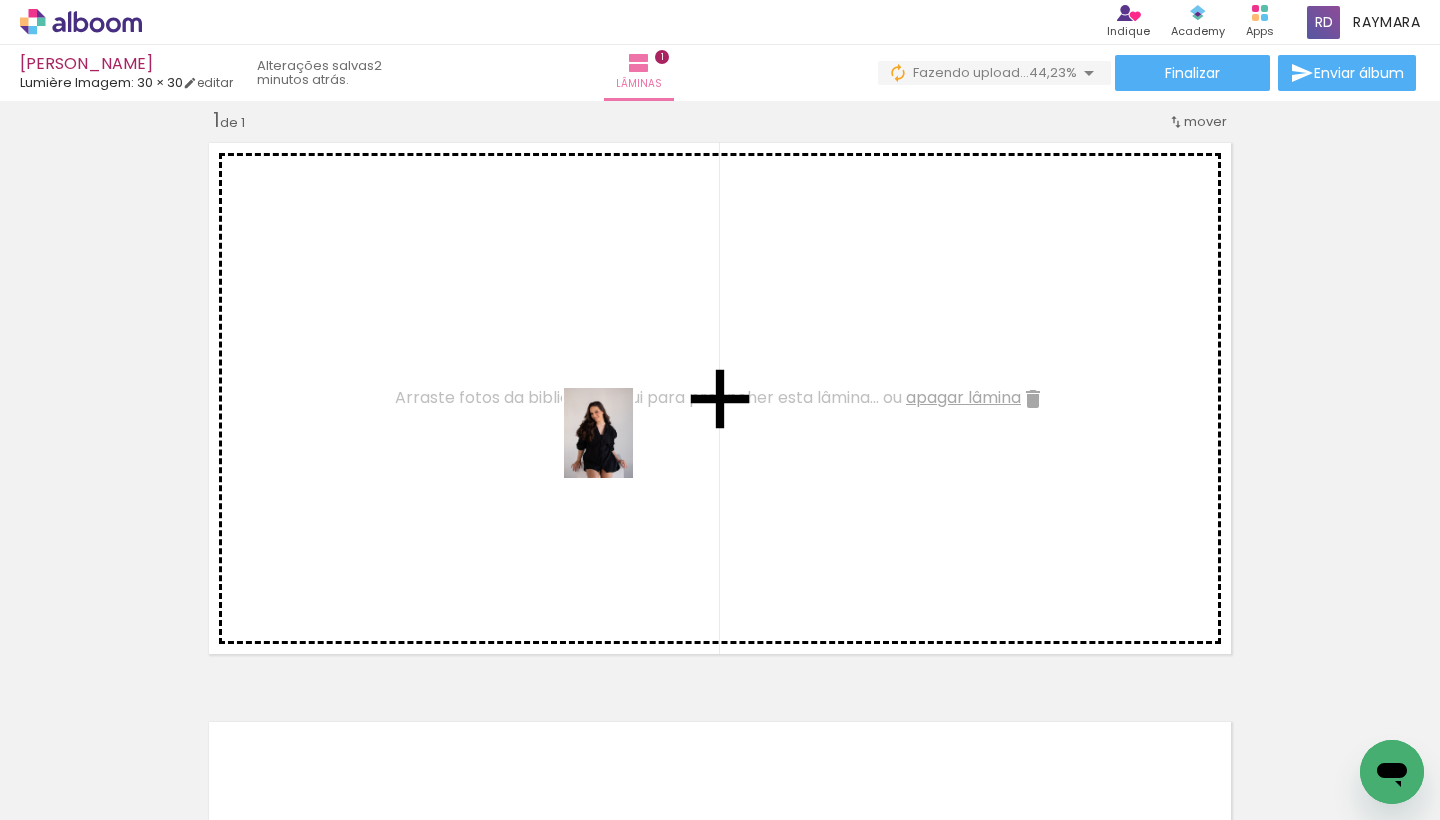 drag, startPoint x: 660, startPoint y: 760, endPoint x: 624, endPoint y: 448, distance: 314.07007 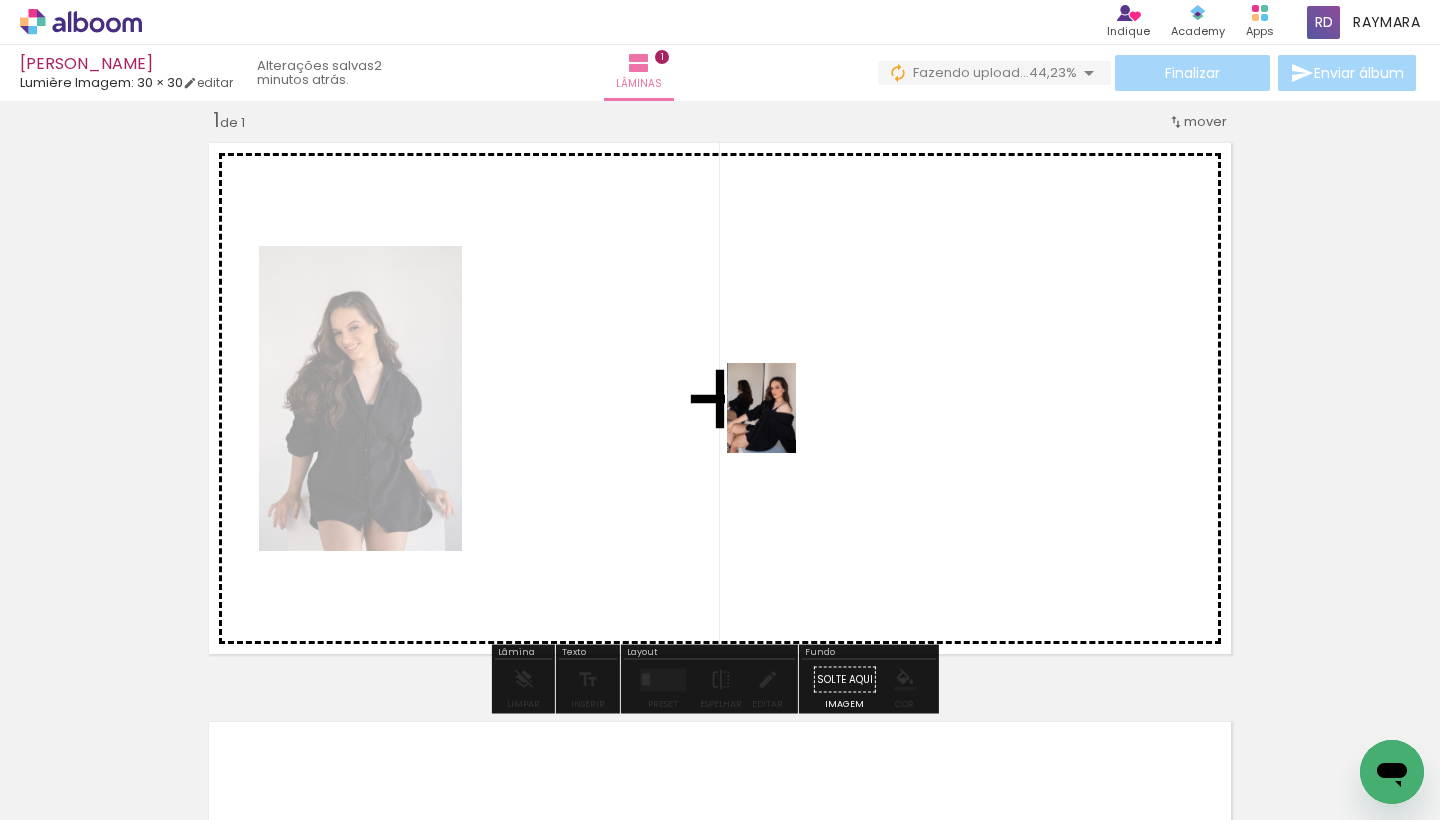 drag, startPoint x: 759, startPoint y: 757, endPoint x: 787, endPoint y: 423, distance: 335.1716 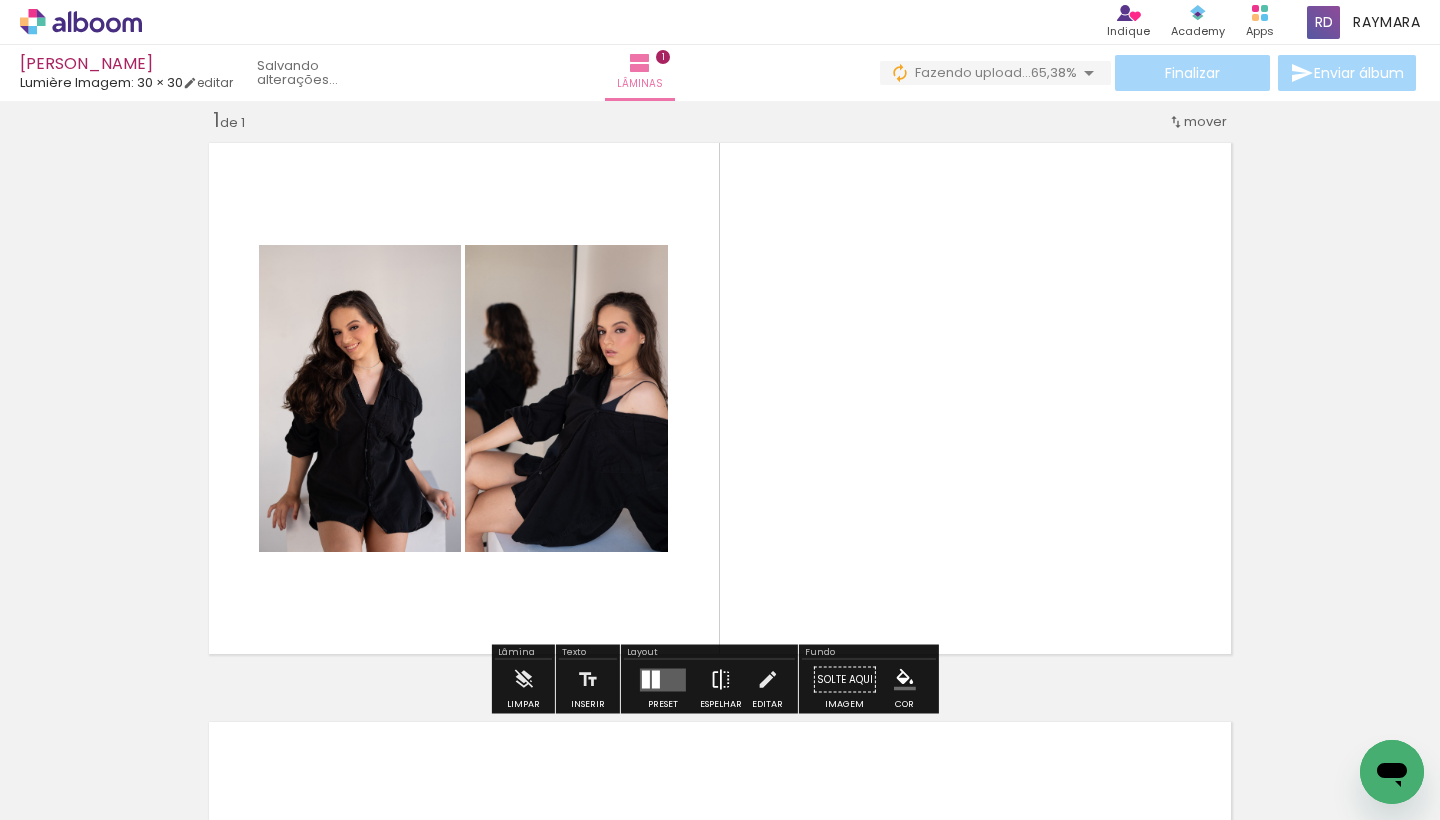 click at bounding box center (721, 680) 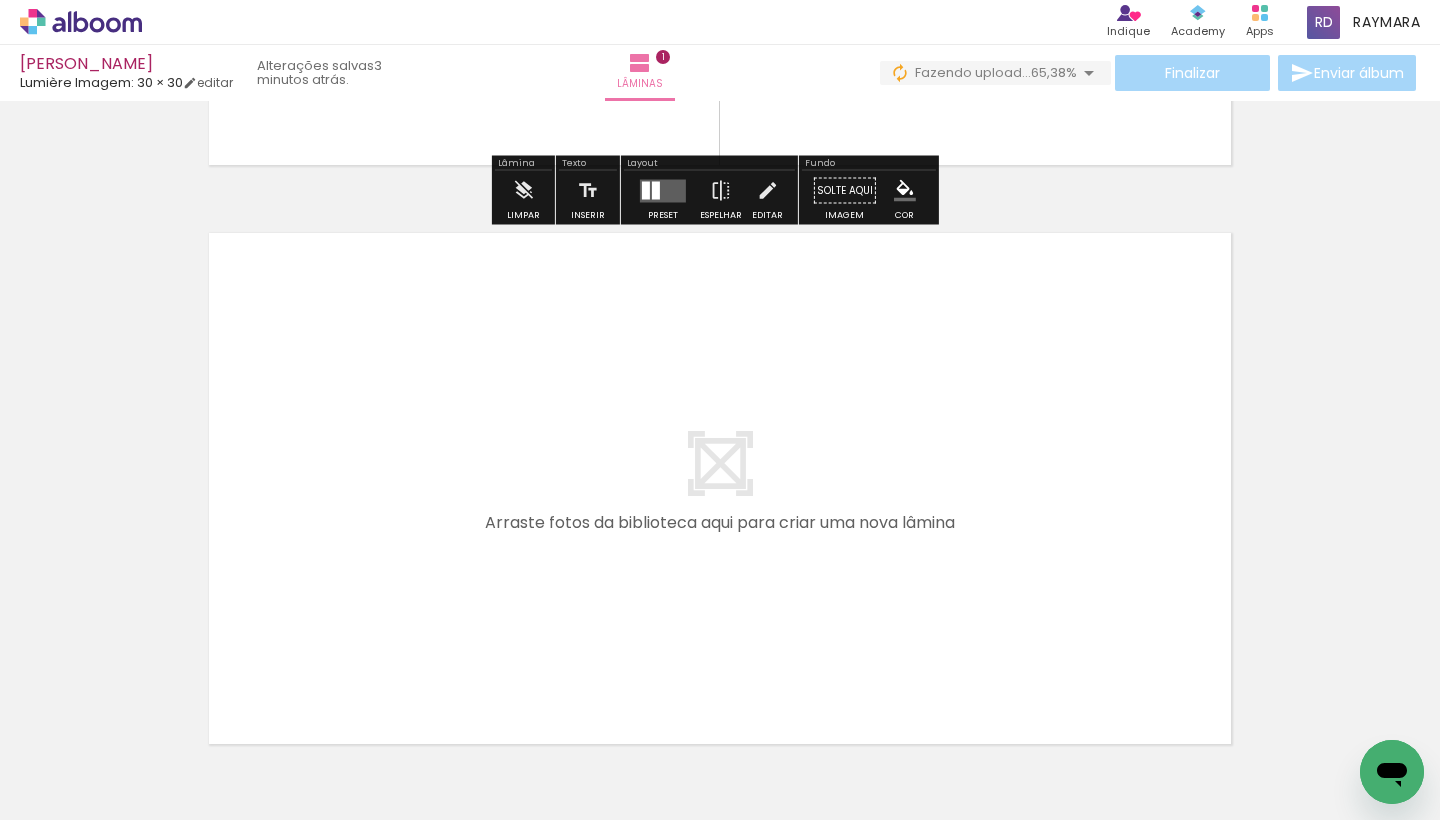 scroll, scrollTop: 518, scrollLeft: 0, axis: vertical 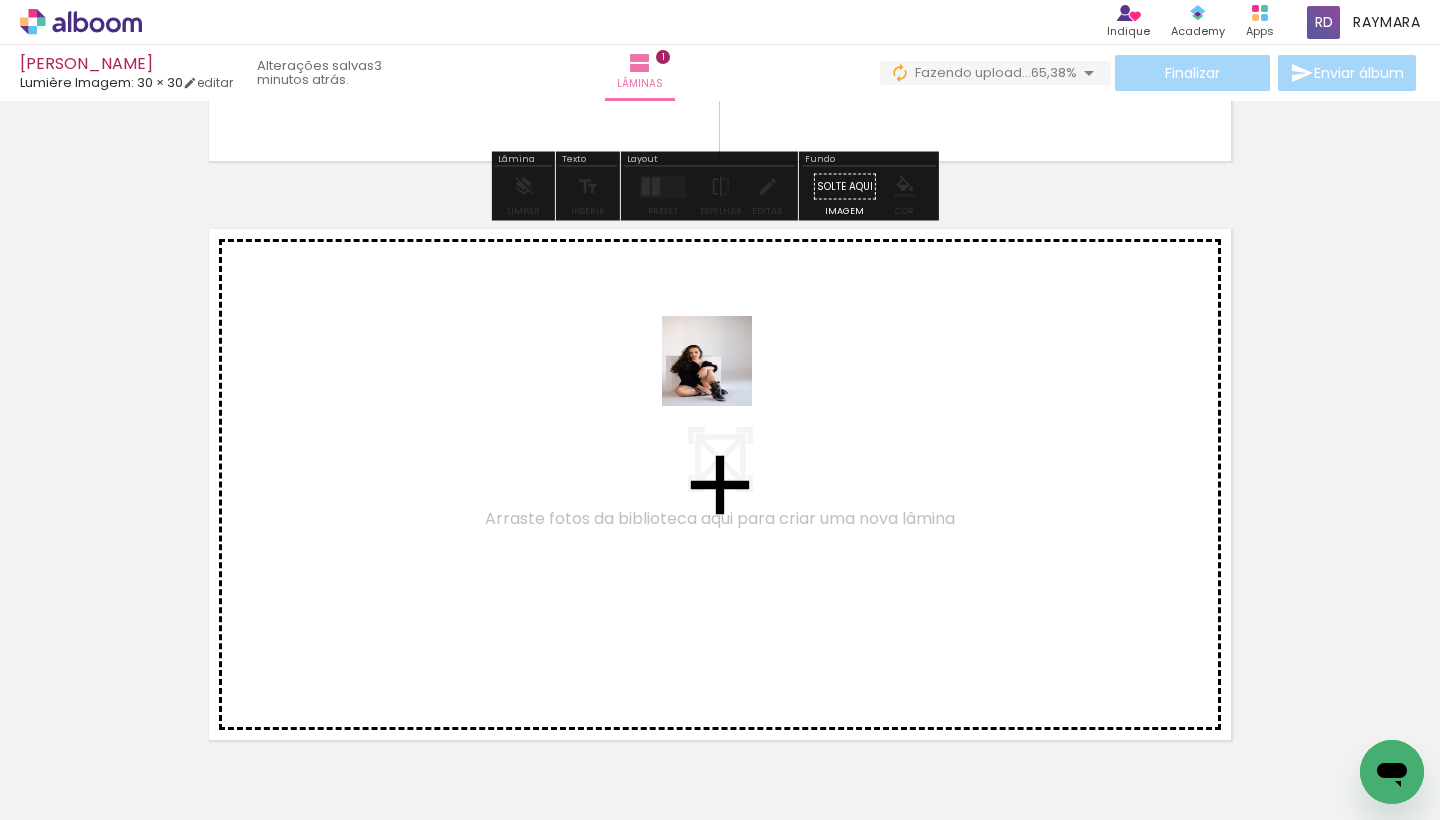 drag, startPoint x: 862, startPoint y: 740, endPoint x: 721, endPoint y: 375, distance: 391.28763 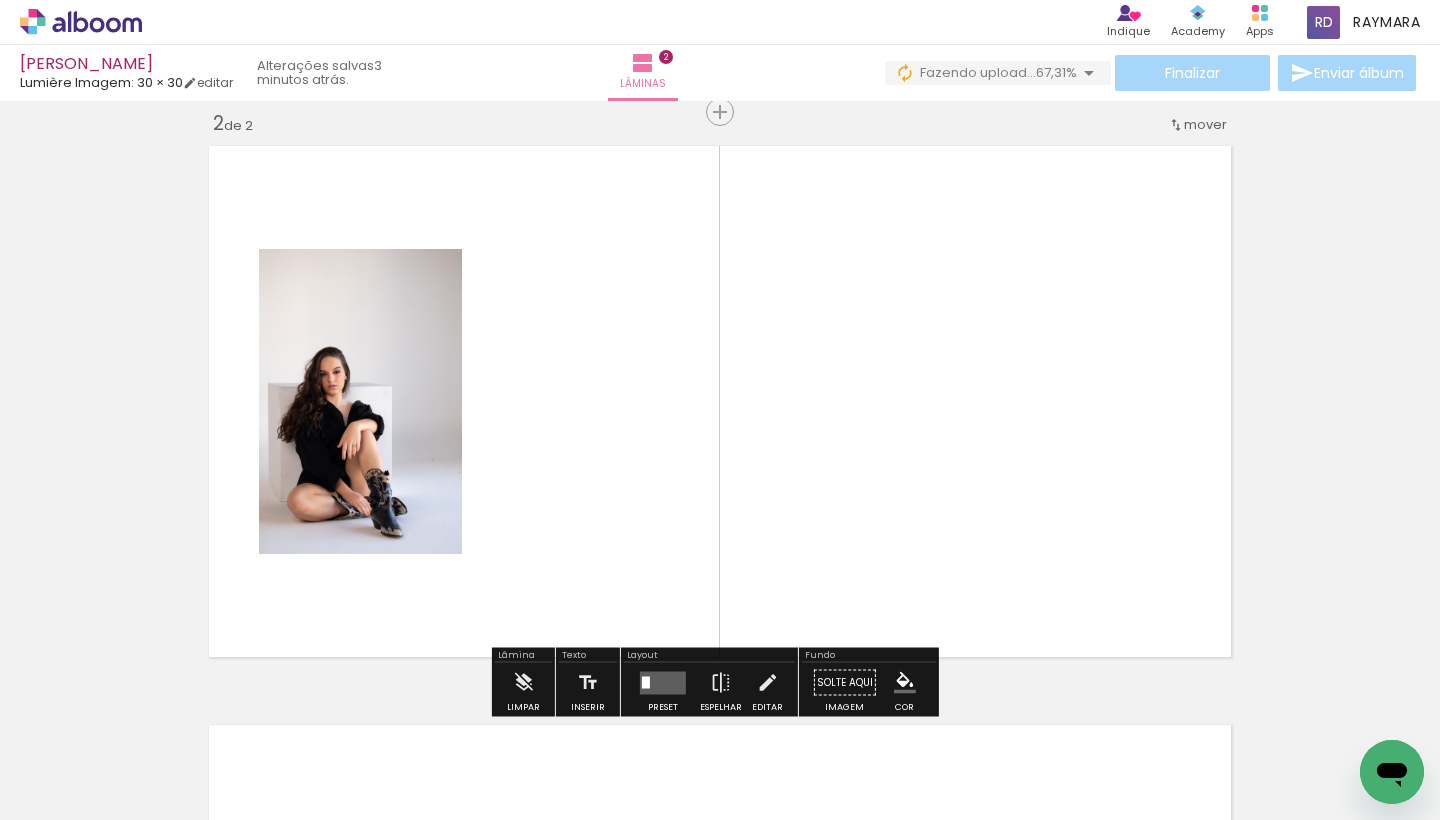 scroll, scrollTop: 604, scrollLeft: 0, axis: vertical 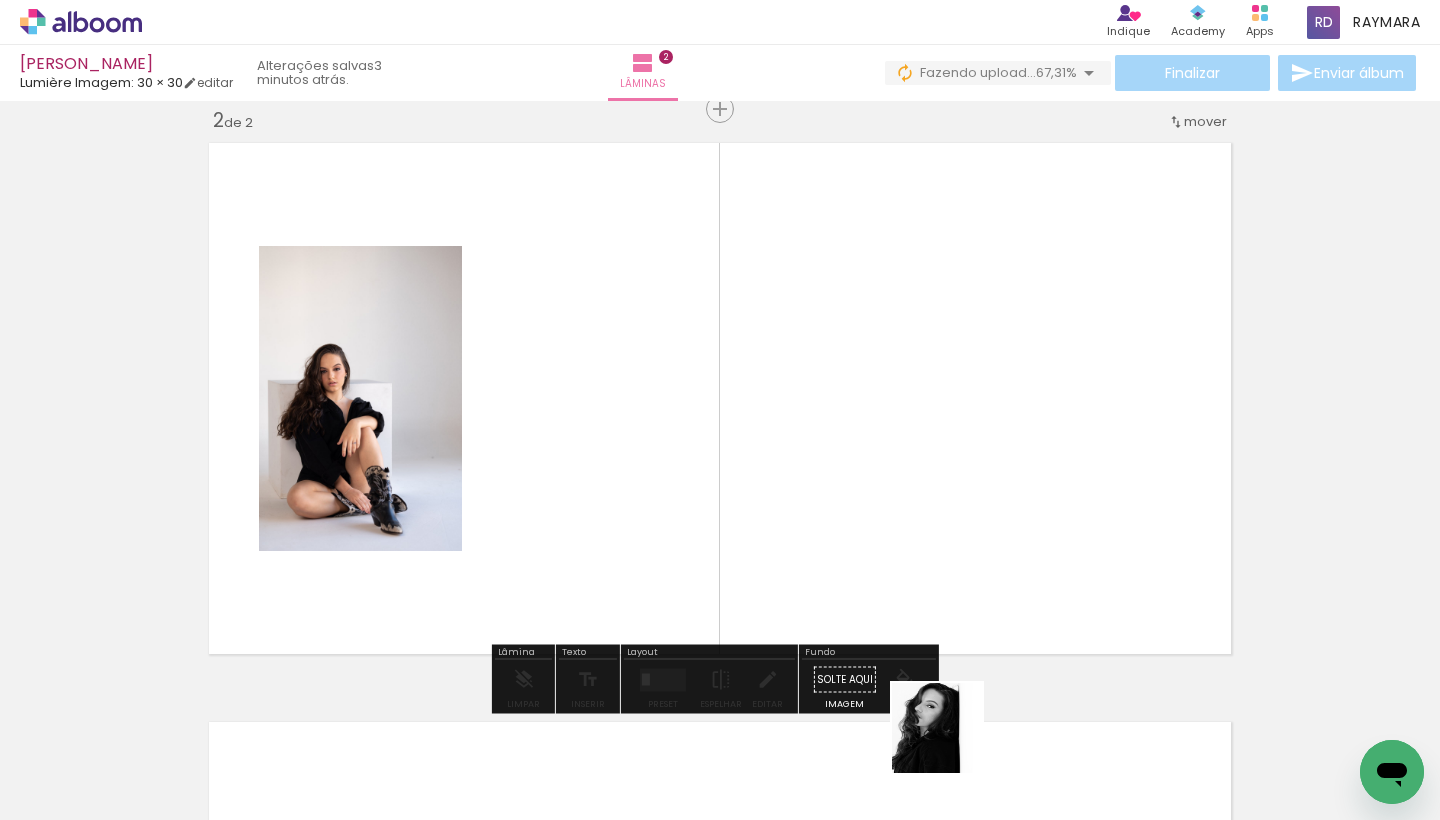 drag, startPoint x: 952, startPoint y: 748, endPoint x: 927, endPoint y: 431, distance: 317.98428 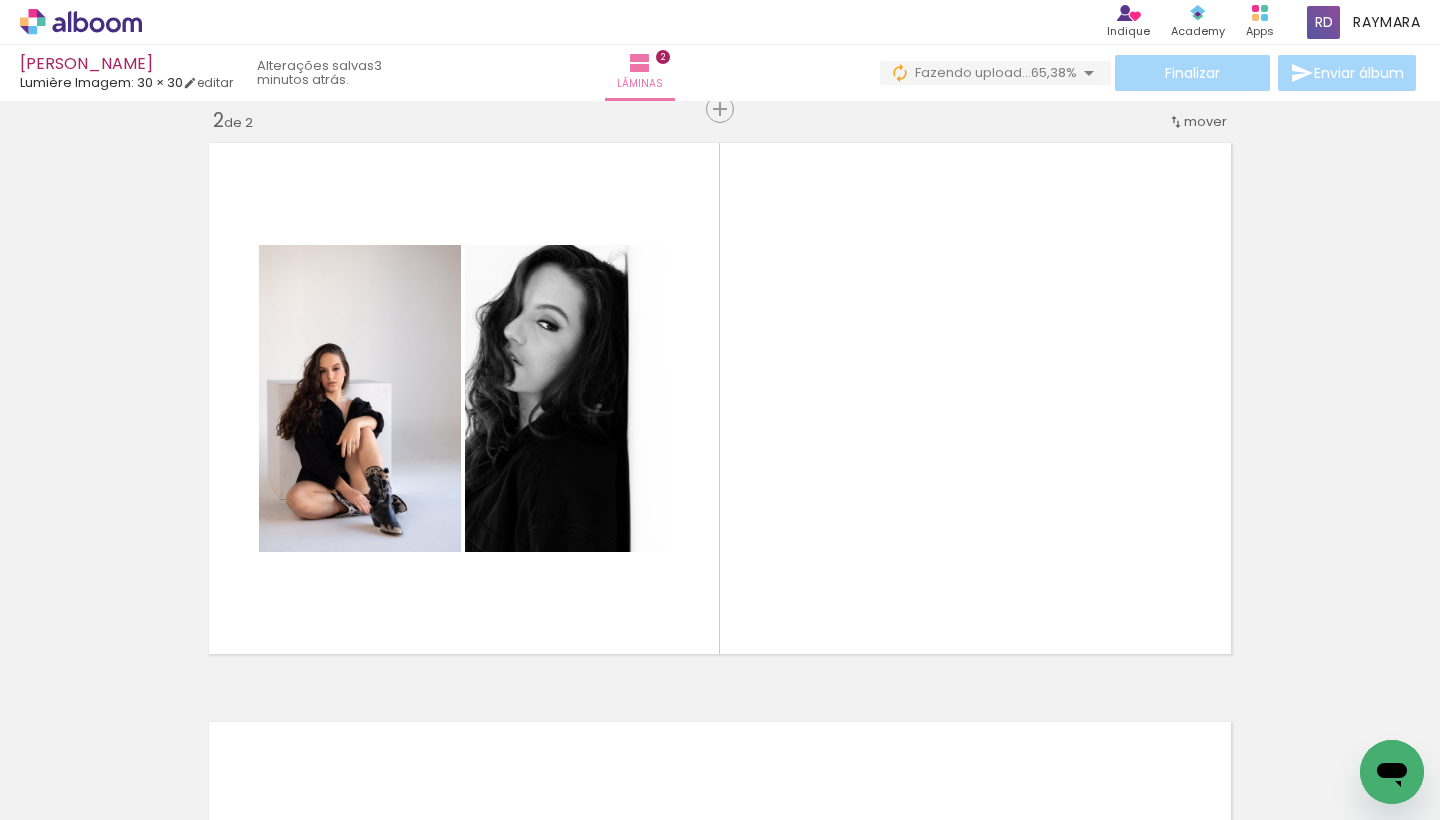 scroll, scrollTop: 0, scrollLeft: 4226, axis: horizontal 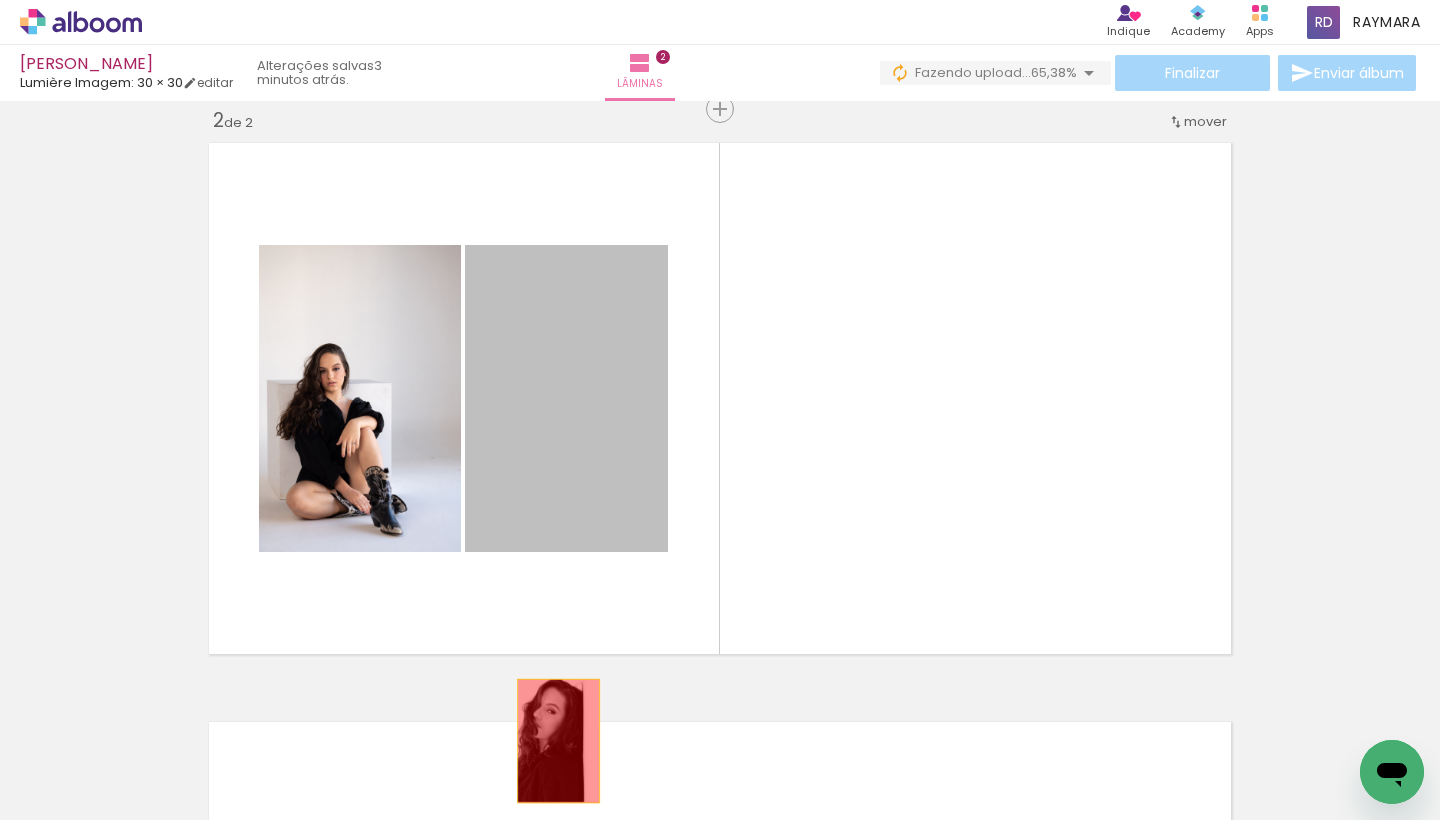 drag, startPoint x: 571, startPoint y: 486, endPoint x: 550, endPoint y: 744, distance: 258.85324 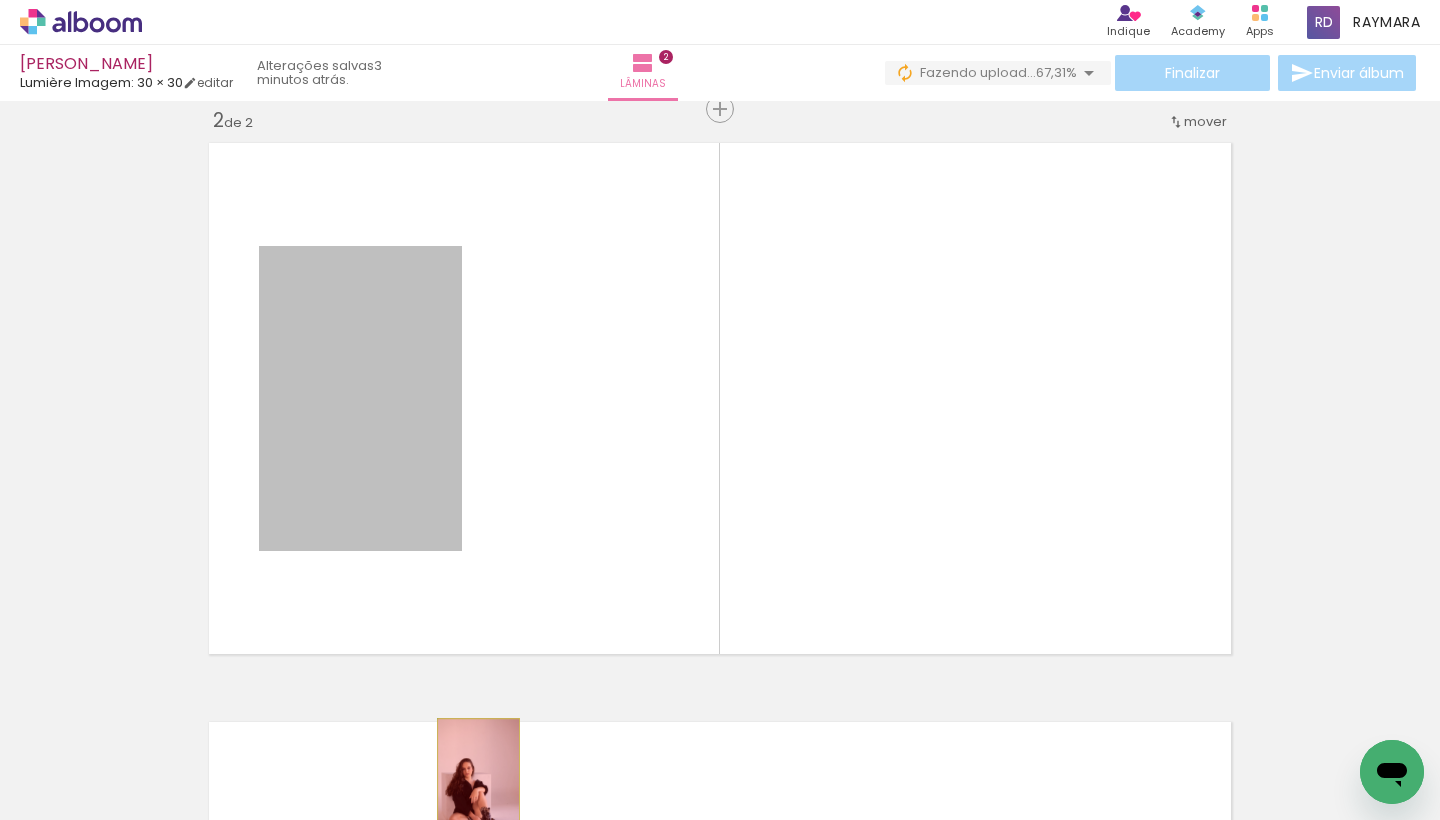 drag, startPoint x: 369, startPoint y: 420, endPoint x: 471, endPoint y: 780, distance: 374.17108 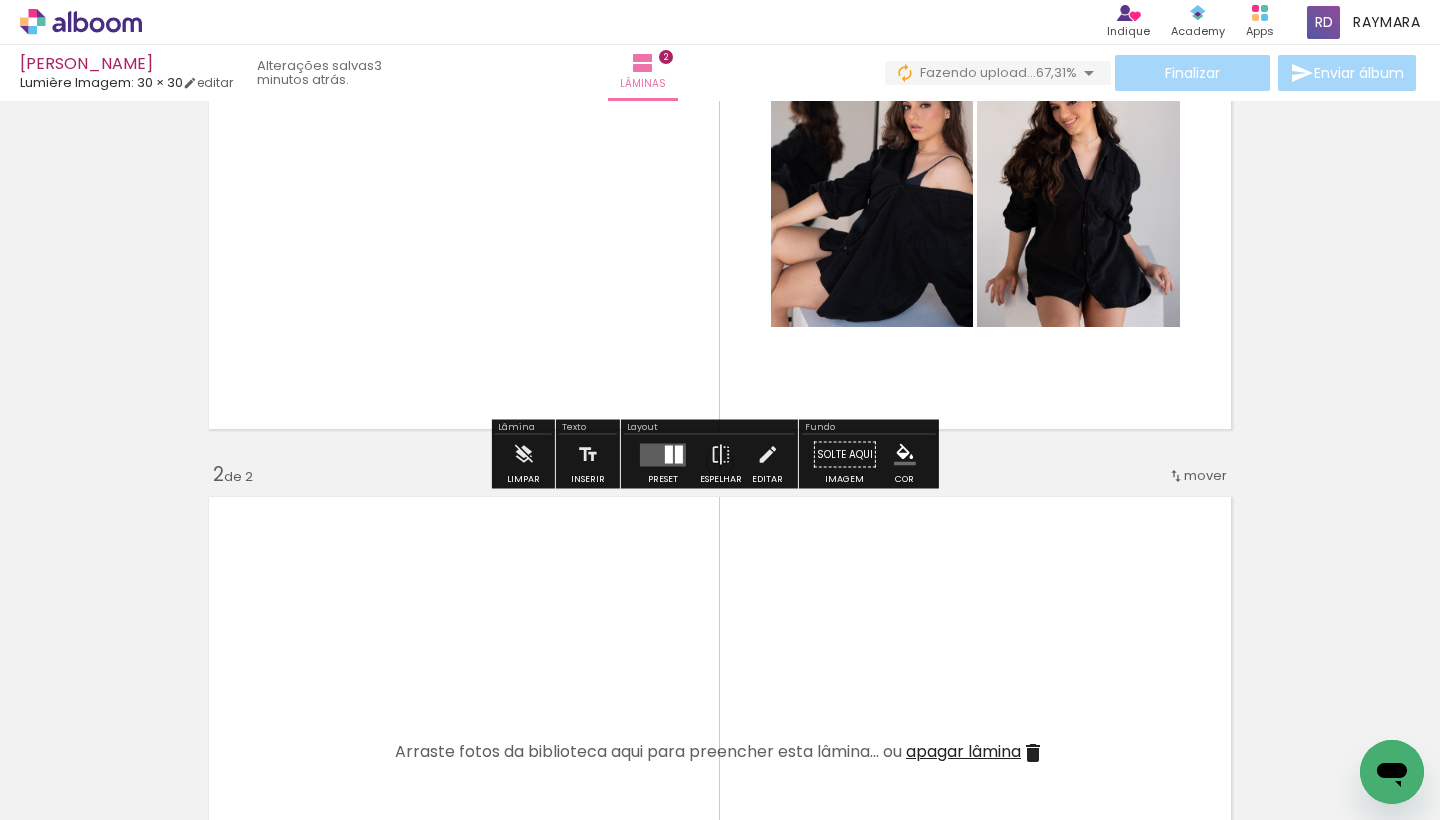 scroll, scrollTop: 0, scrollLeft: 0, axis: both 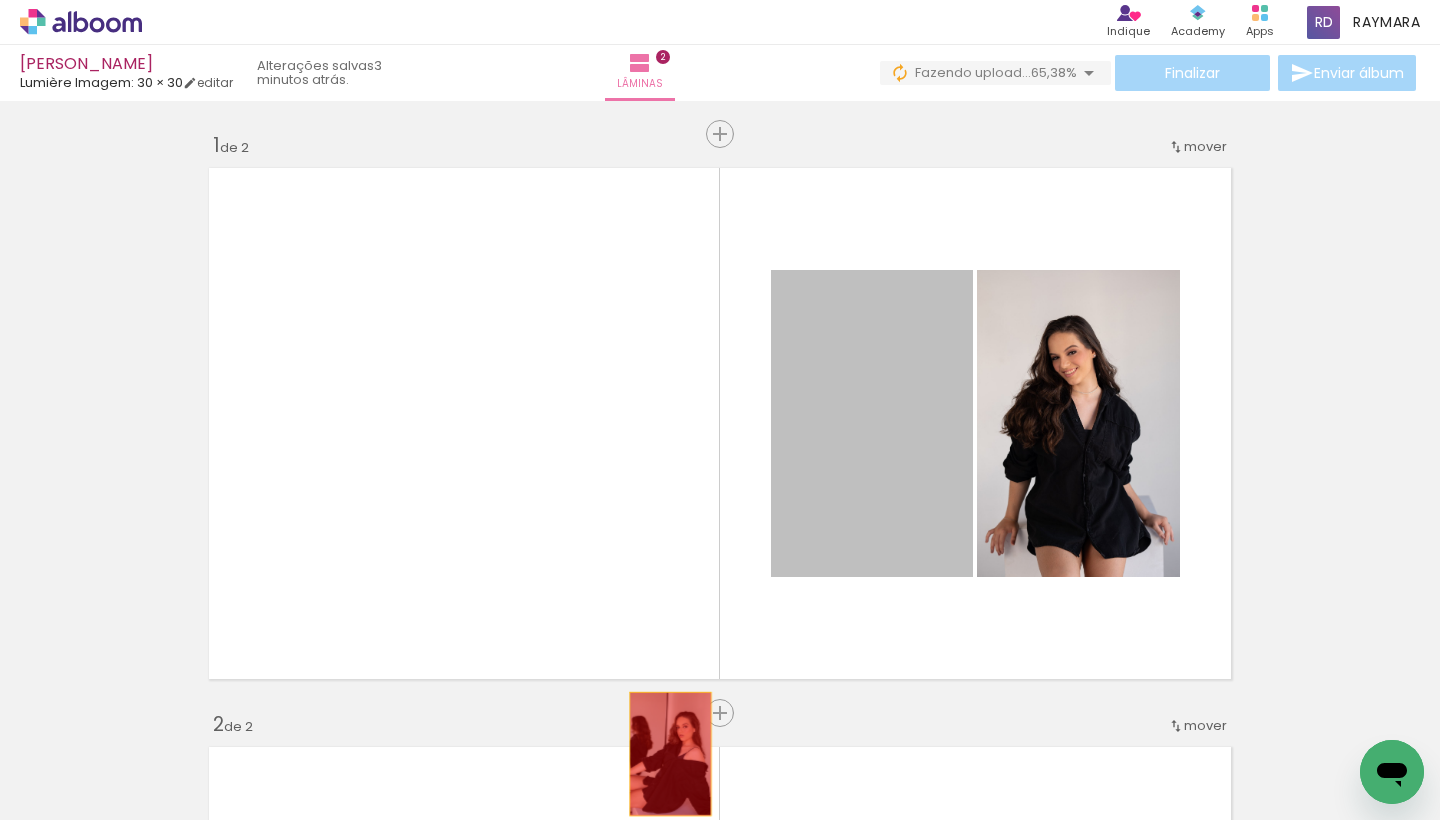 drag, startPoint x: 841, startPoint y: 447, endPoint x: 661, endPoint y: 762, distance: 362.8016 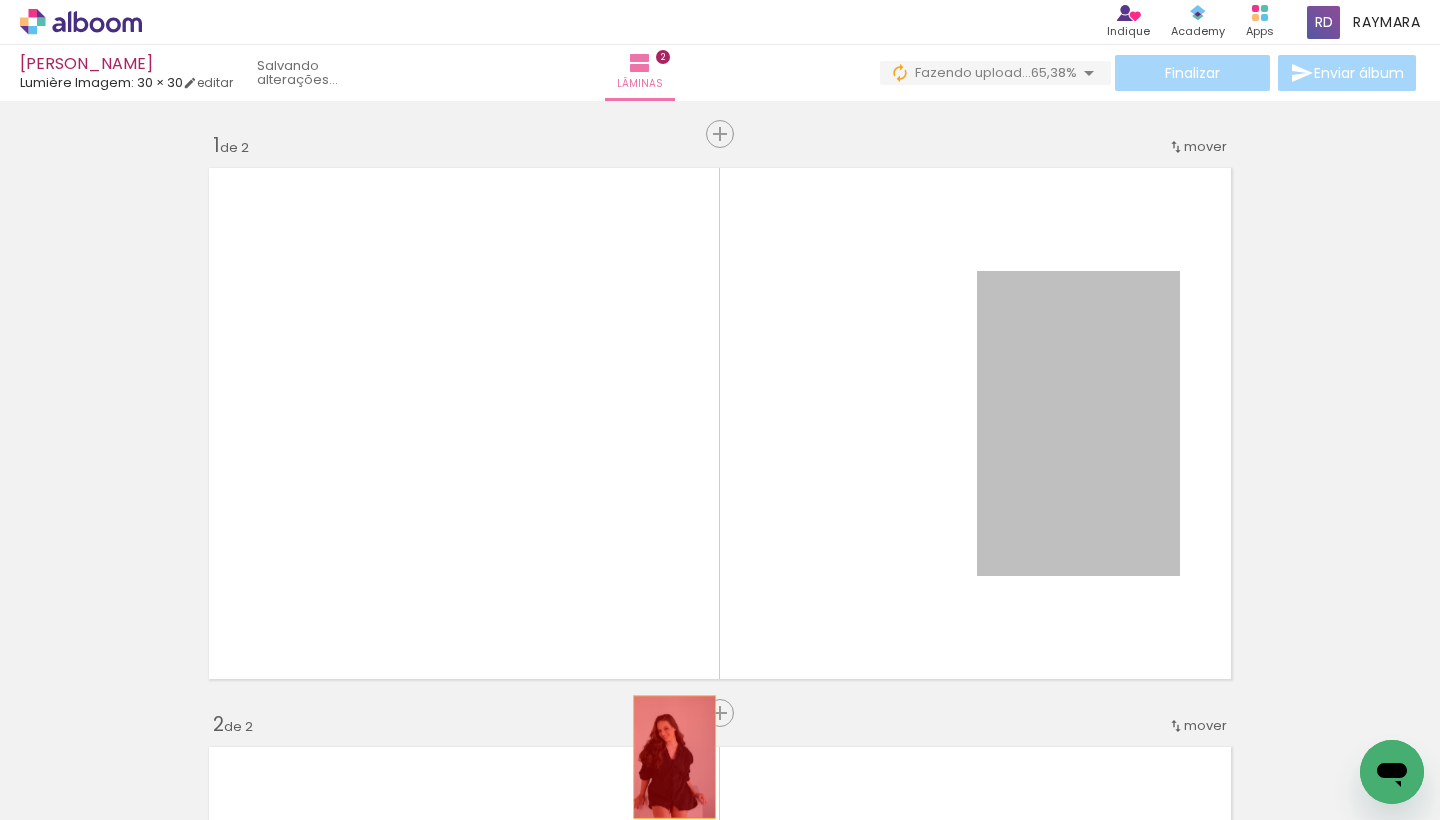 drag, startPoint x: 1124, startPoint y: 365, endPoint x: 667, endPoint y: 757, distance: 602.0905 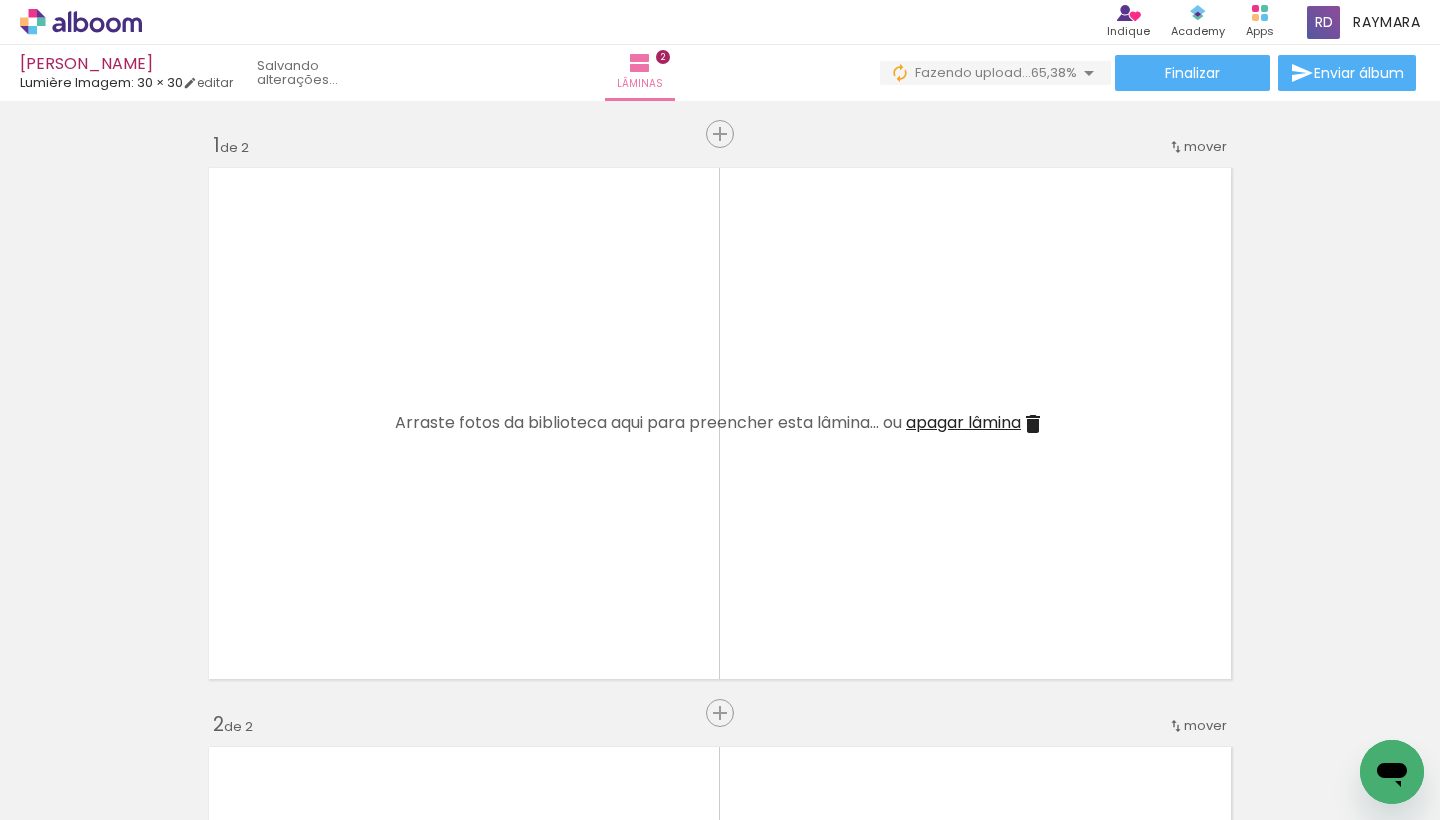 scroll, scrollTop: 0, scrollLeft: 4034, axis: horizontal 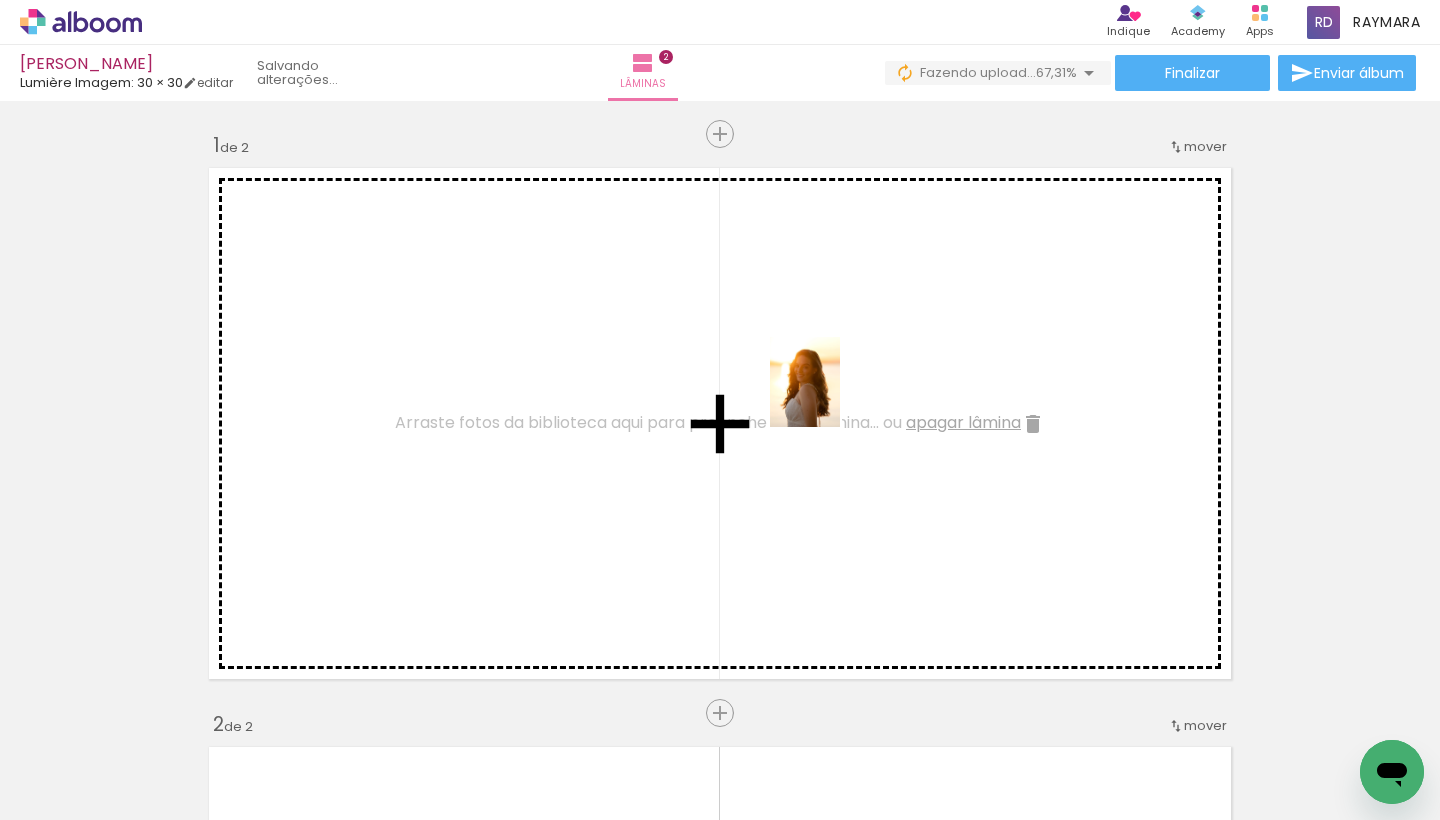 drag, startPoint x: 307, startPoint y: 750, endPoint x: 842, endPoint y: 395, distance: 642.06696 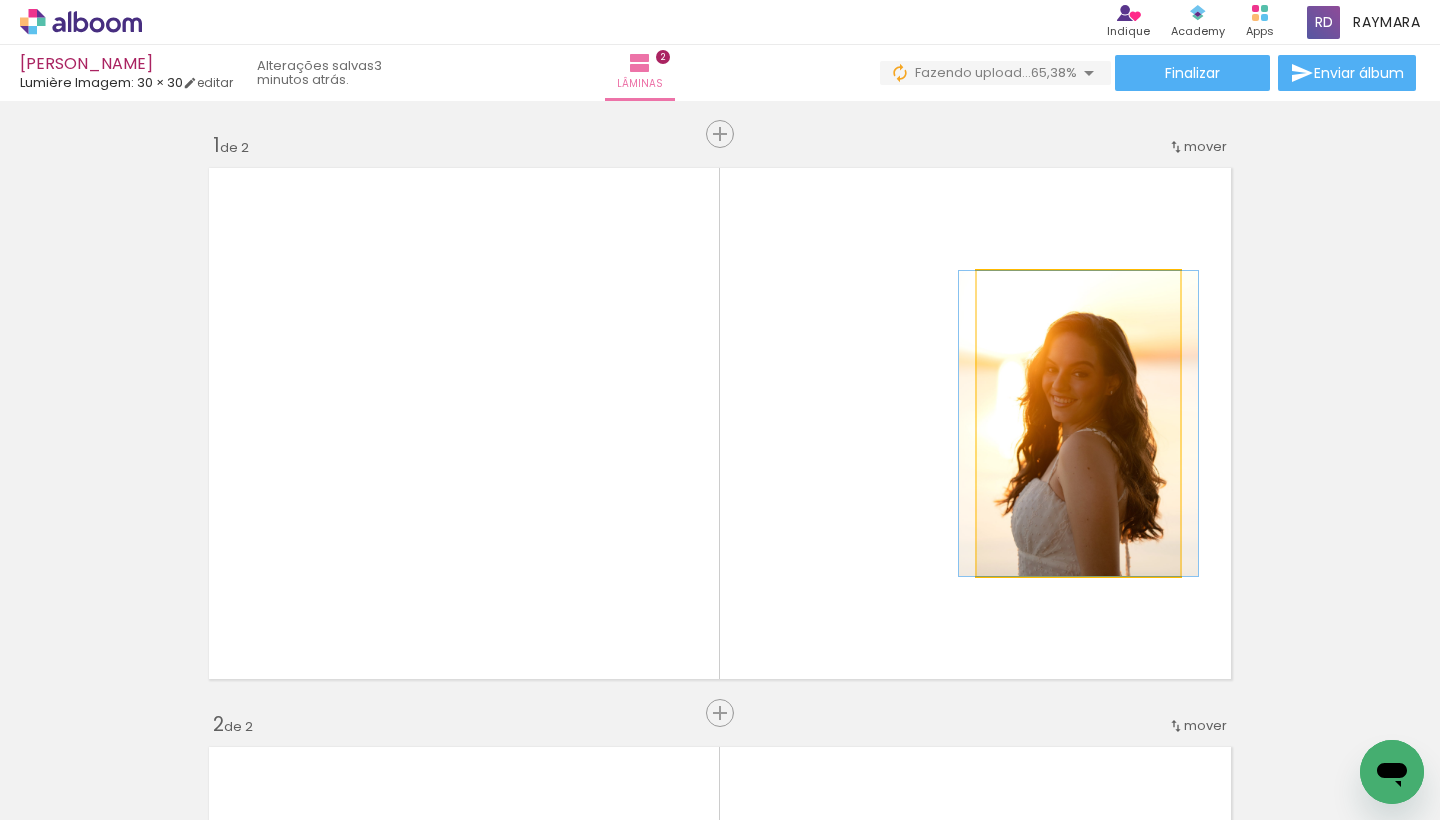 click 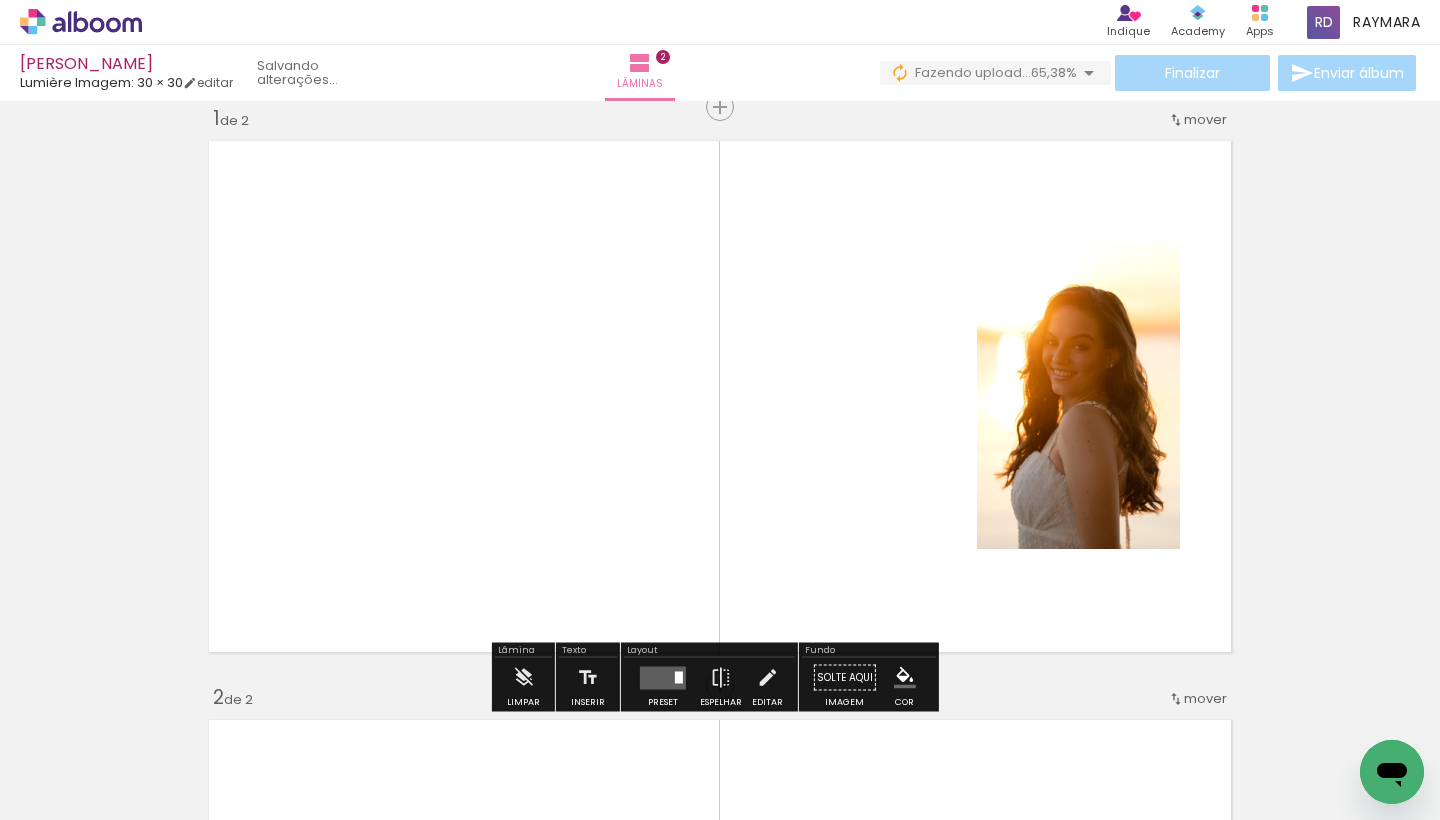scroll, scrollTop: 61, scrollLeft: 0, axis: vertical 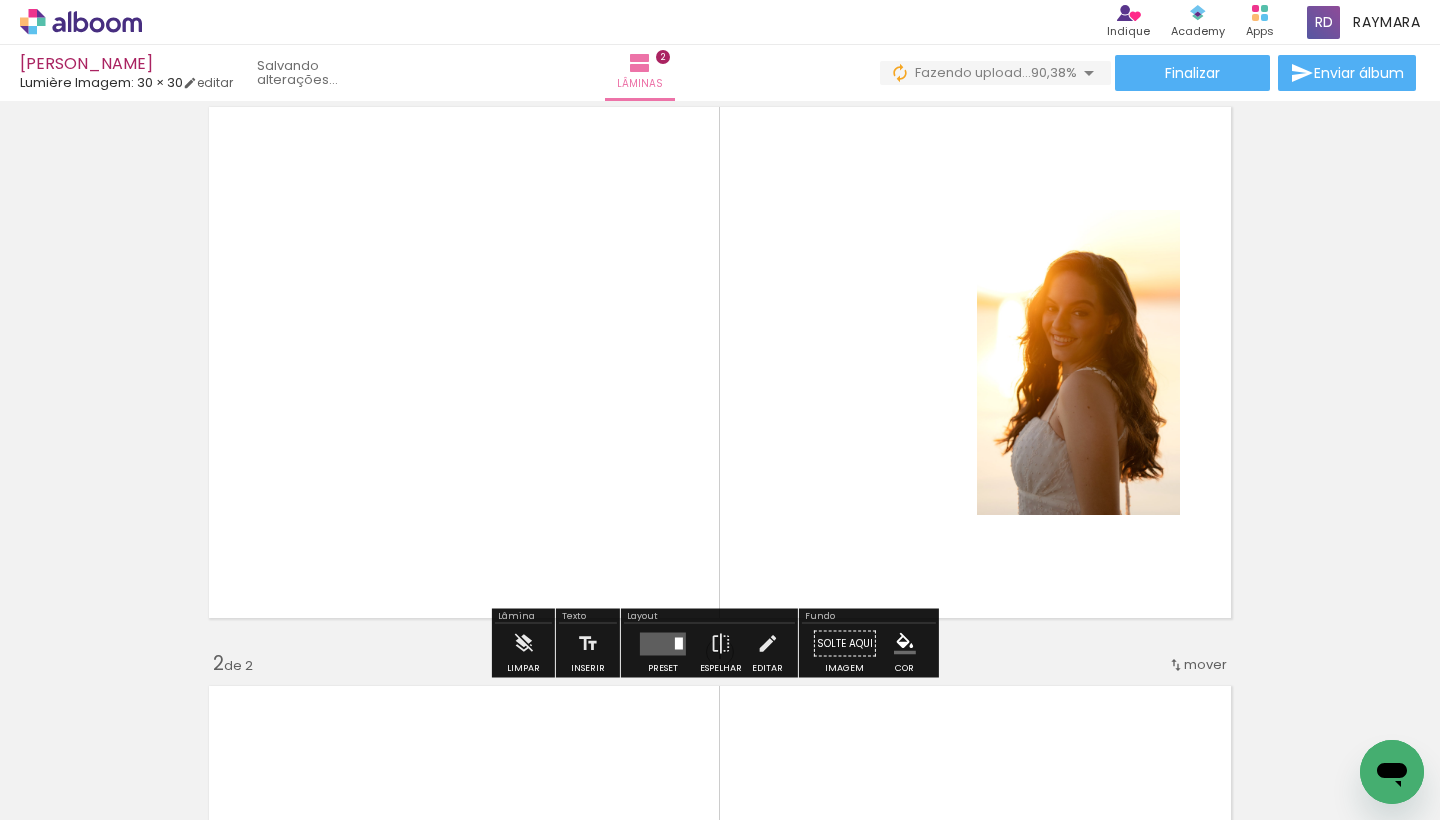 click at bounding box center (663, 643) 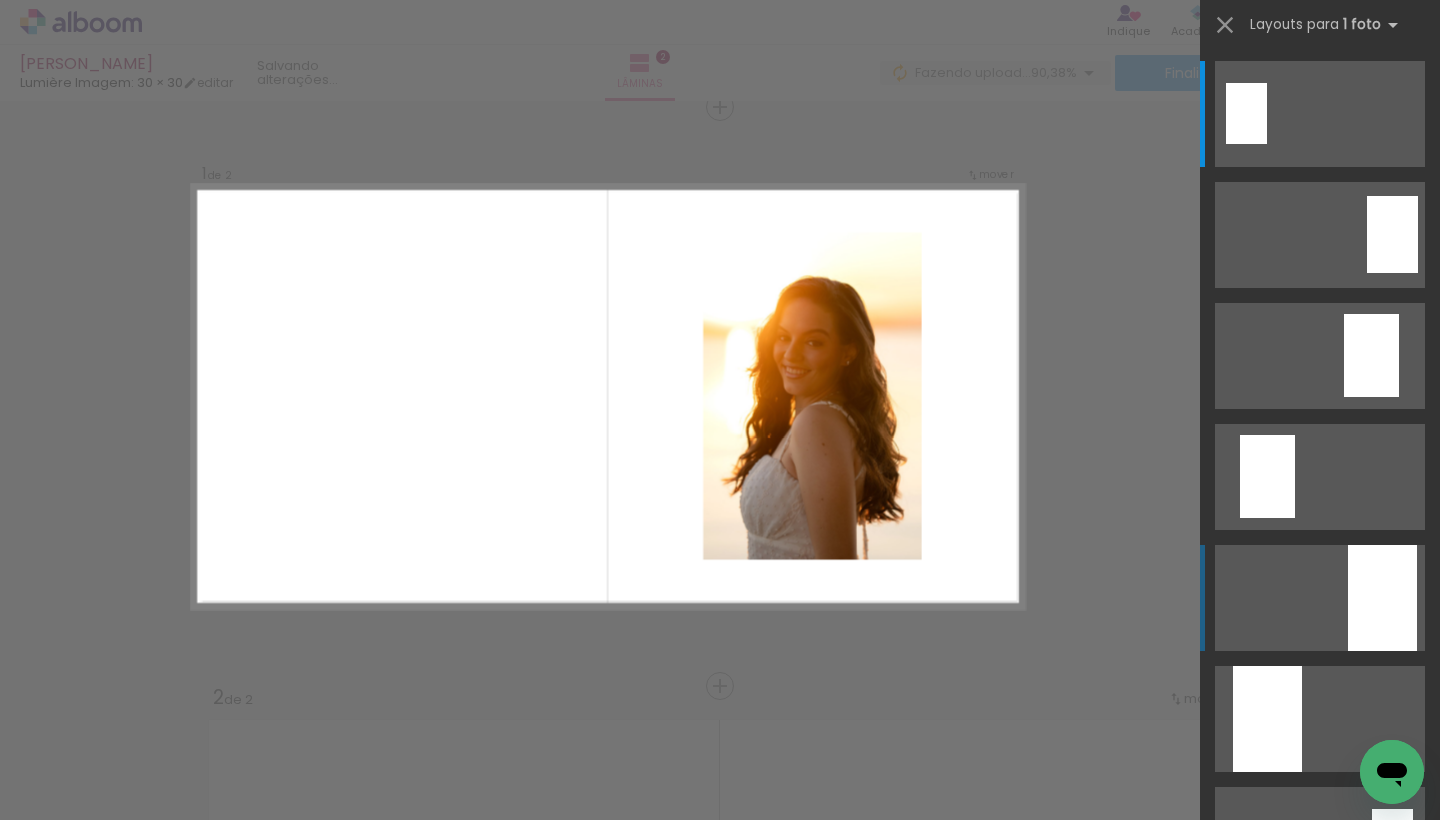 scroll, scrollTop: 25, scrollLeft: 0, axis: vertical 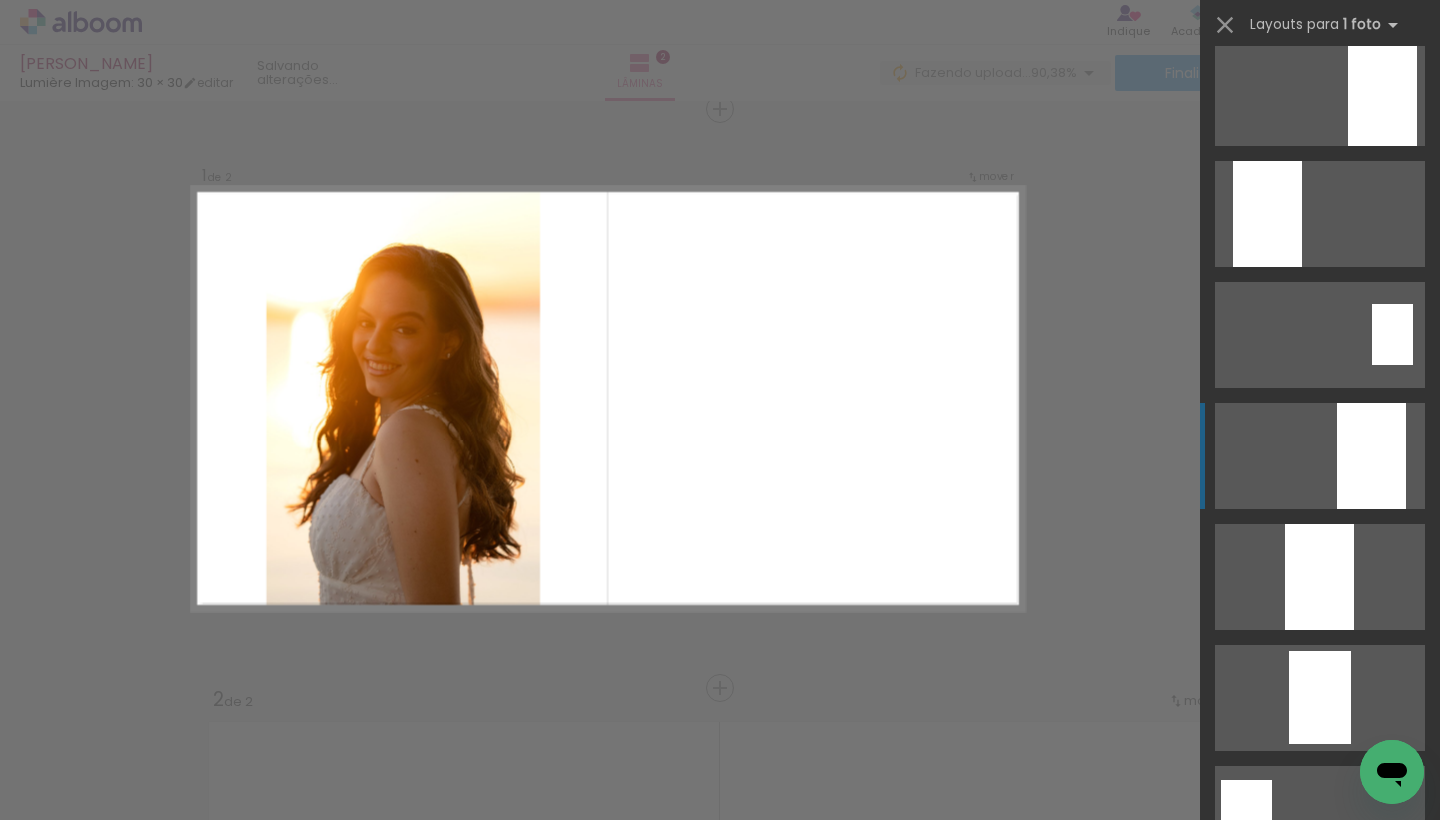 click at bounding box center [1382, 93] 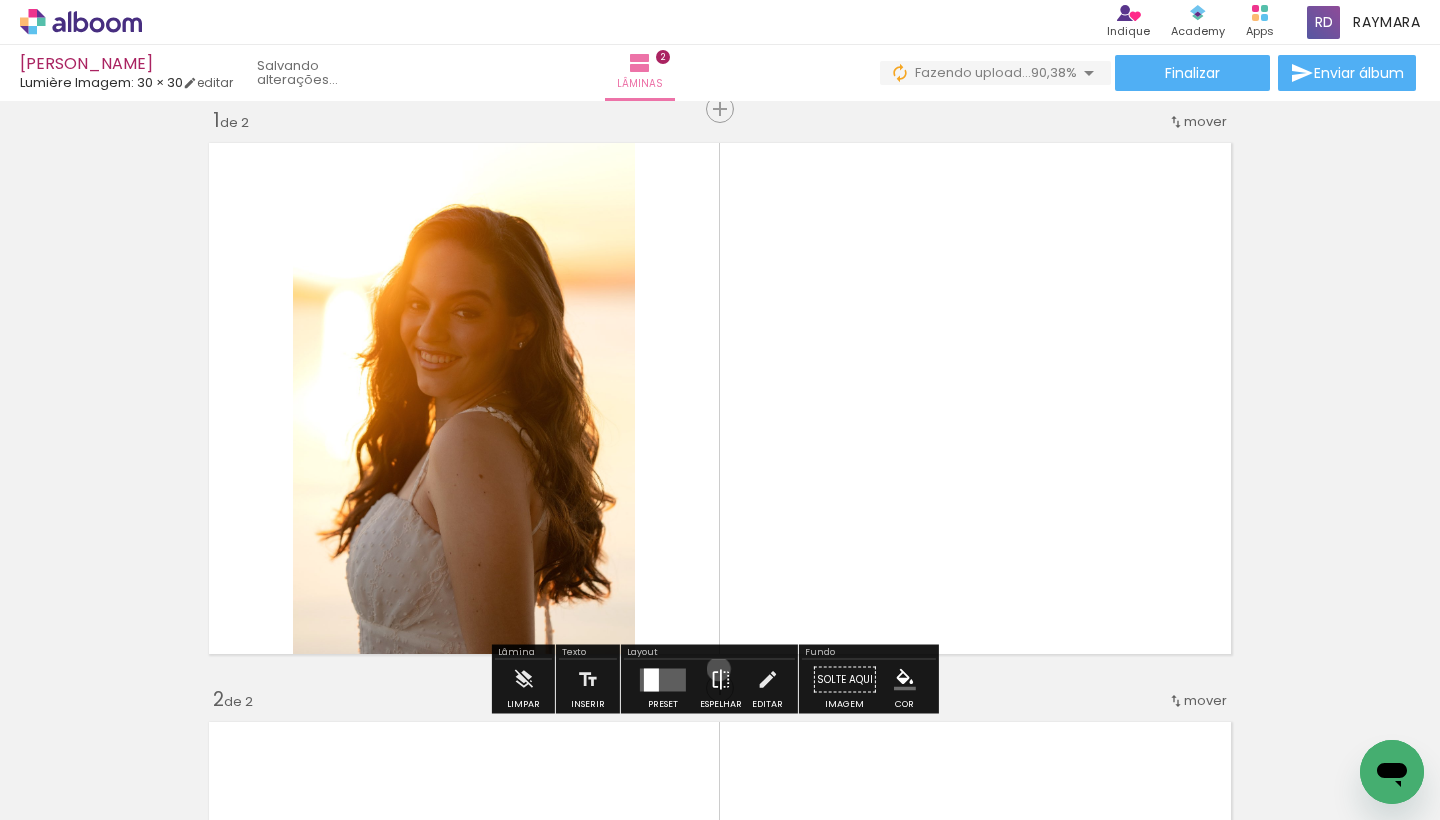 click at bounding box center (721, 680) 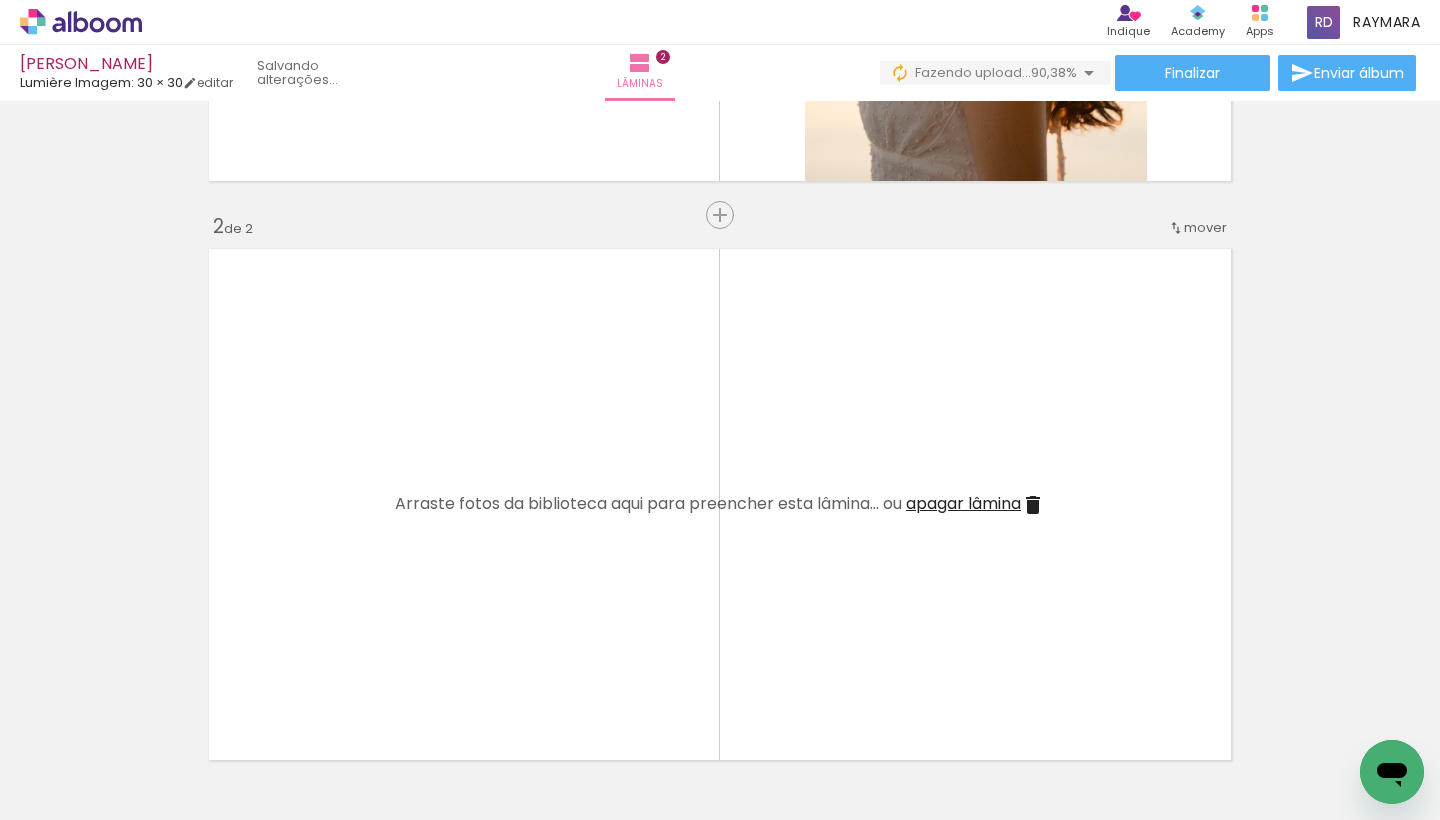 scroll, scrollTop: 502, scrollLeft: 0, axis: vertical 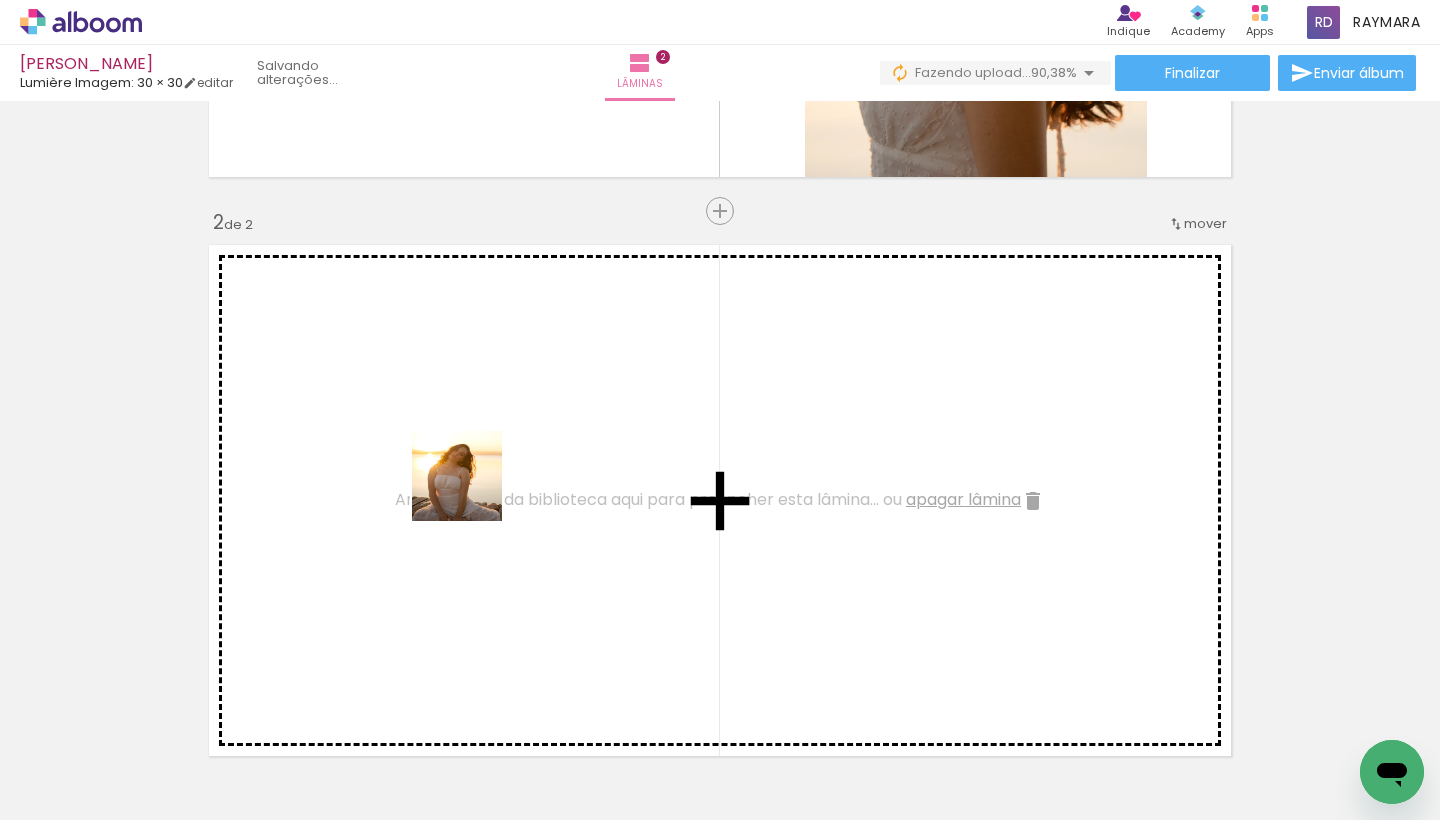 drag, startPoint x: 472, startPoint y: 513, endPoint x: 472, endPoint y: 491, distance: 22 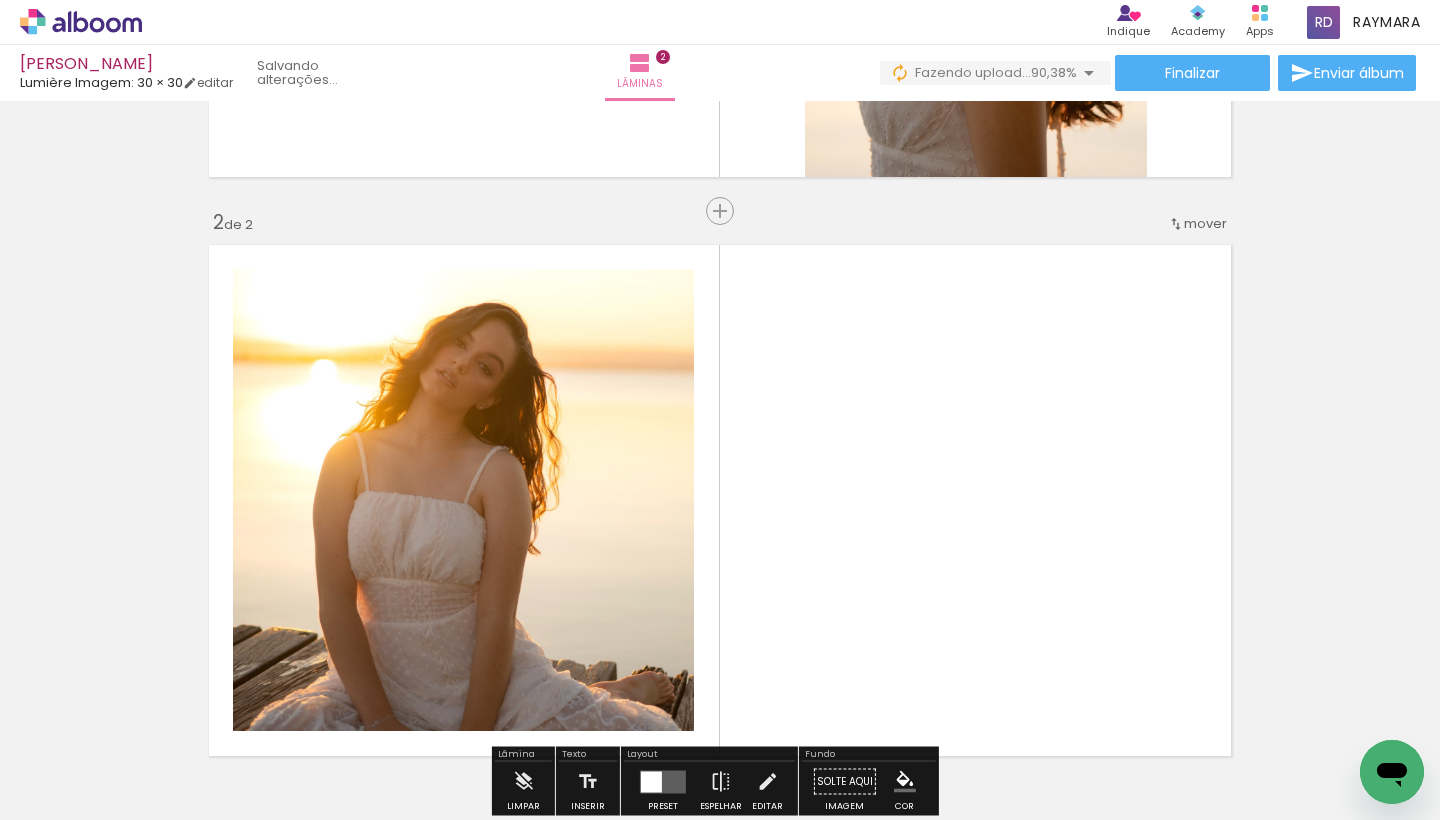 drag, startPoint x: 556, startPoint y: 768, endPoint x: 794, endPoint y: 494, distance: 362.9325 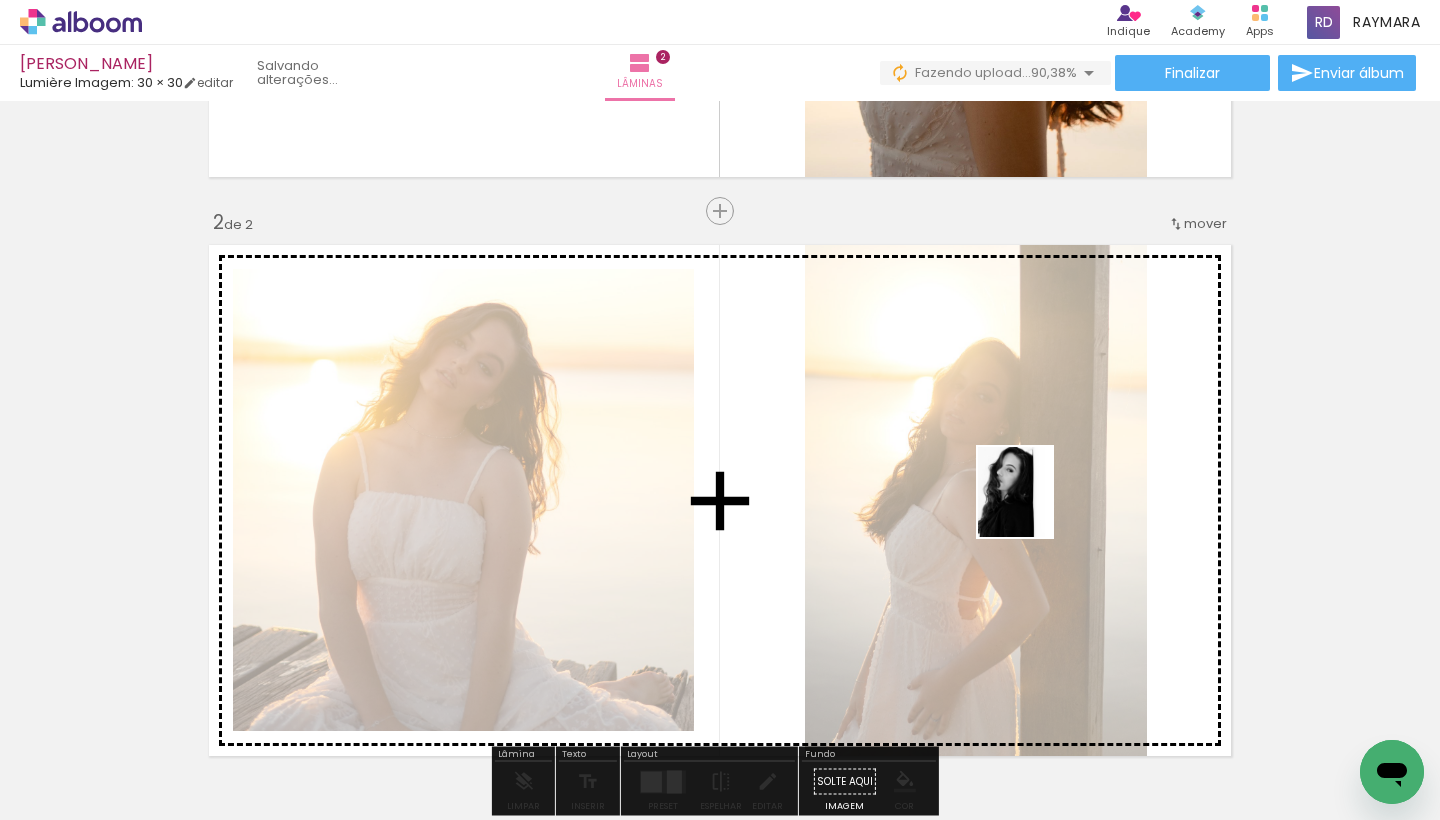 drag, startPoint x: 992, startPoint y: 718, endPoint x: 1038, endPoint y: 507, distance: 215.95601 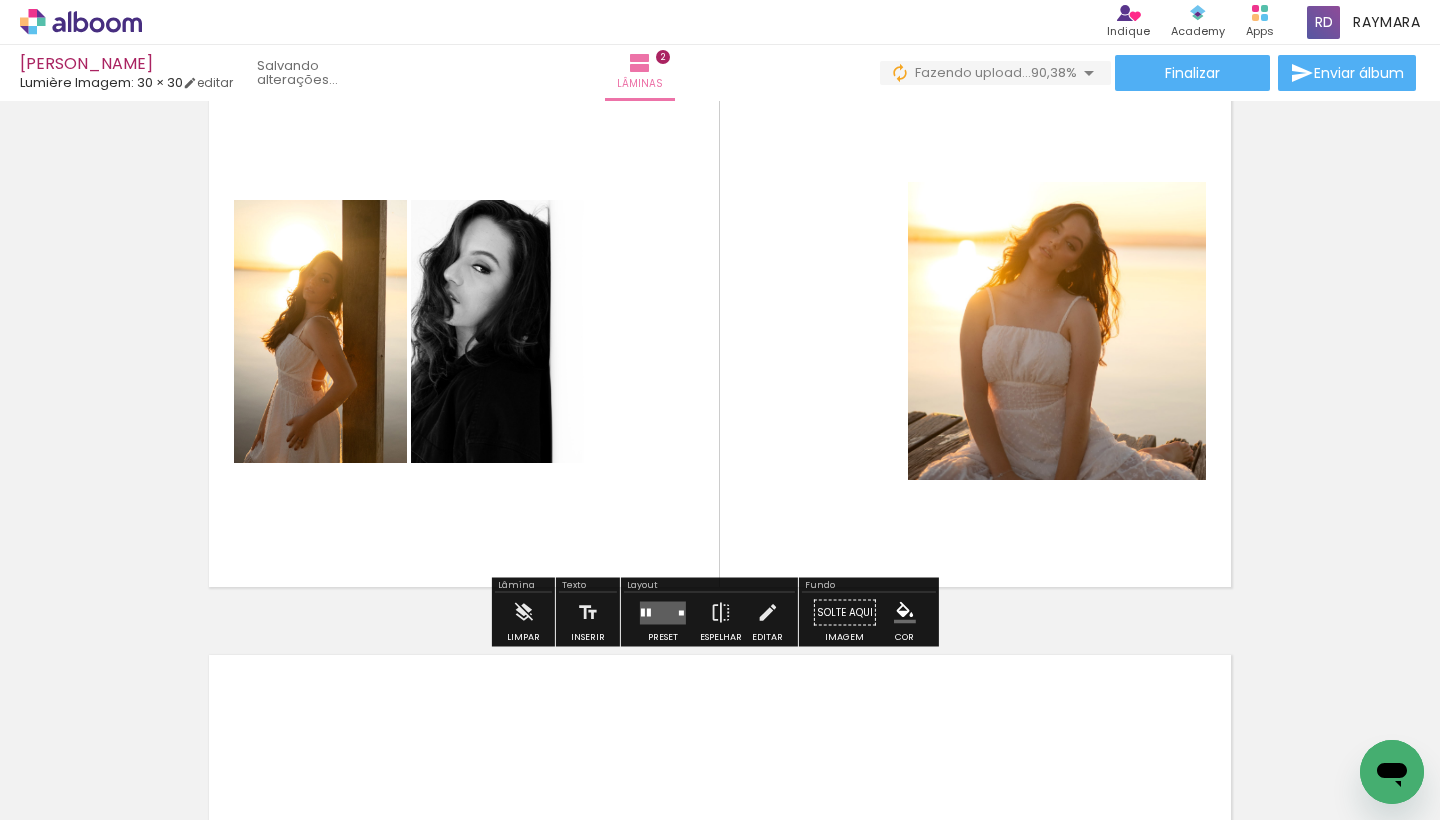scroll, scrollTop: 782, scrollLeft: 0, axis: vertical 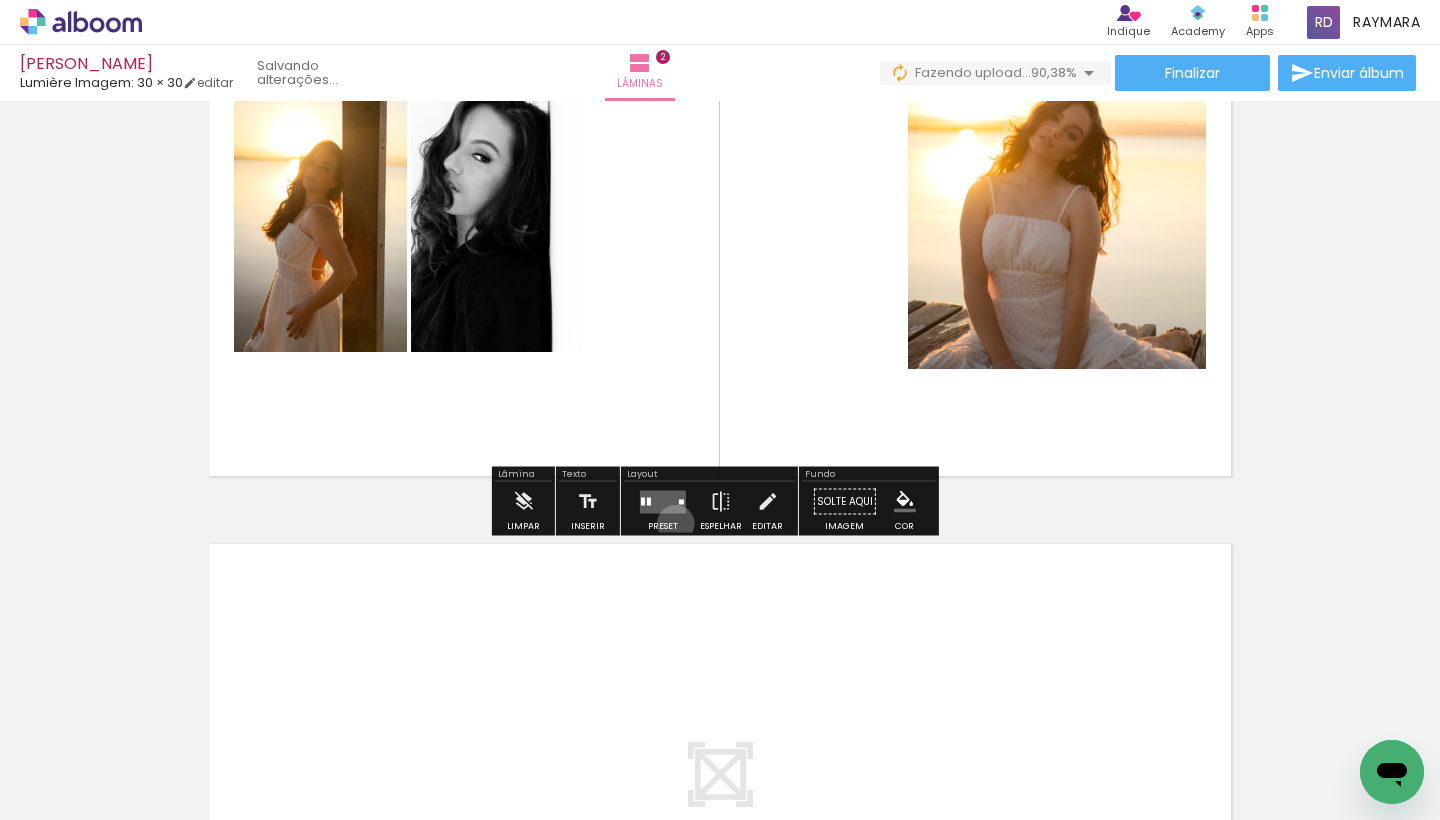 click on "Preset" at bounding box center (663, 526) 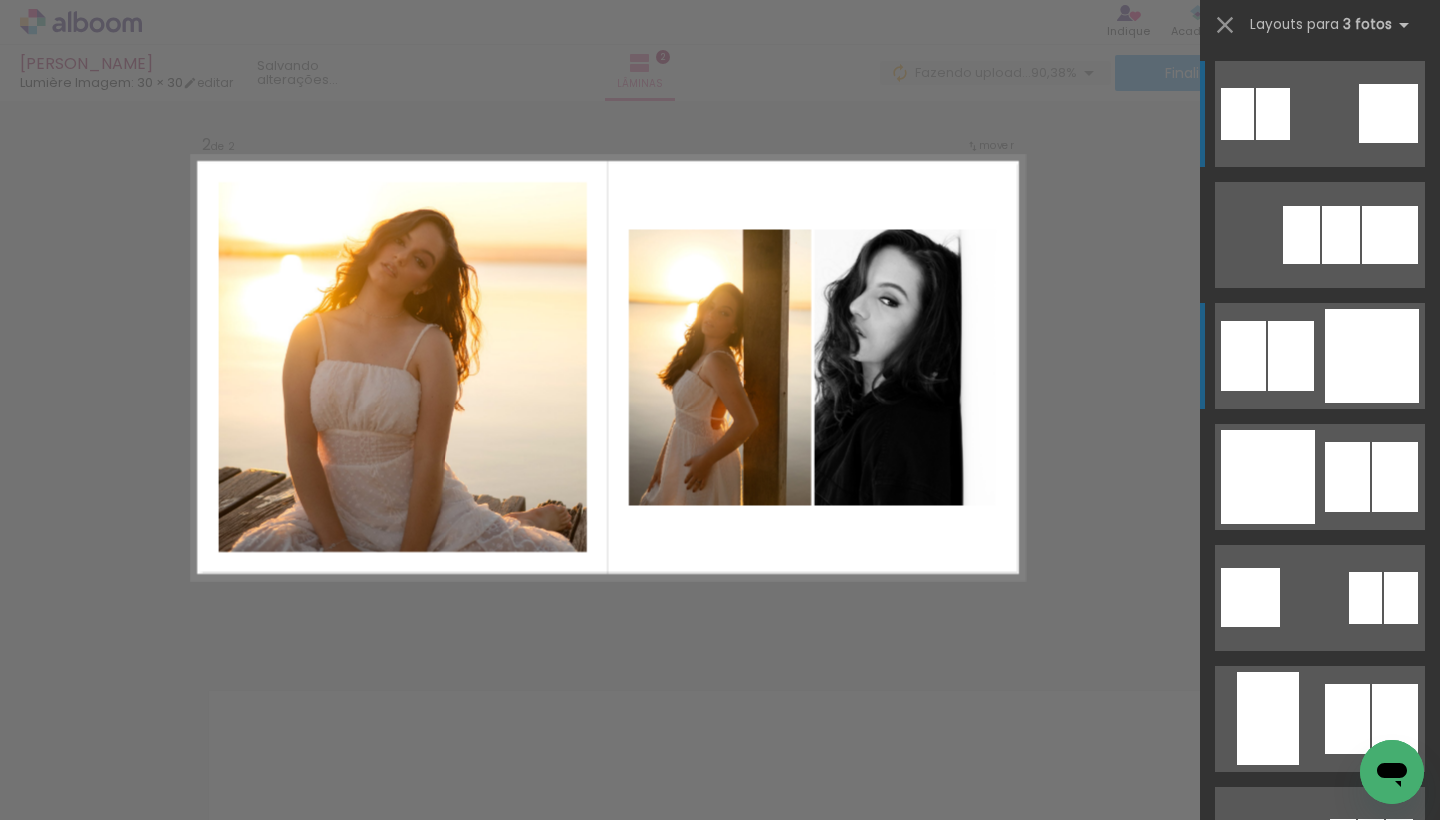 scroll, scrollTop: 604, scrollLeft: 0, axis: vertical 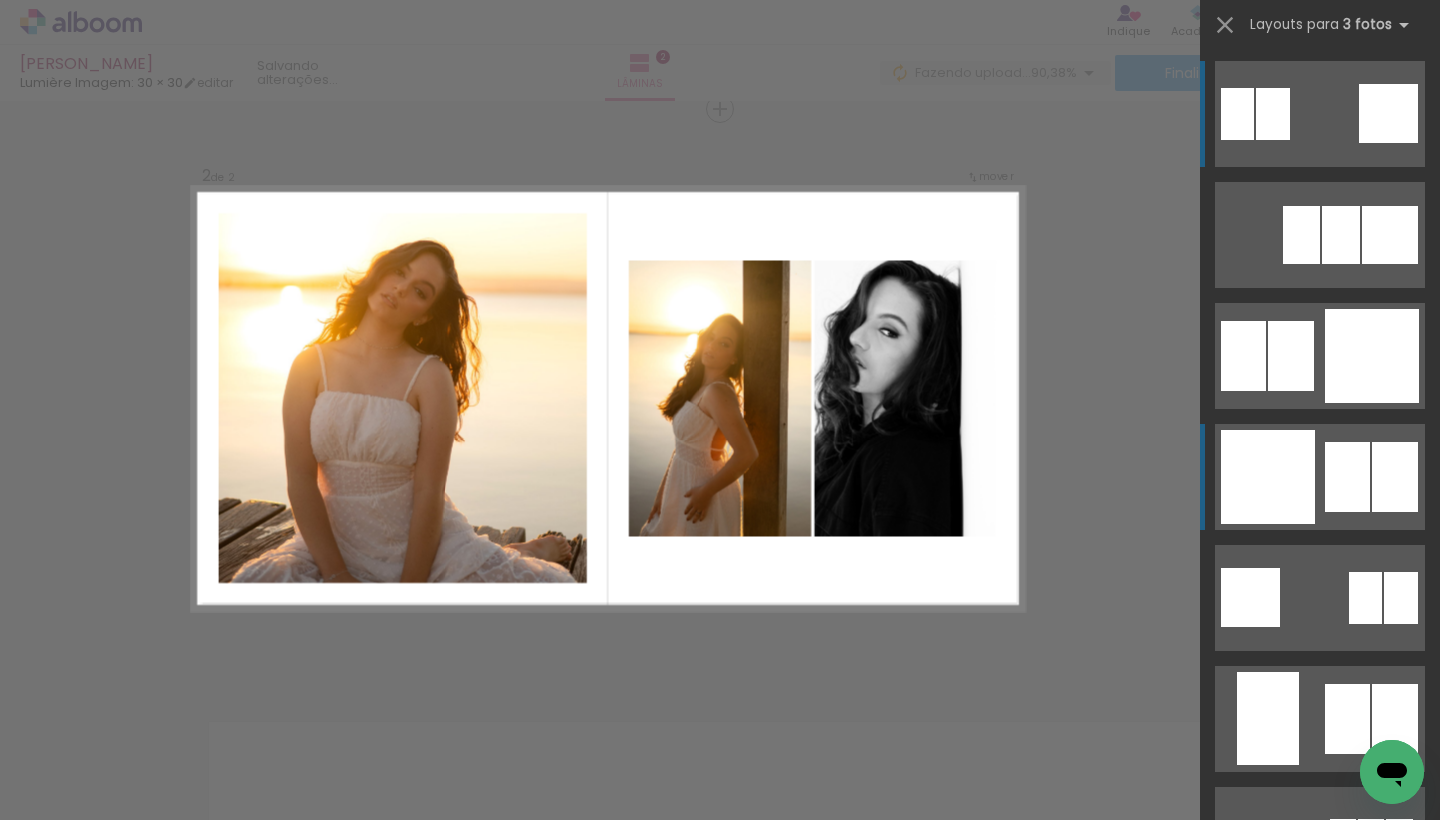 click at bounding box center (1237, 114) 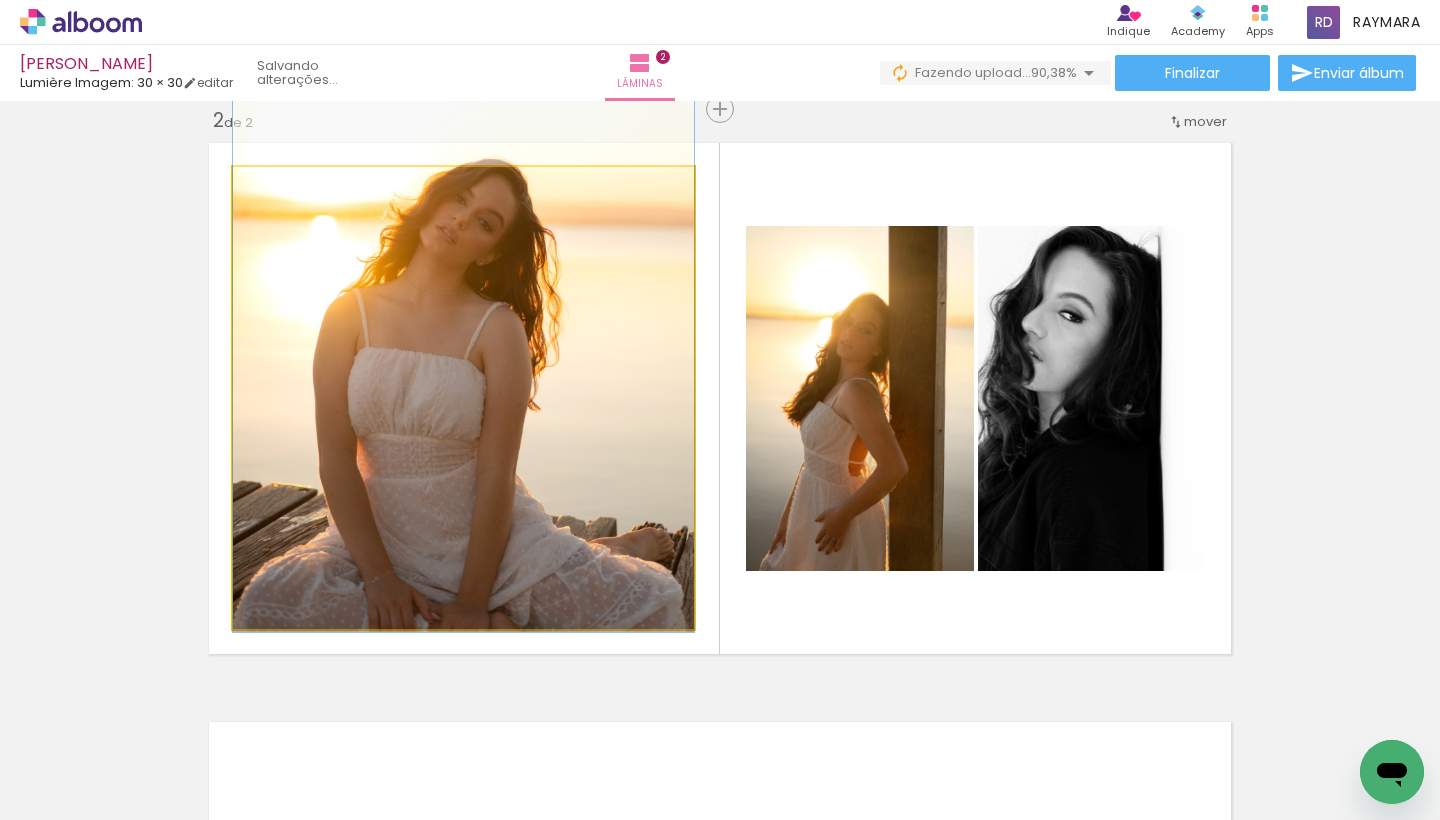 drag, startPoint x: 373, startPoint y: 460, endPoint x: 369, endPoint y: 418, distance: 42.190044 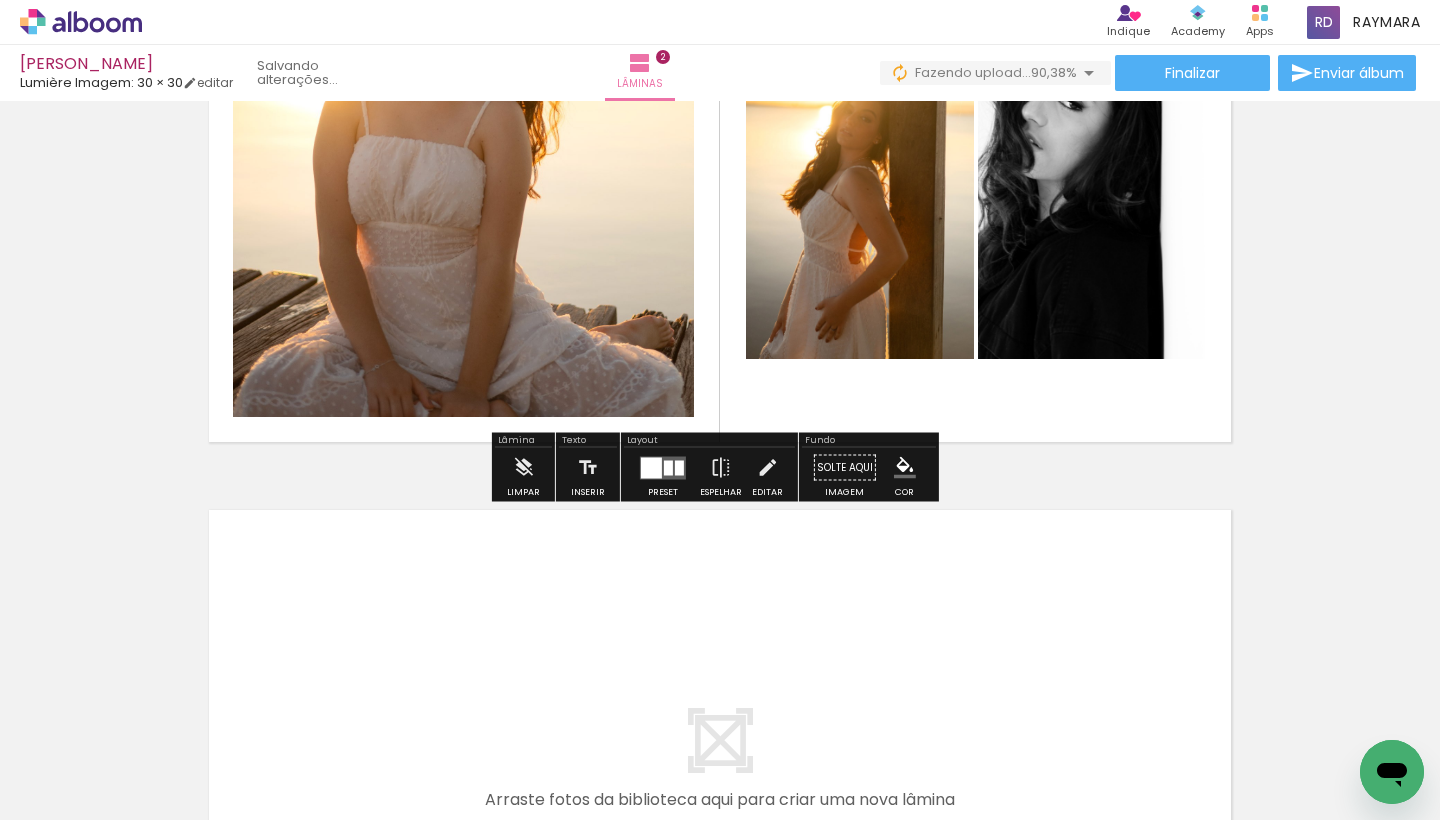 scroll, scrollTop: 930, scrollLeft: 0, axis: vertical 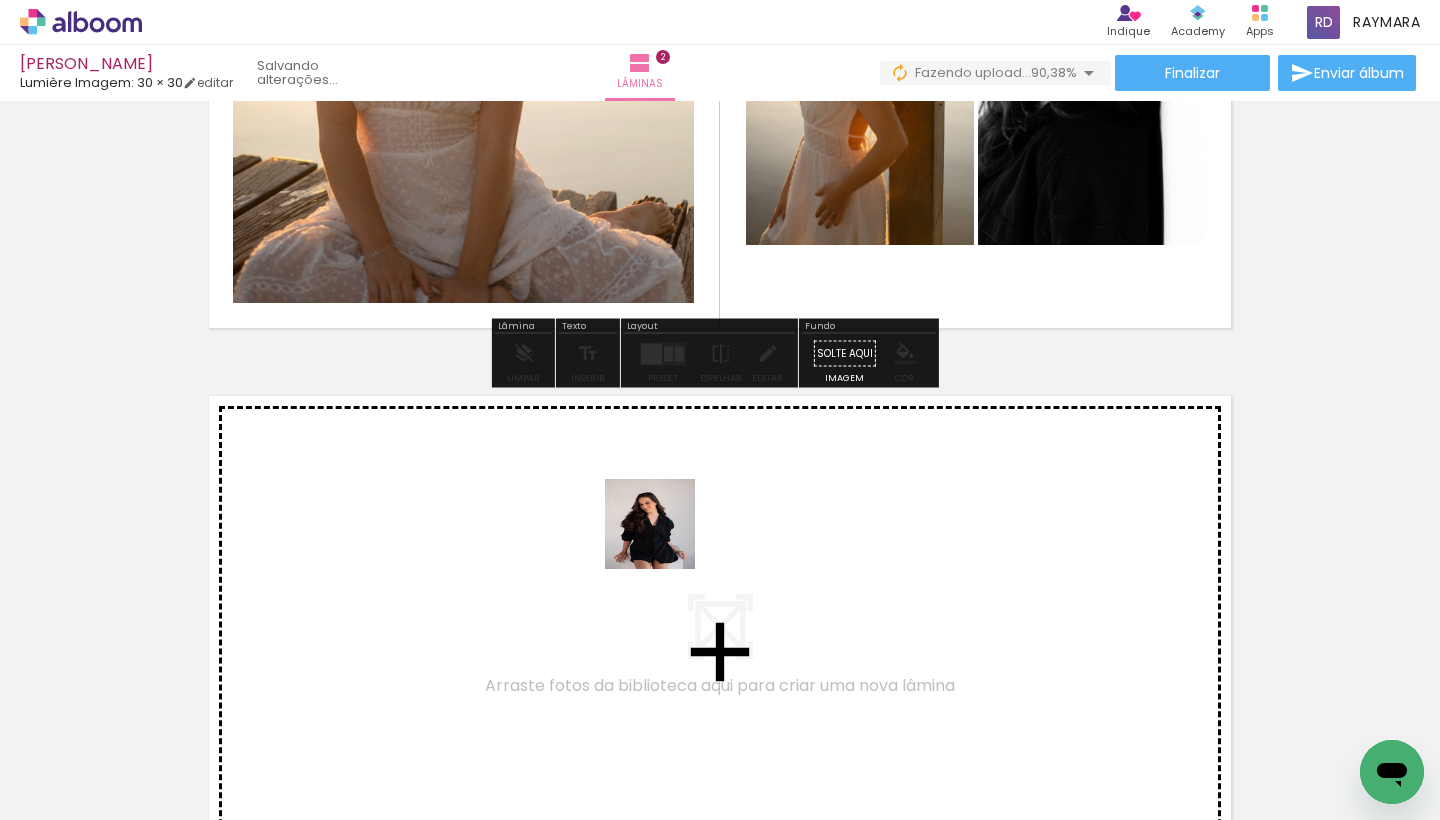 click at bounding box center (720, 410) 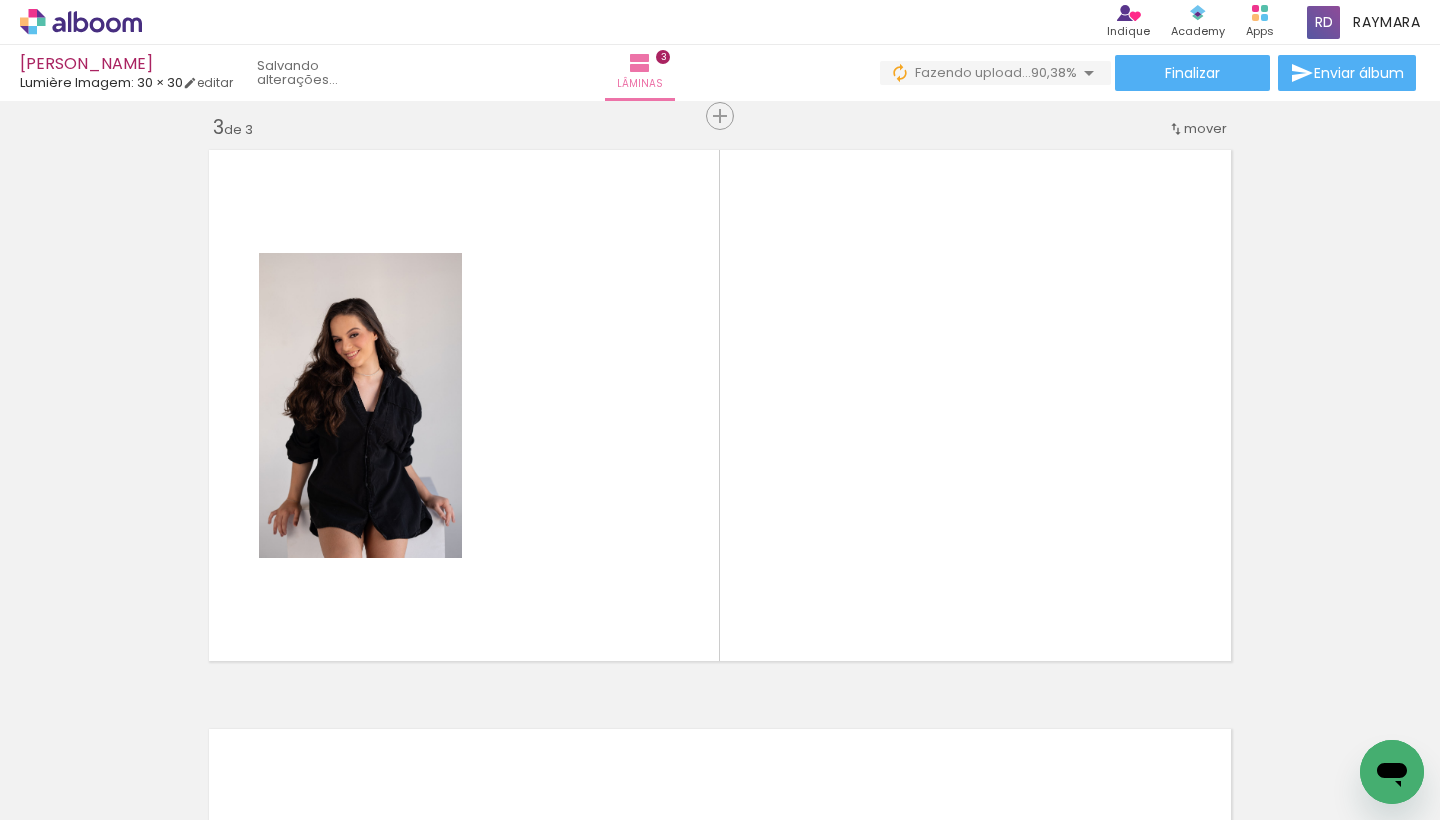 scroll, scrollTop: 1183, scrollLeft: 0, axis: vertical 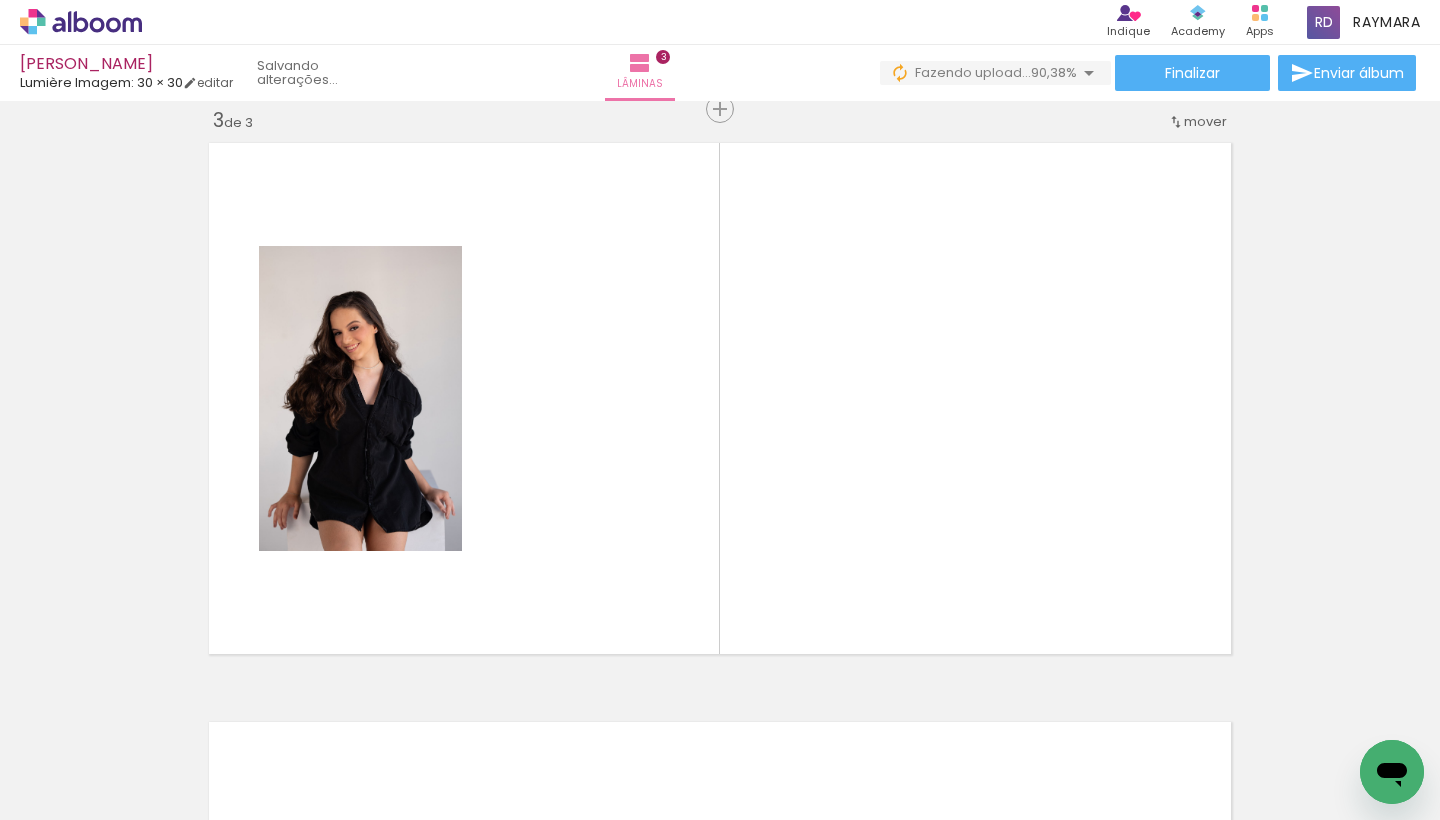drag, startPoint x: 811, startPoint y: 527, endPoint x: 827, endPoint y: 433, distance: 95.35198 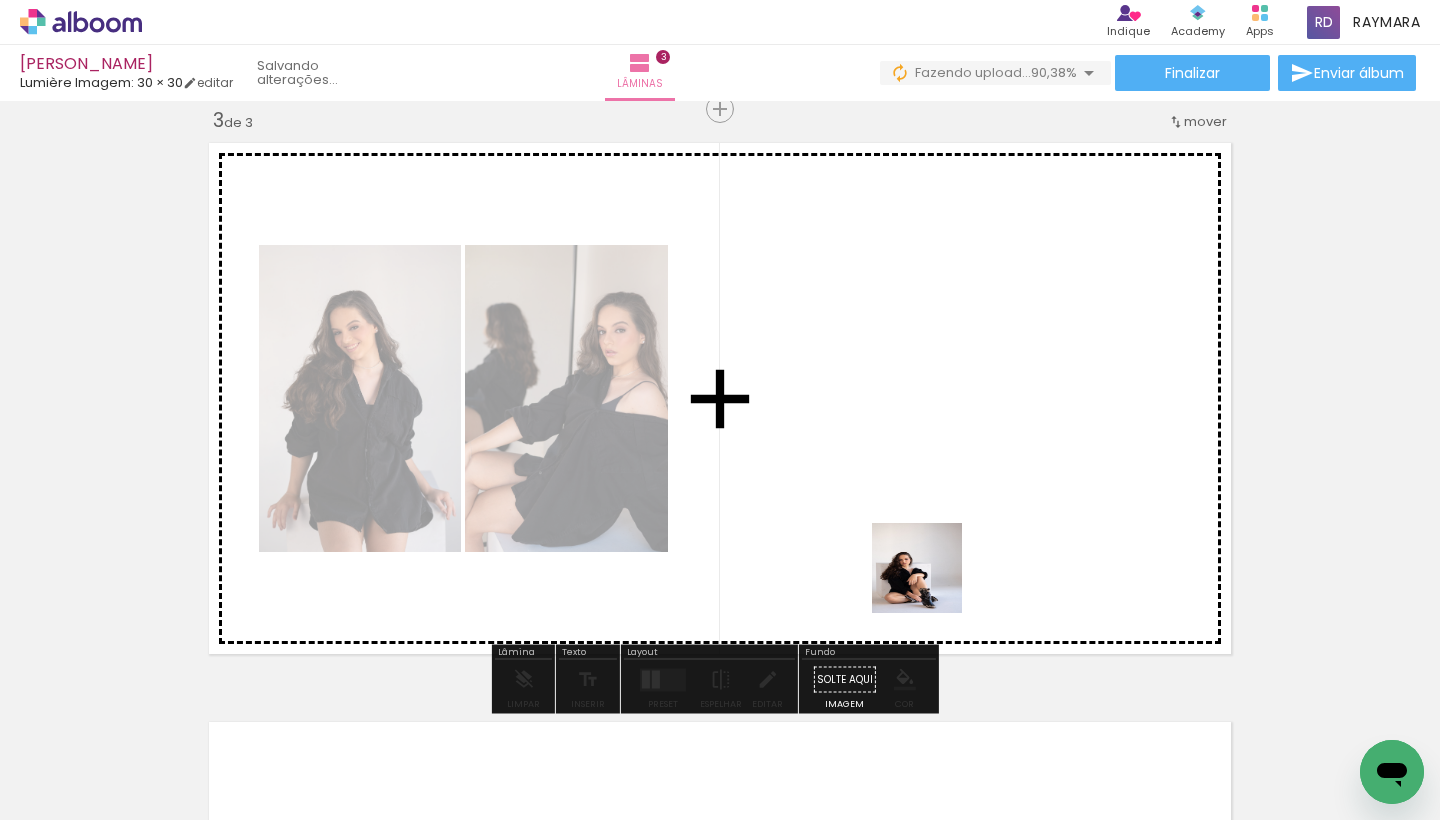 drag, startPoint x: 932, startPoint y: 583, endPoint x: 949, endPoint y: 519, distance: 66.21933 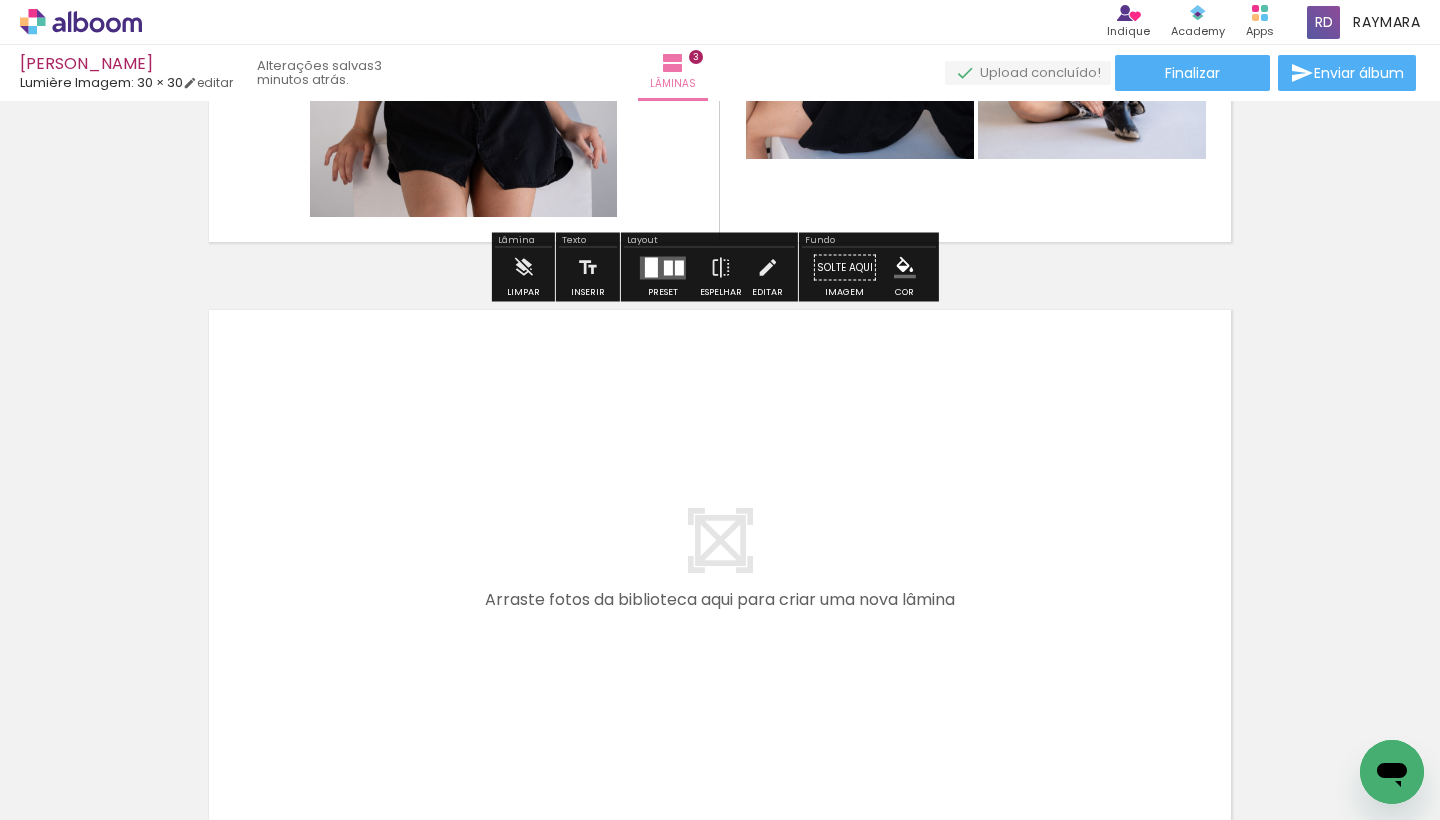scroll, scrollTop: 1640, scrollLeft: 0, axis: vertical 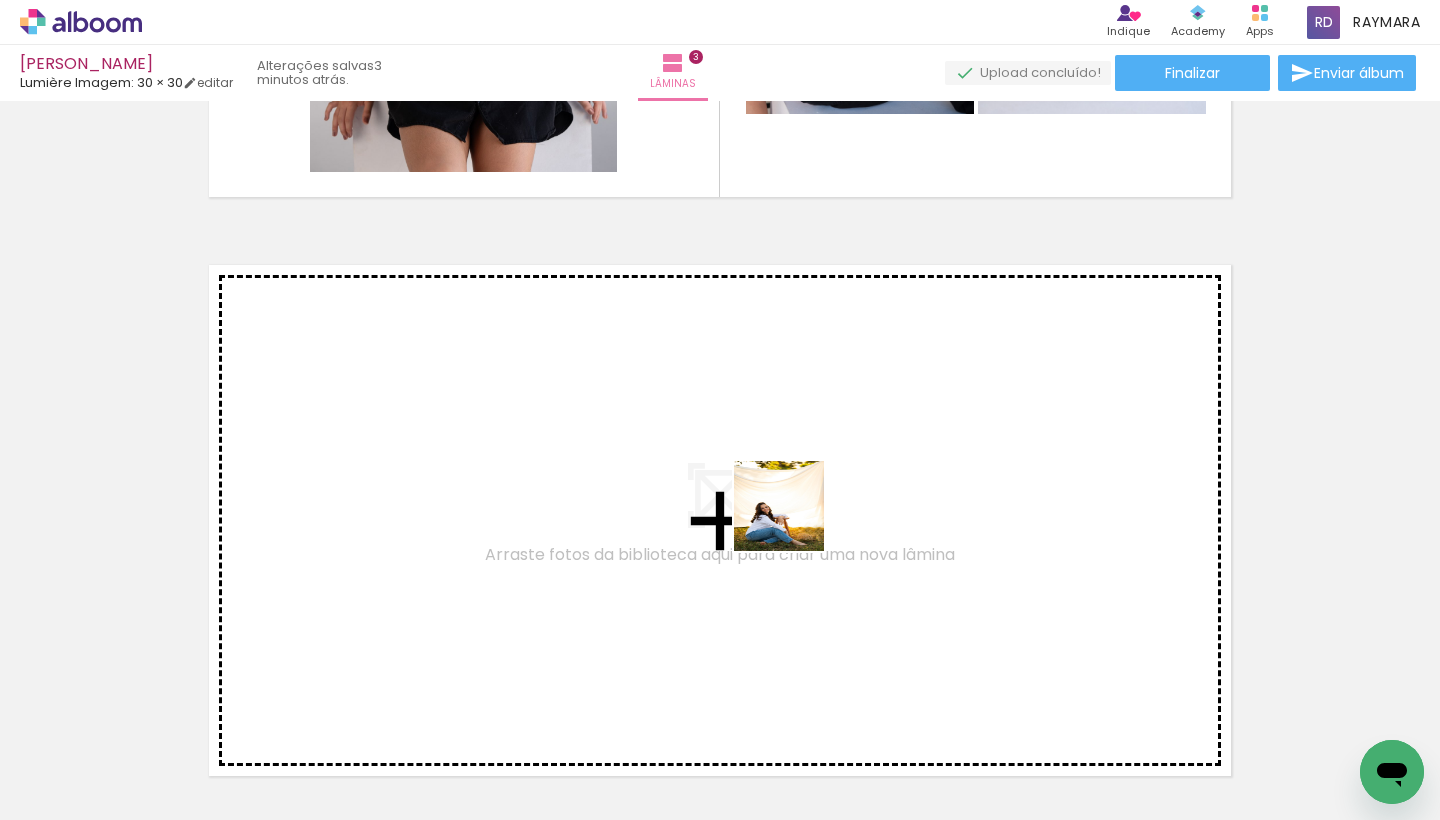drag, startPoint x: 1012, startPoint y: 679, endPoint x: 794, endPoint y: 521, distance: 269.23596 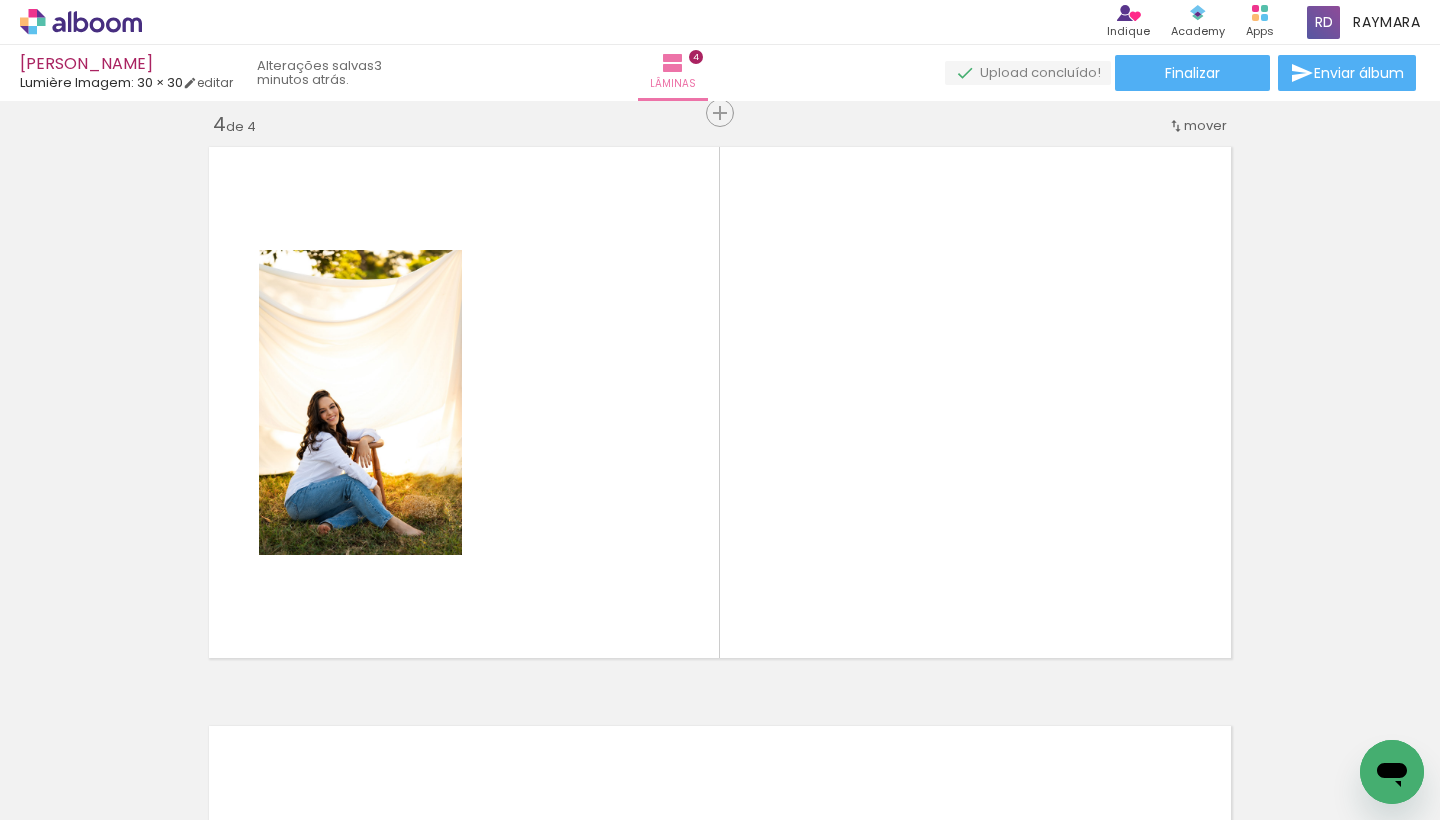 scroll, scrollTop: 1762, scrollLeft: 0, axis: vertical 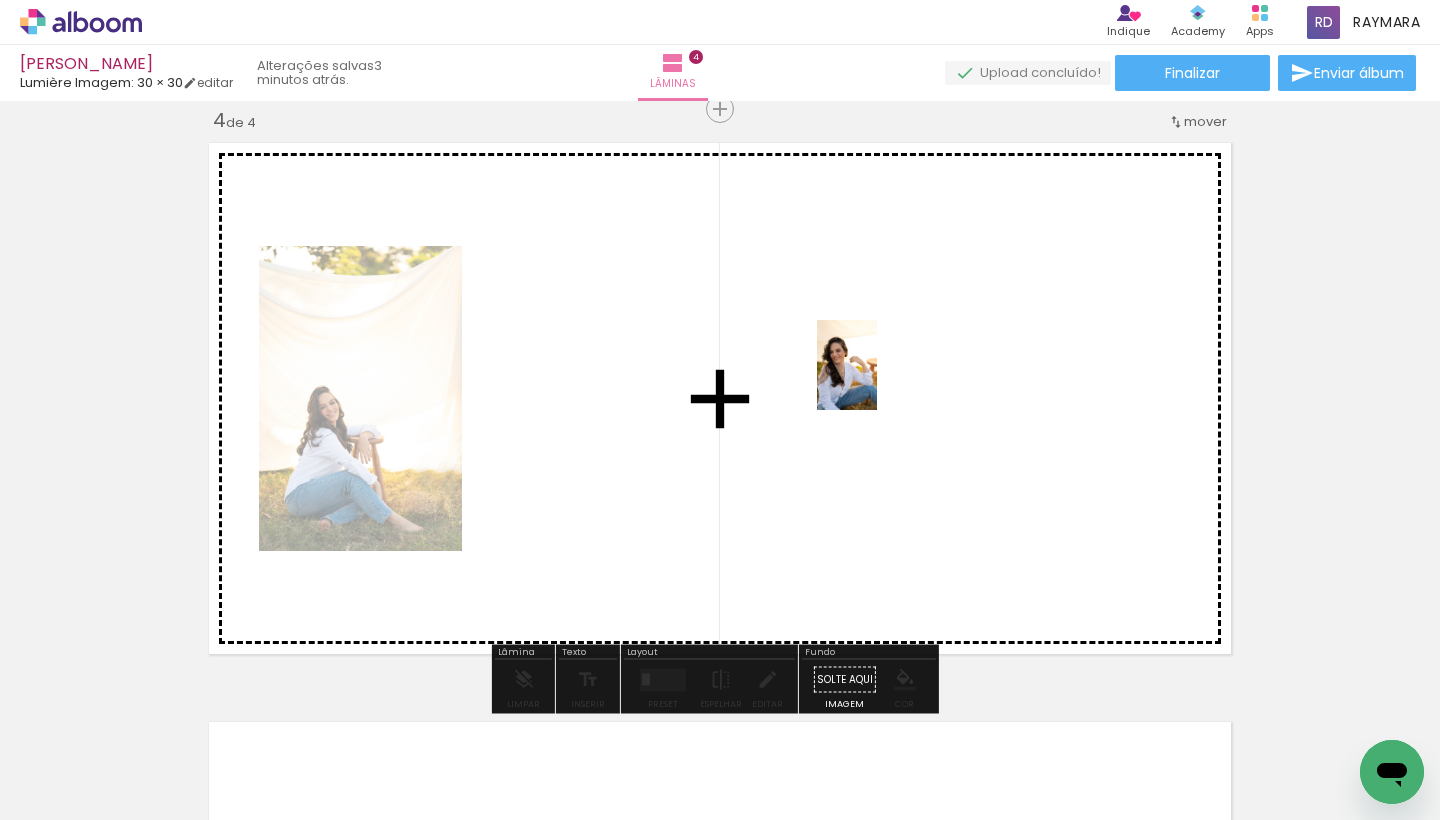 drag, startPoint x: 913, startPoint y: 399, endPoint x: 876, endPoint y: 381, distance: 41.14608 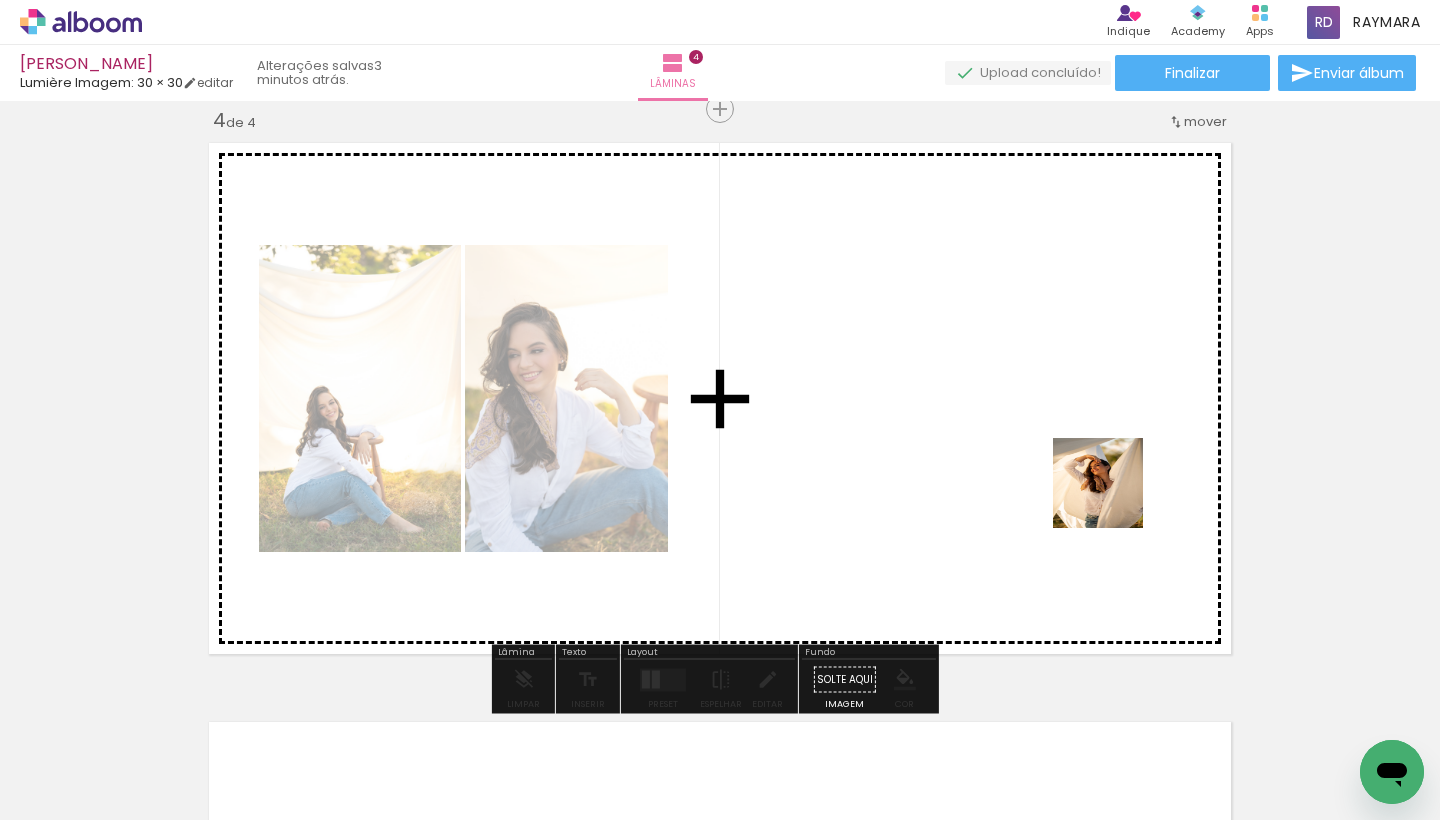 drag, startPoint x: 1314, startPoint y: 745, endPoint x: 920, endPoint y: 317, distance: 581.7388 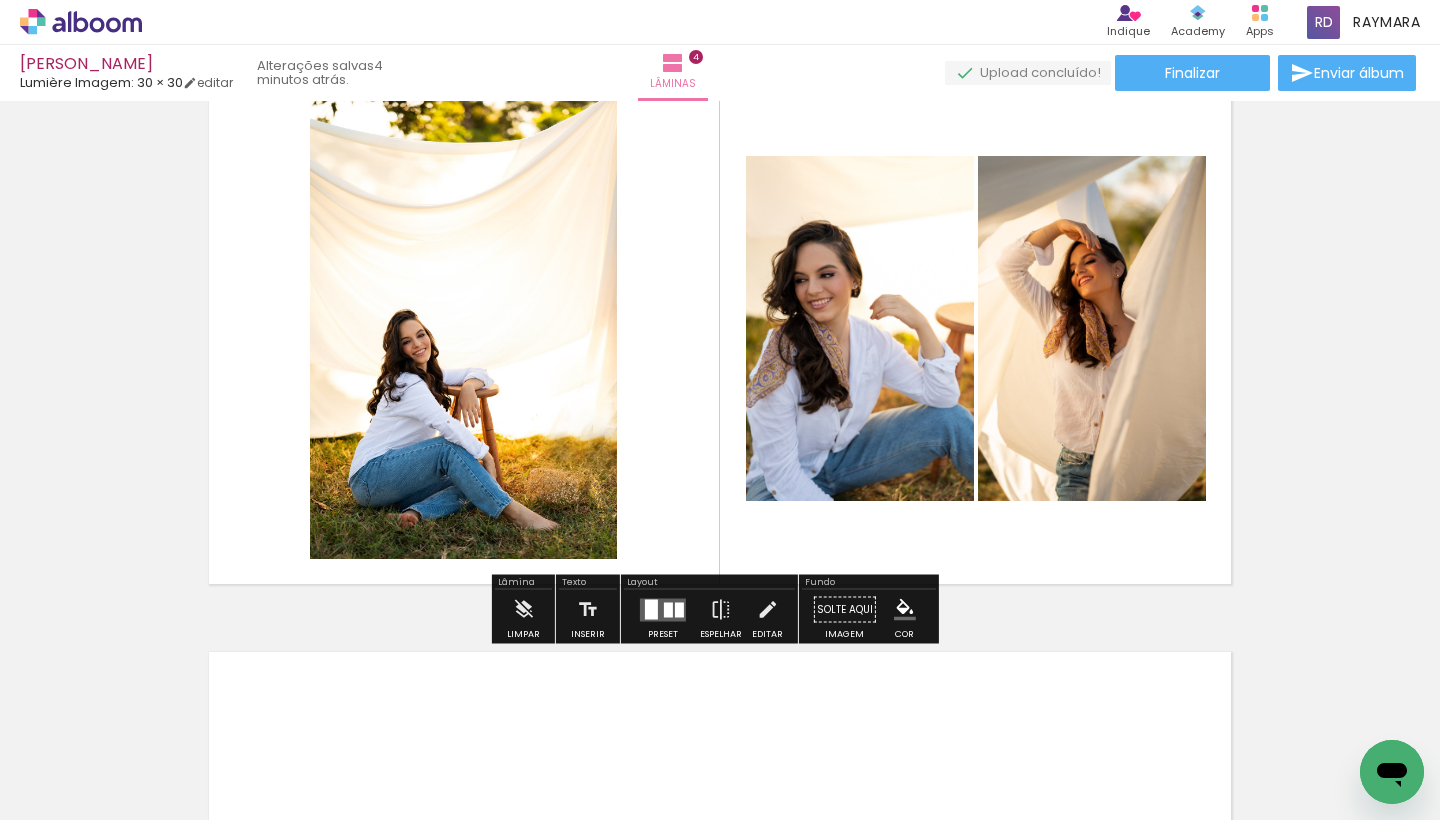 scroll, scrollTop: 1836, scrollLeft: 0, axis: vertical 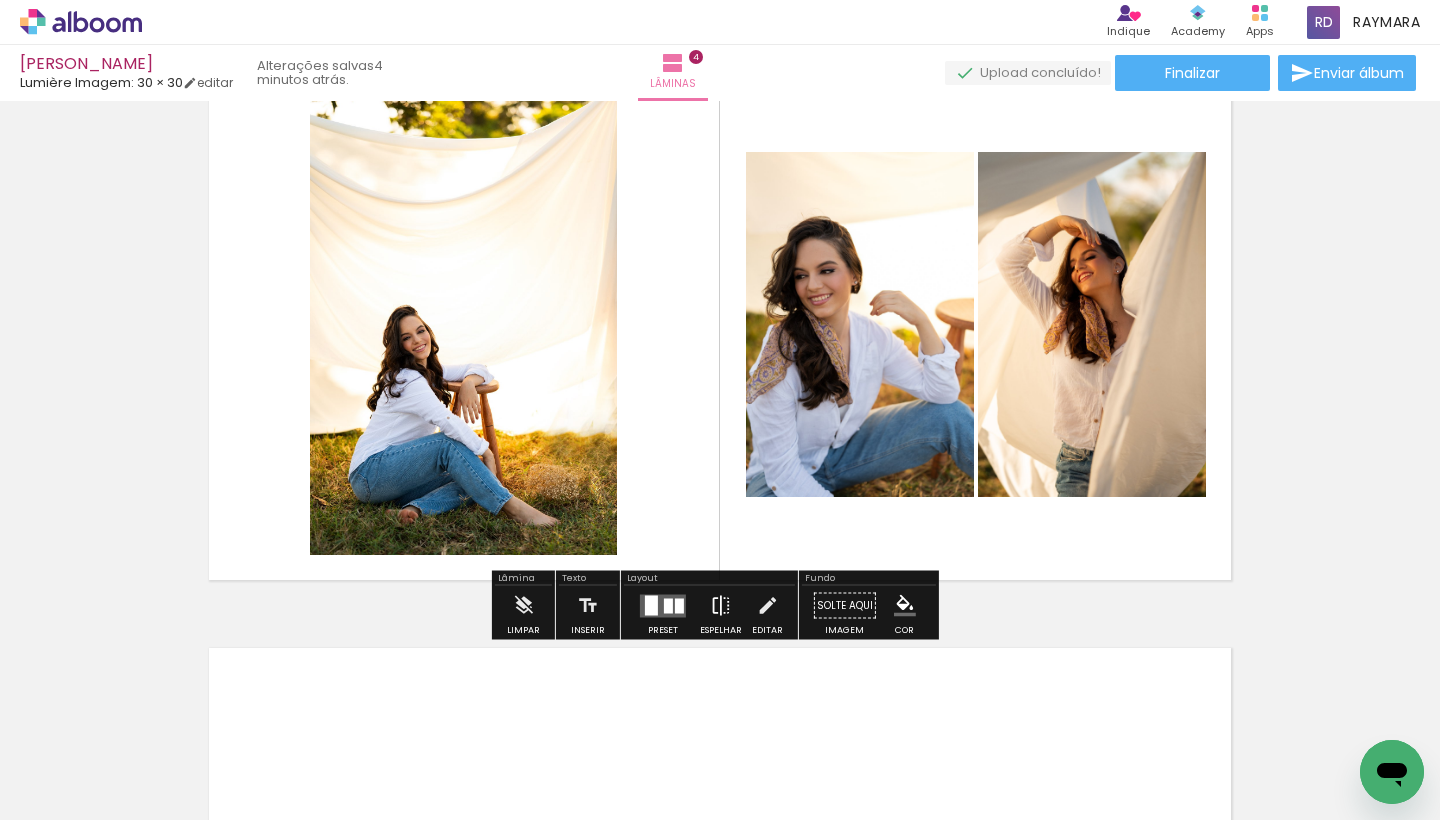 click at bounding box center (721, 606) 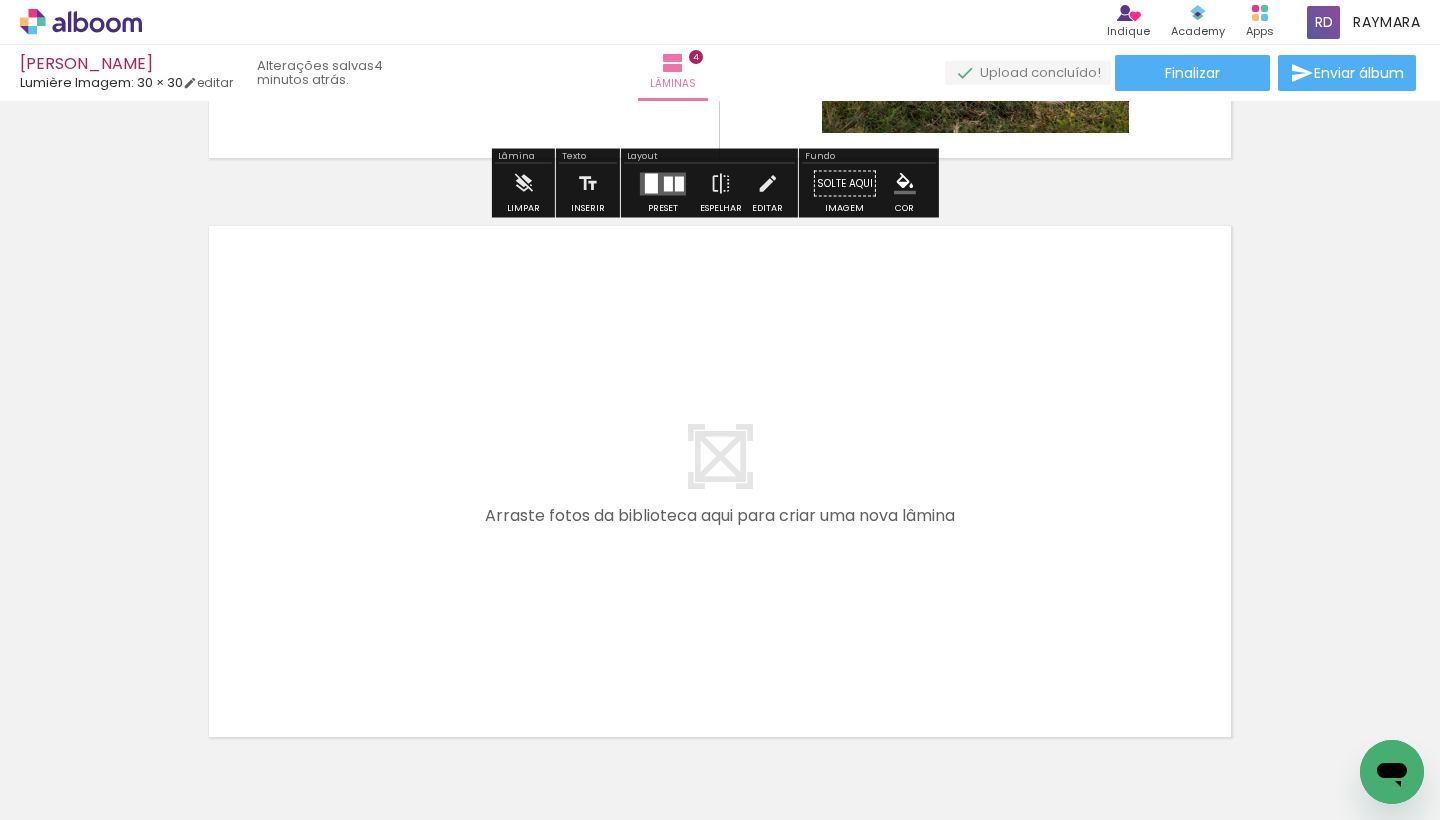 scroll, scrollTop: 2288, scrollLeft: 0, axis: vertical 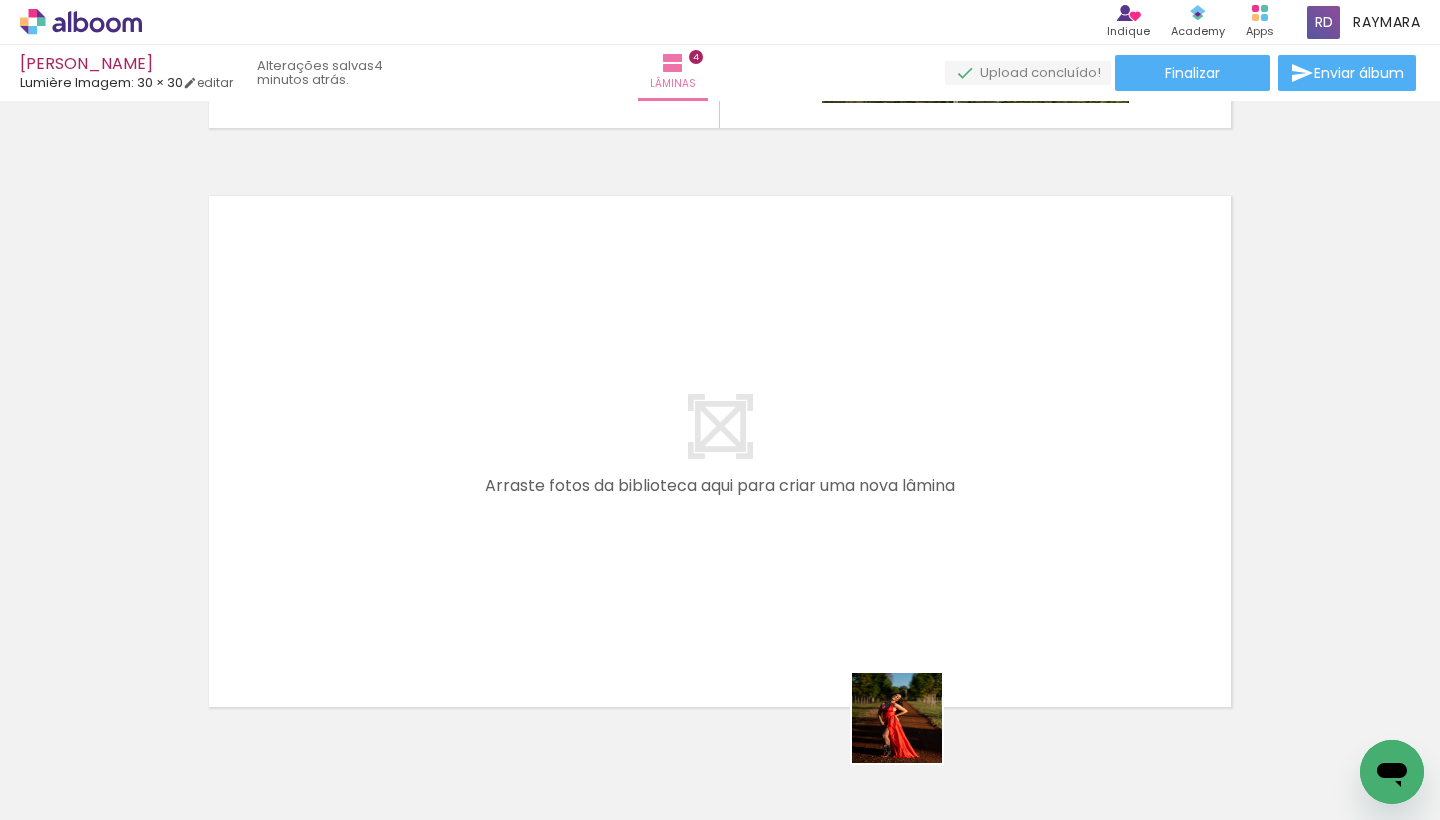 drag, startPoint x: 912, startPoint y: 733, endPoint x: 778, endPoint y: 519, distance: 252.49158 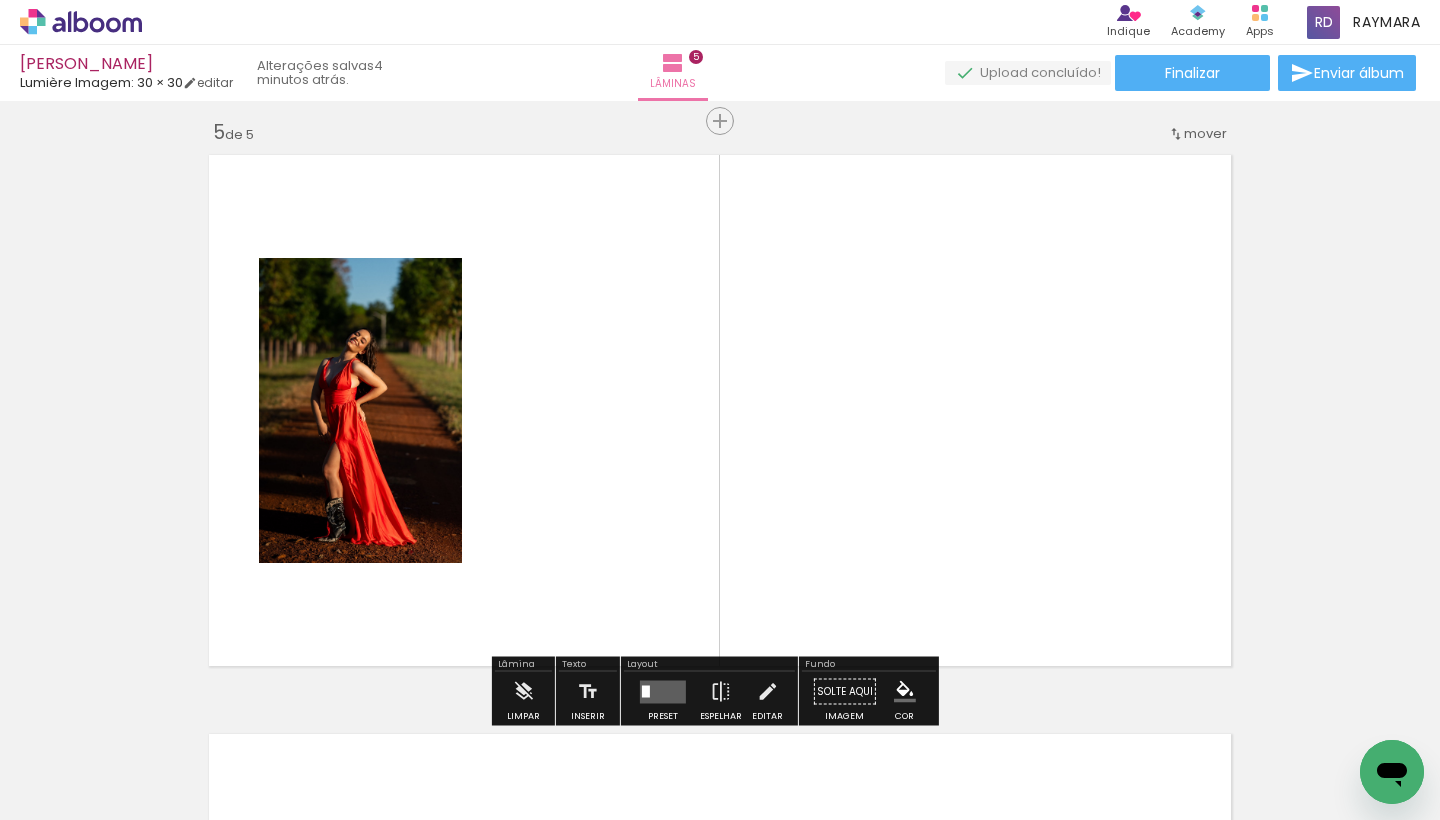 scroll, scrollTop: 2341, scrollLeft: 0, axis: vertical 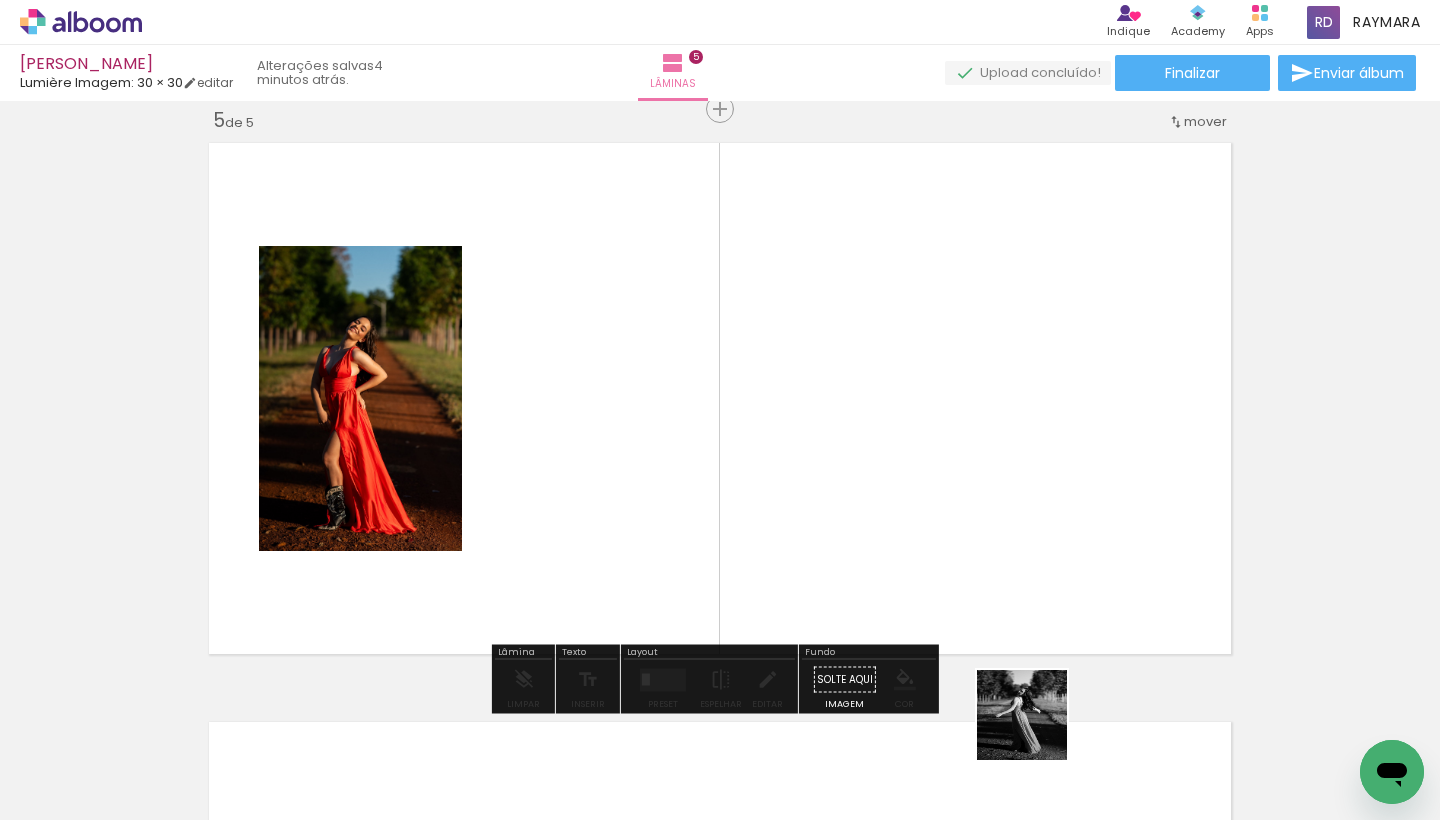 drag, startPoint x: 1042, startPoint y: 755, endPoint x: 940, endPoint y: 448, distance: 323.50116 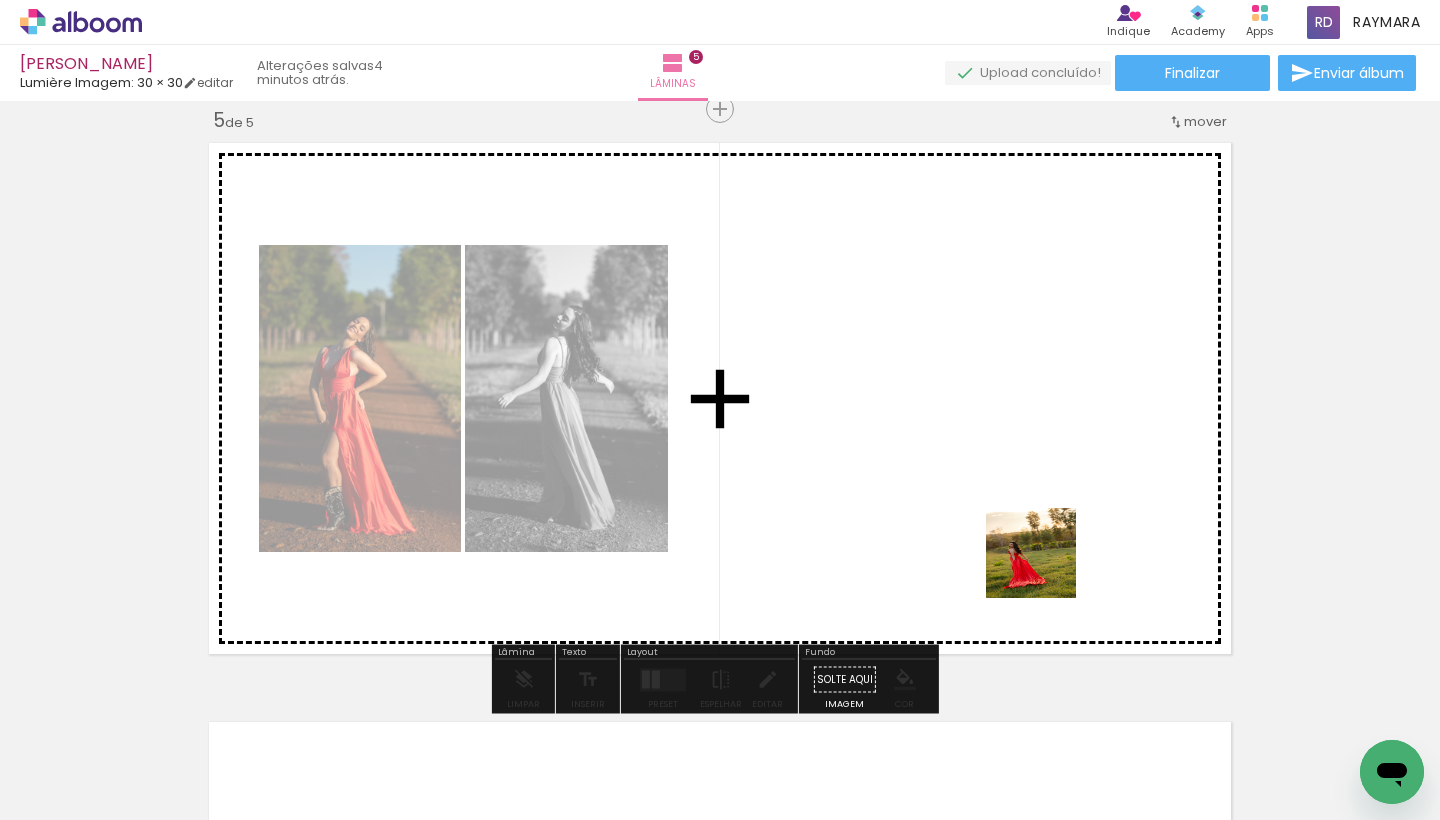 drag, startPoint x: 1046, startPoint y: 568, endPoint x: 934, endPoint y: 429, distance: 178.5077 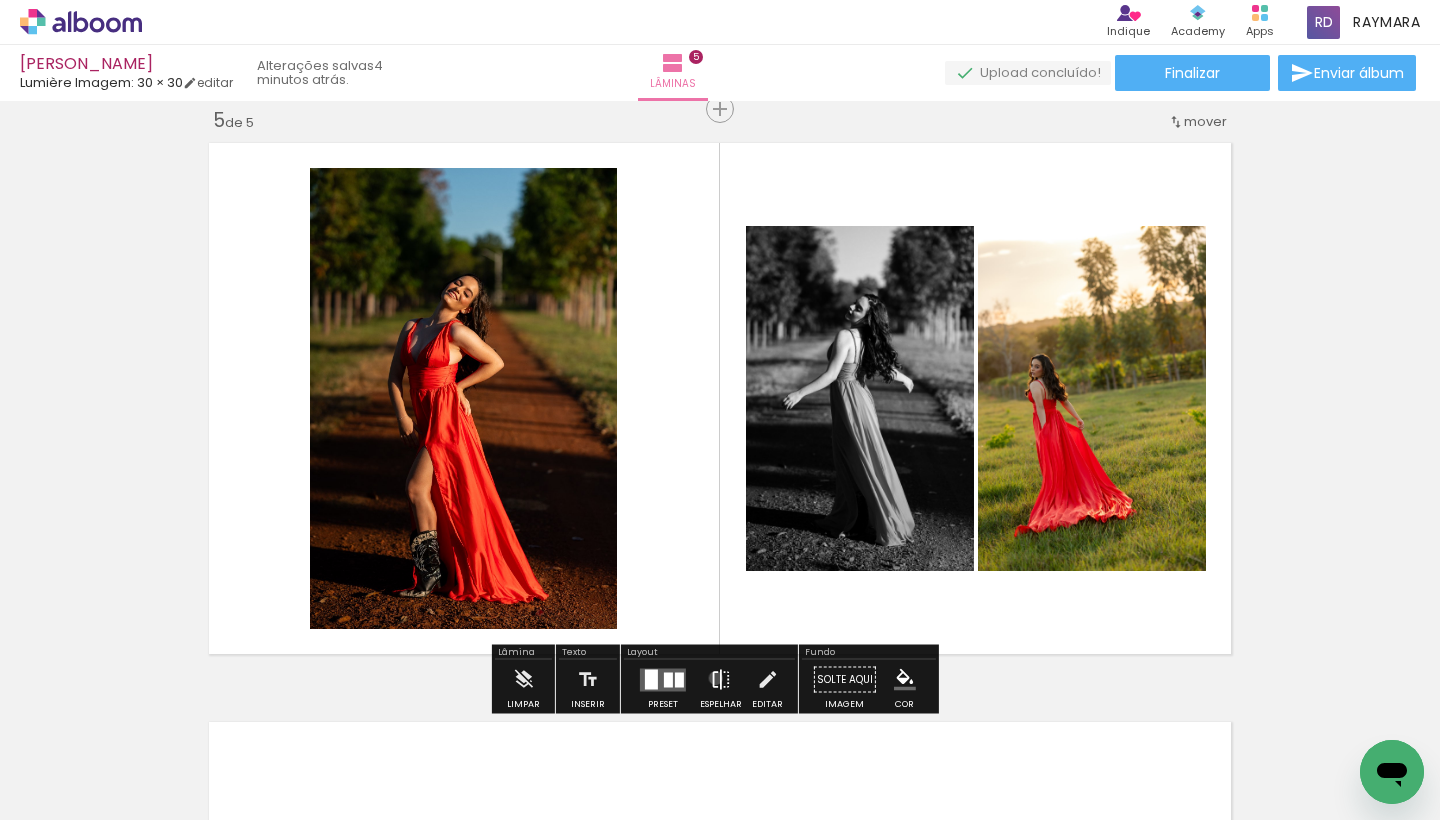 click at bounding box center [721, 680] 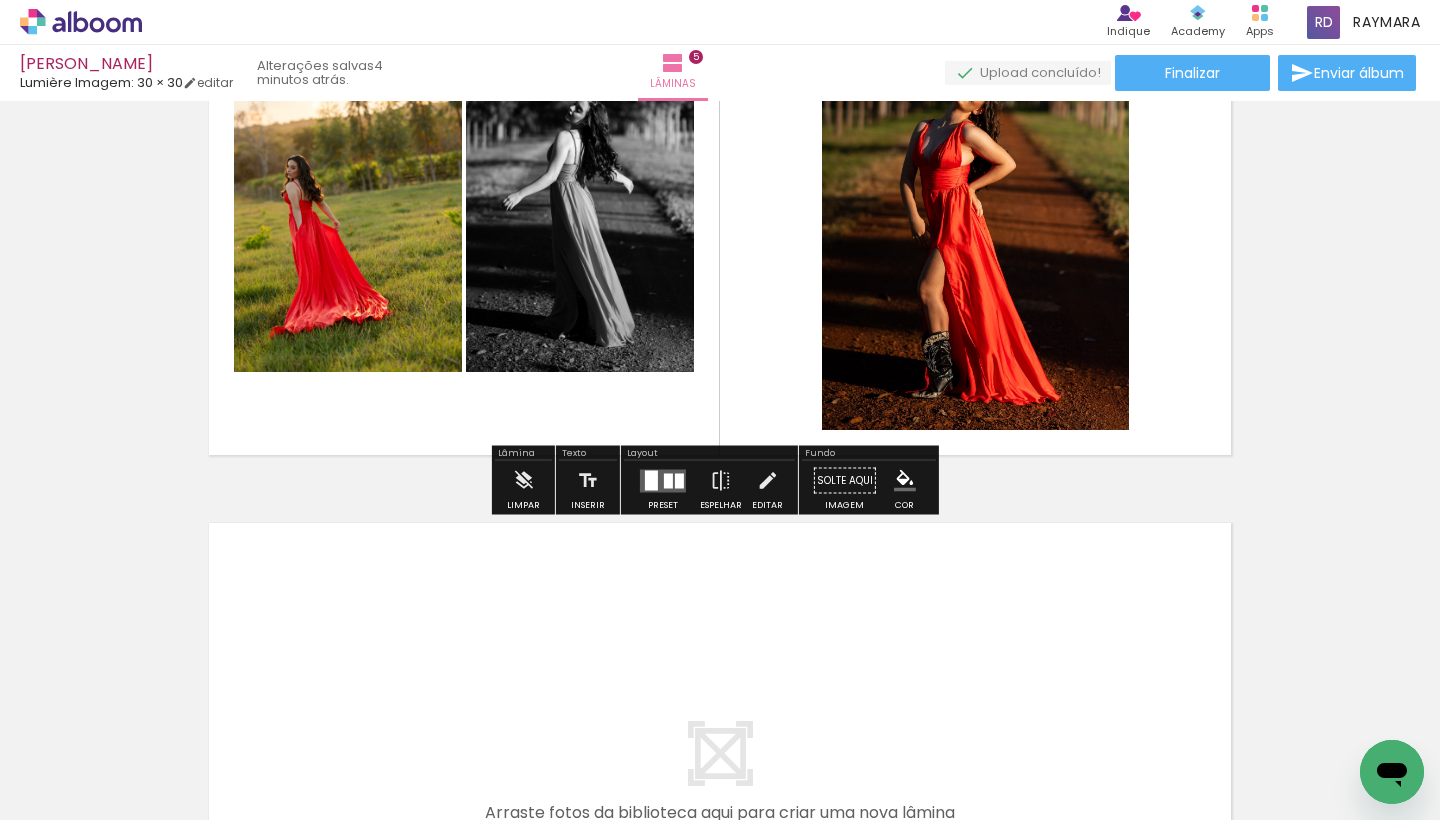 scroll, scrollTop: 2742, scrollLeft: 0, axis: vertical 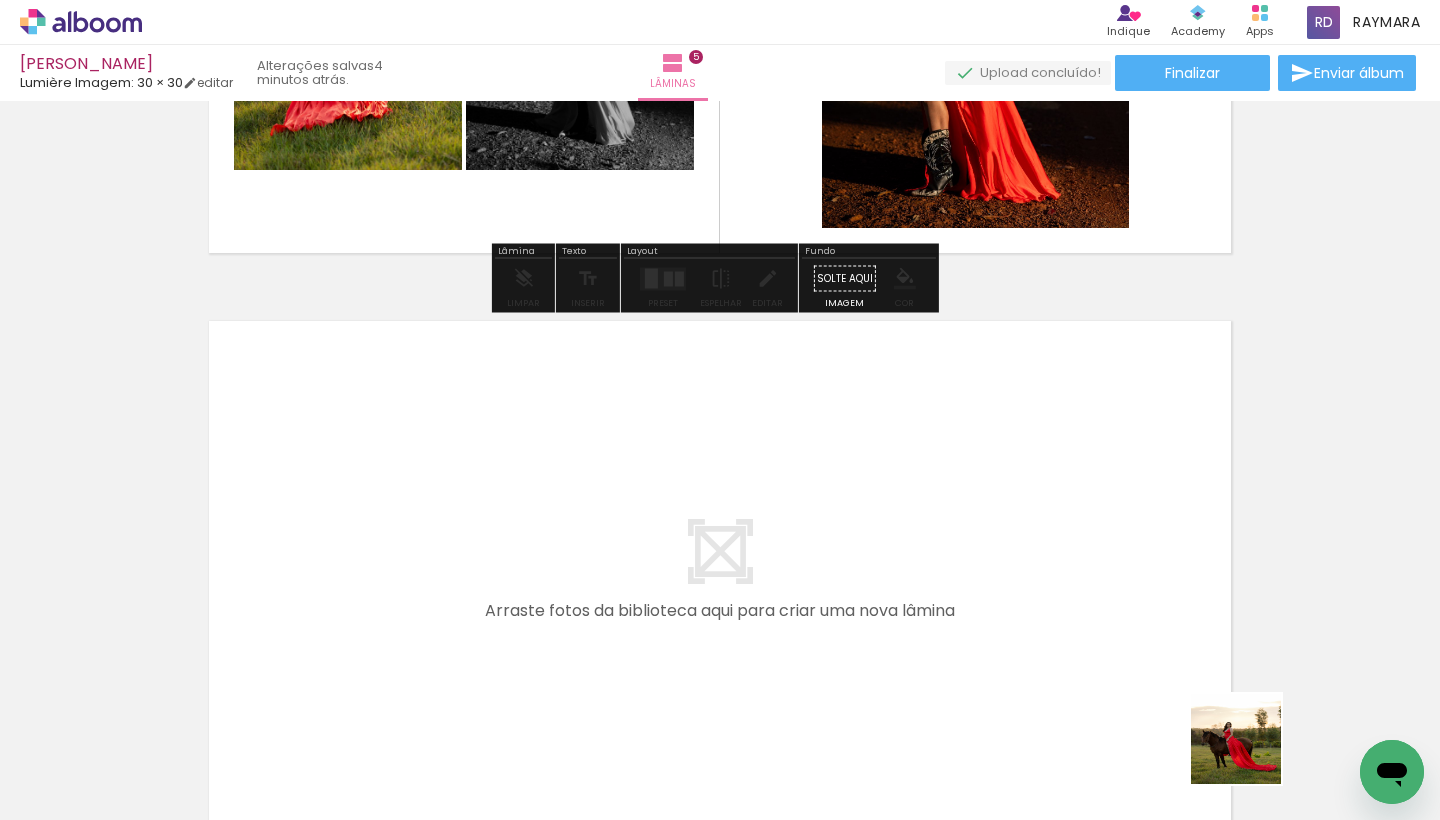 drag, startPoint x: 1272, startPoint y: 767, endPoint x: 1002, endPoint y: 538, distance: 354.0353 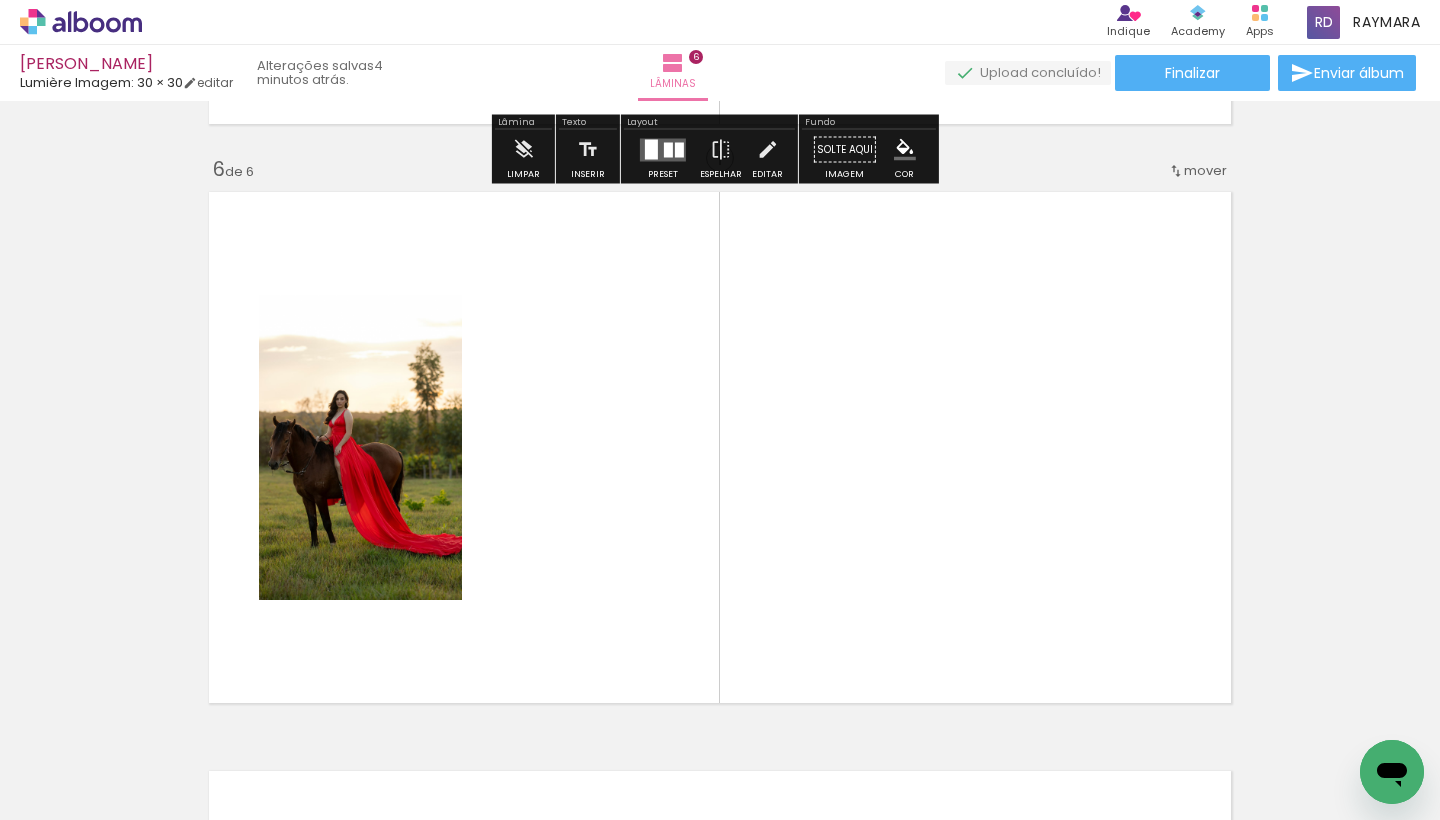 scroll, scrollTop: 2920, scrollLeft: 0, axis: vertical 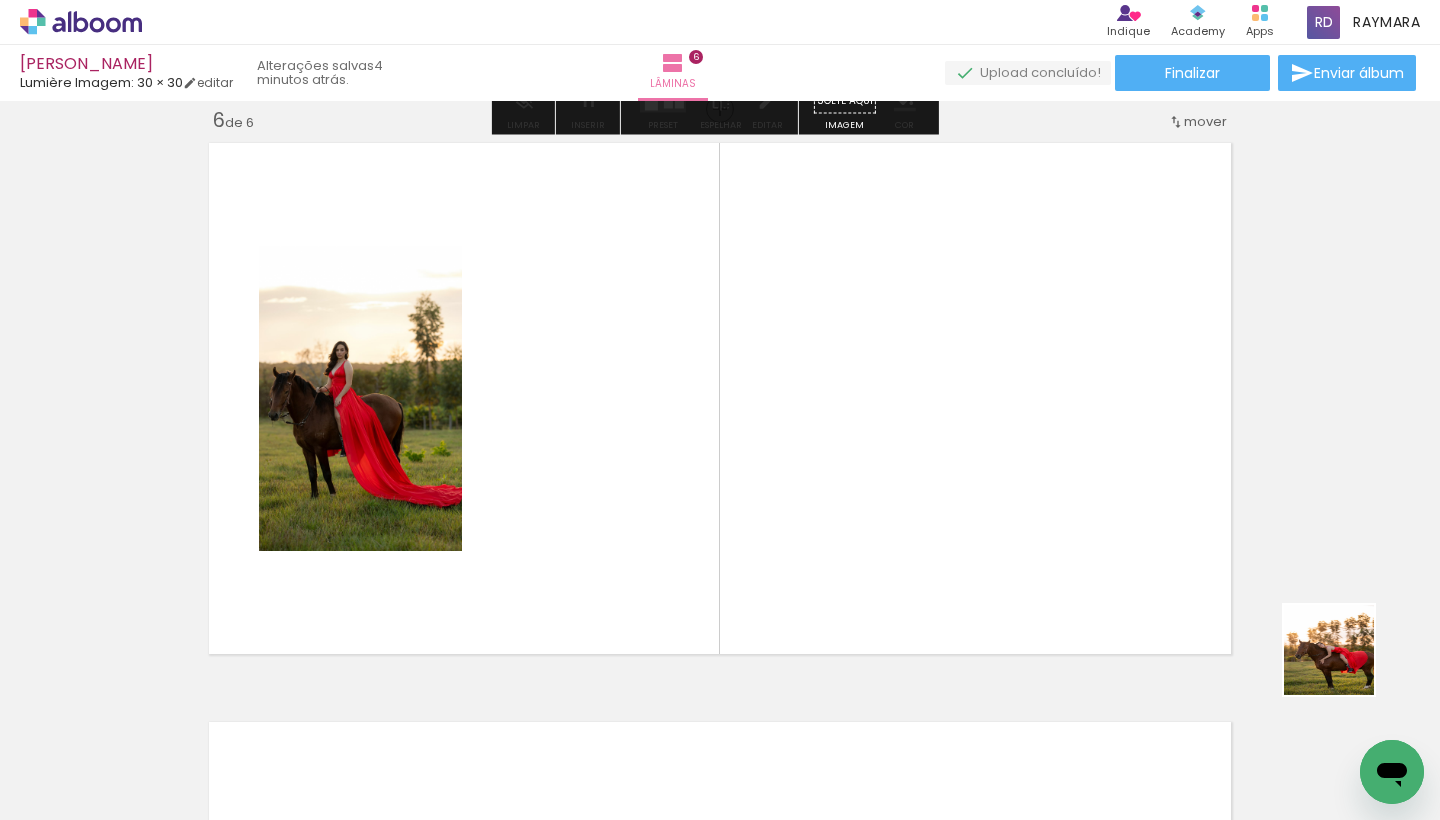 drag, startPoint x: 1344, startPoint y: 665, endPoint x: 851, endPoint y: 392, distance: 563.5406 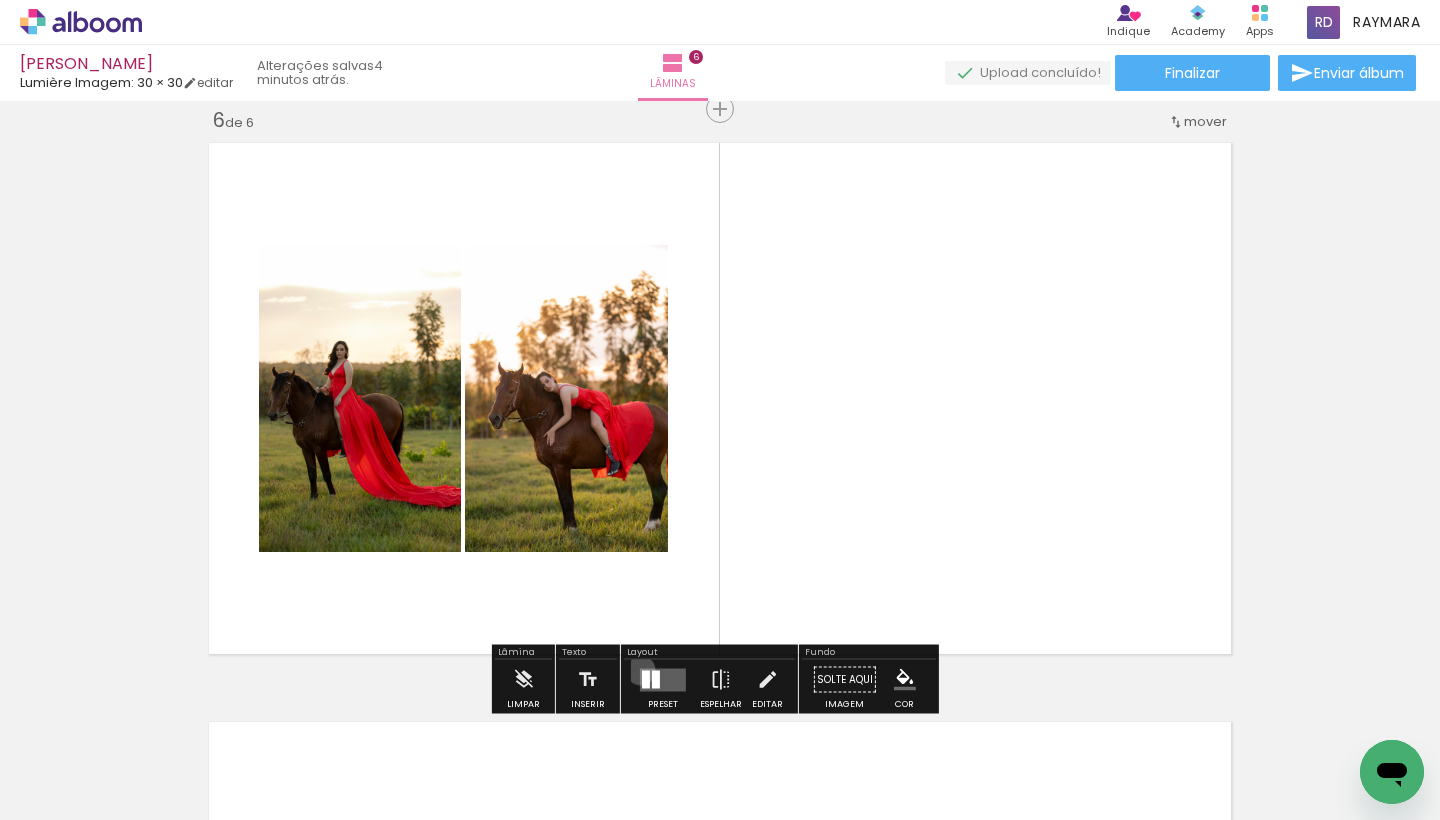 click at bounding box center (663, 679) 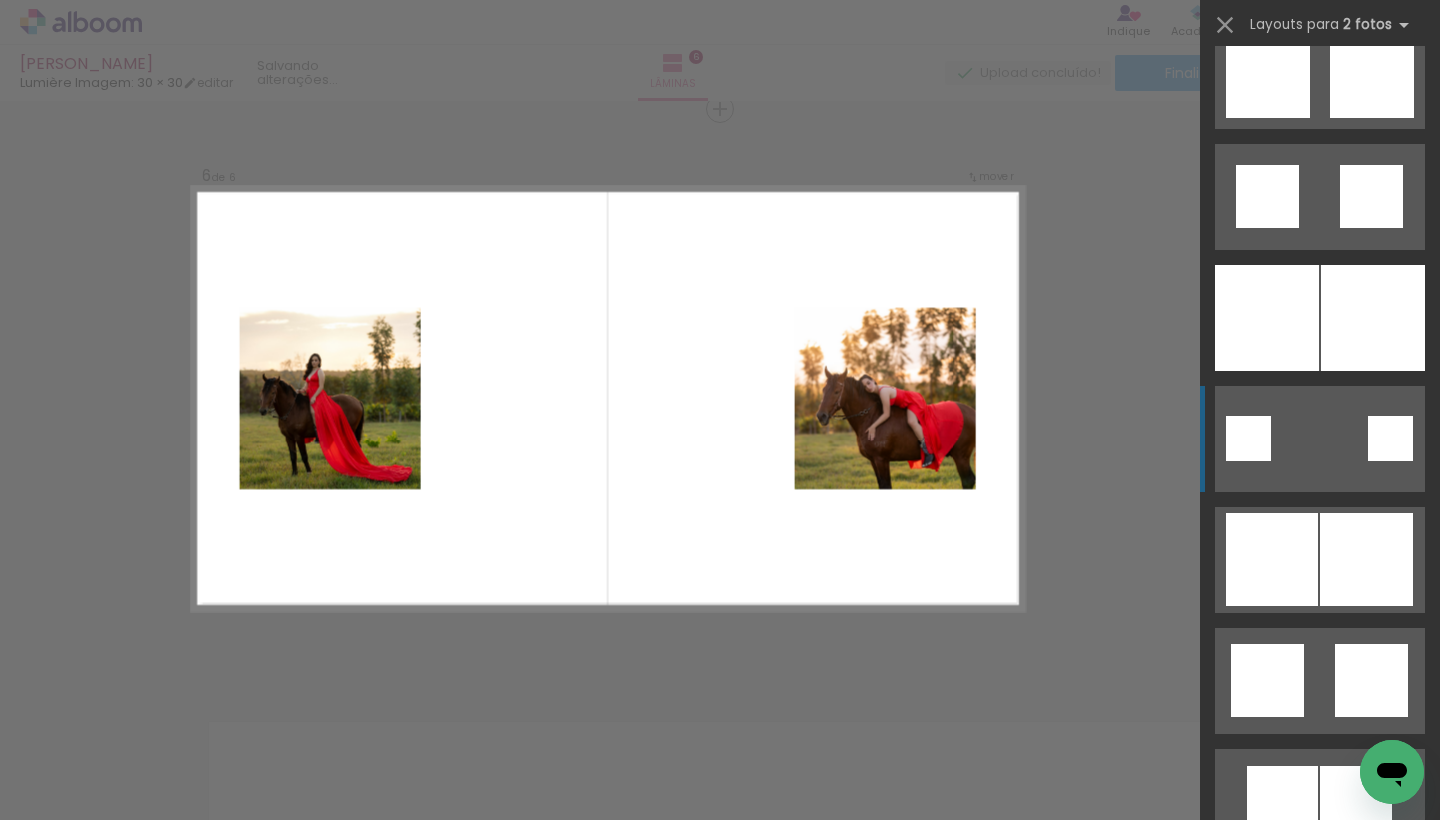 scroll, scrollTop: 2505, scrollLeft: 0, axis: vertical 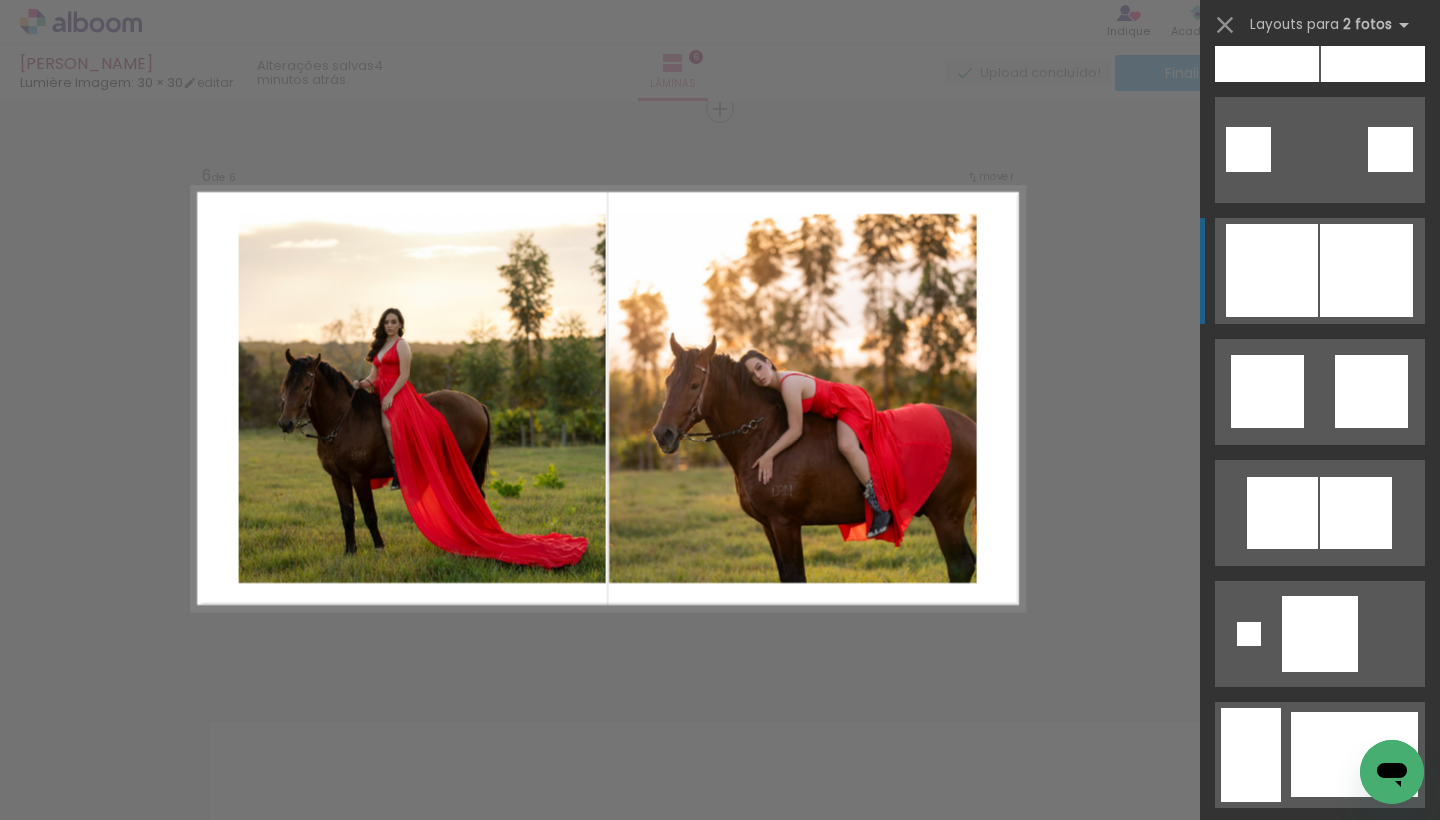 click at bounding box center (1246, -12391) 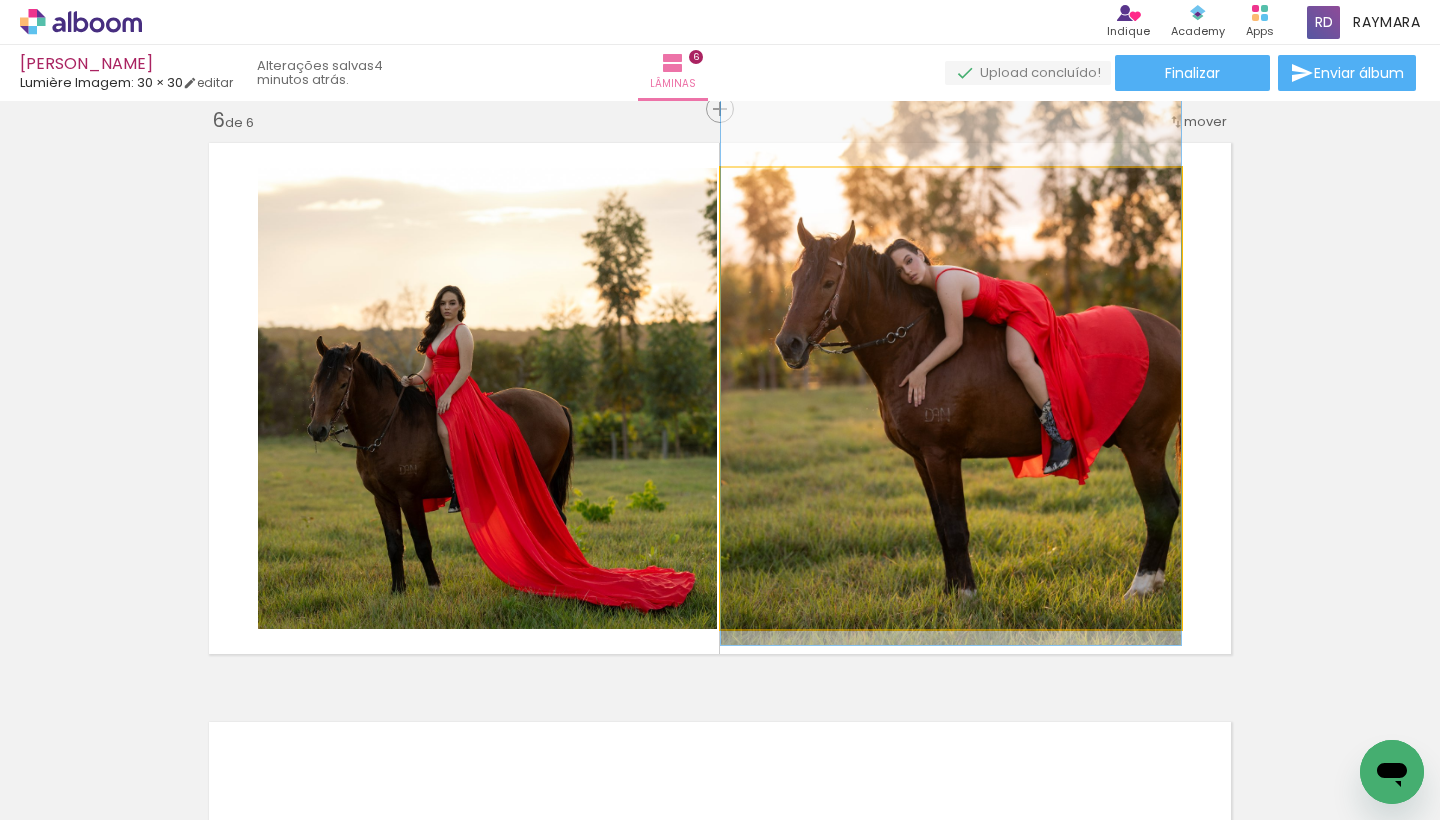 drag, startPoint x: 856, startPoint y: 425, endPoint x: 837, endPoint y: 326, distance: 100.80675 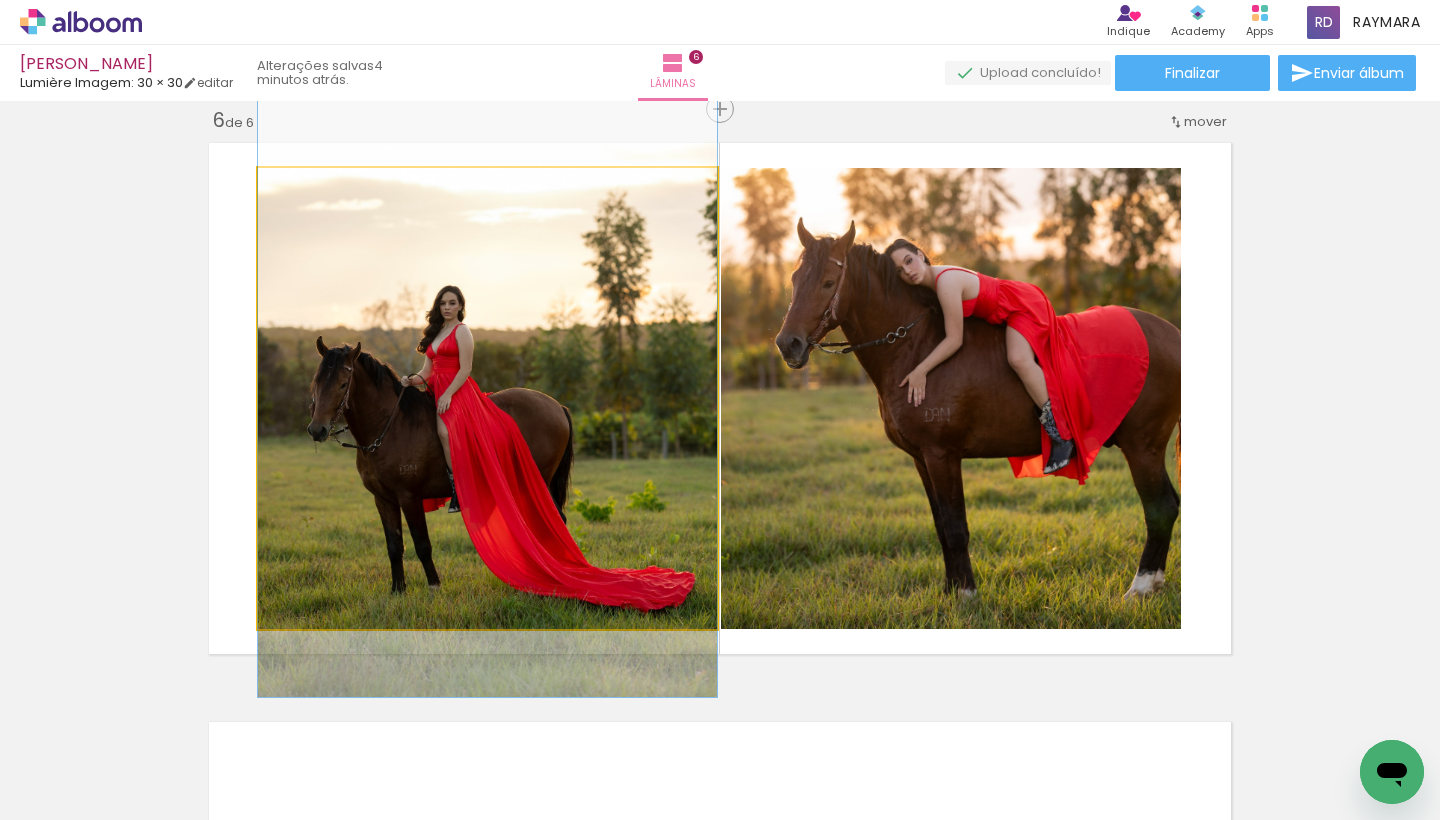click 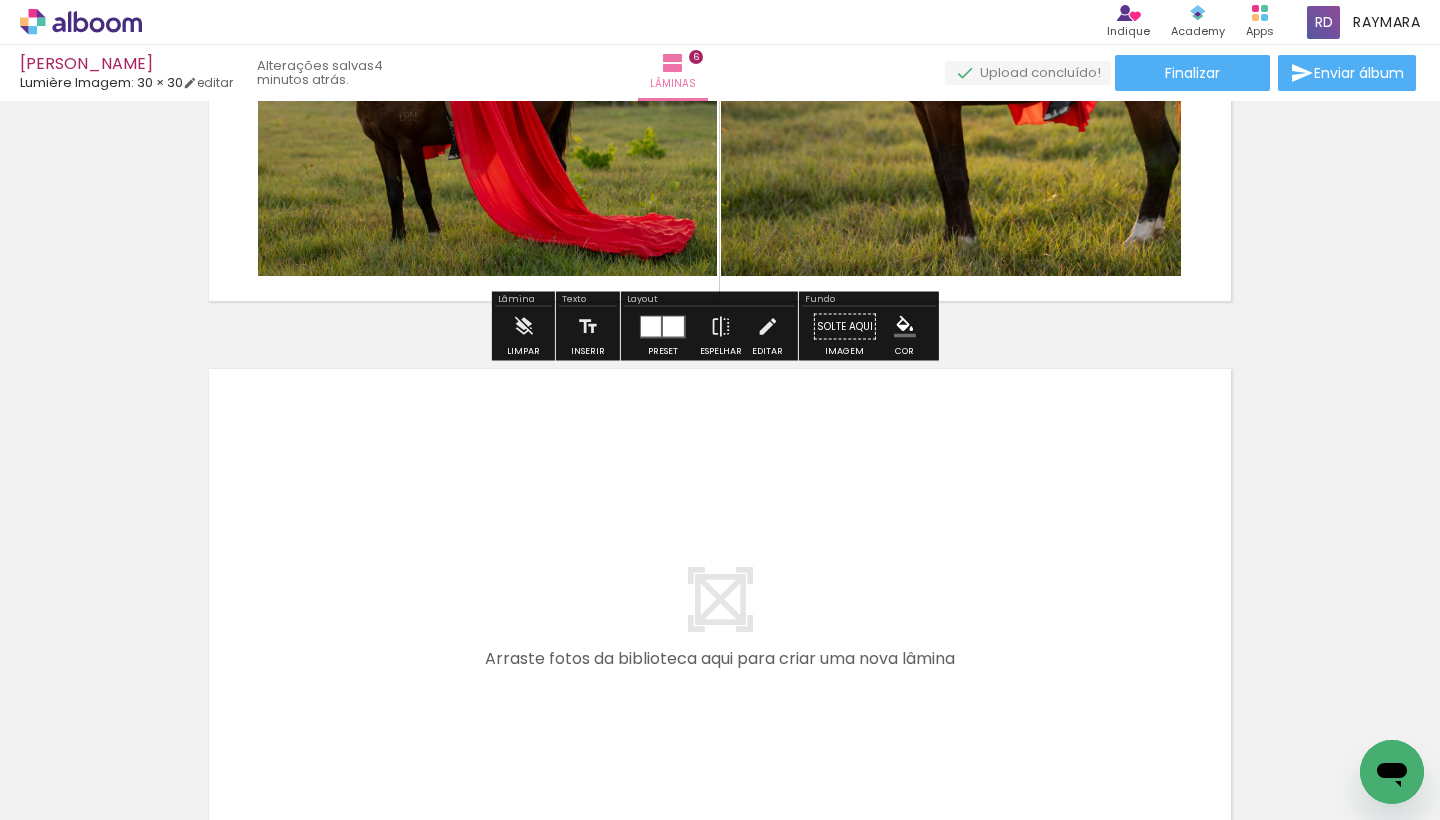 scroll, scrollTop: 3371, scrollLeft: 0, axis: vertical 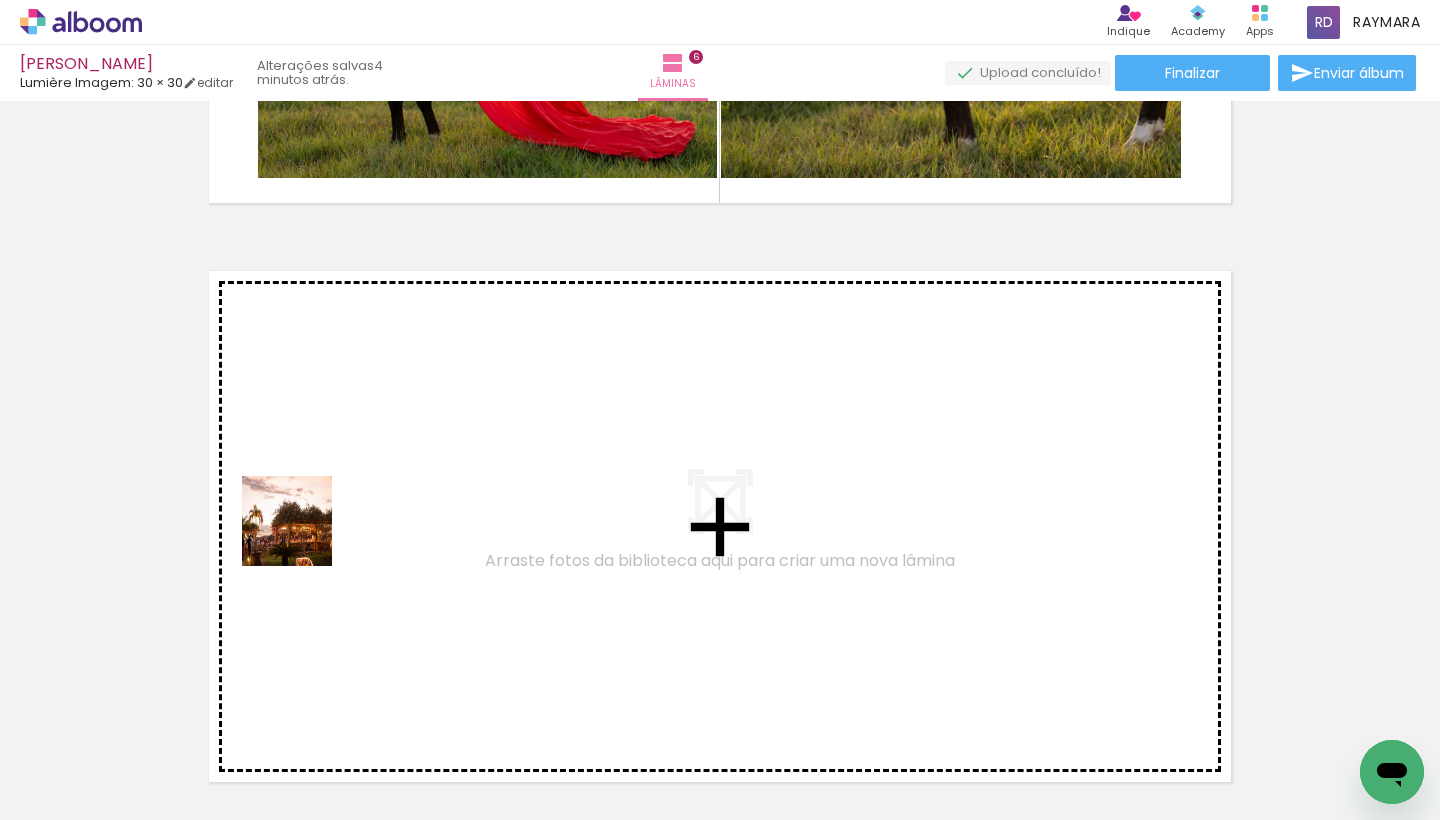 drag, startPoint x: 195, startPoint y: 765, endPoint x: 335, endPoint y: 523, distance: 279.57825 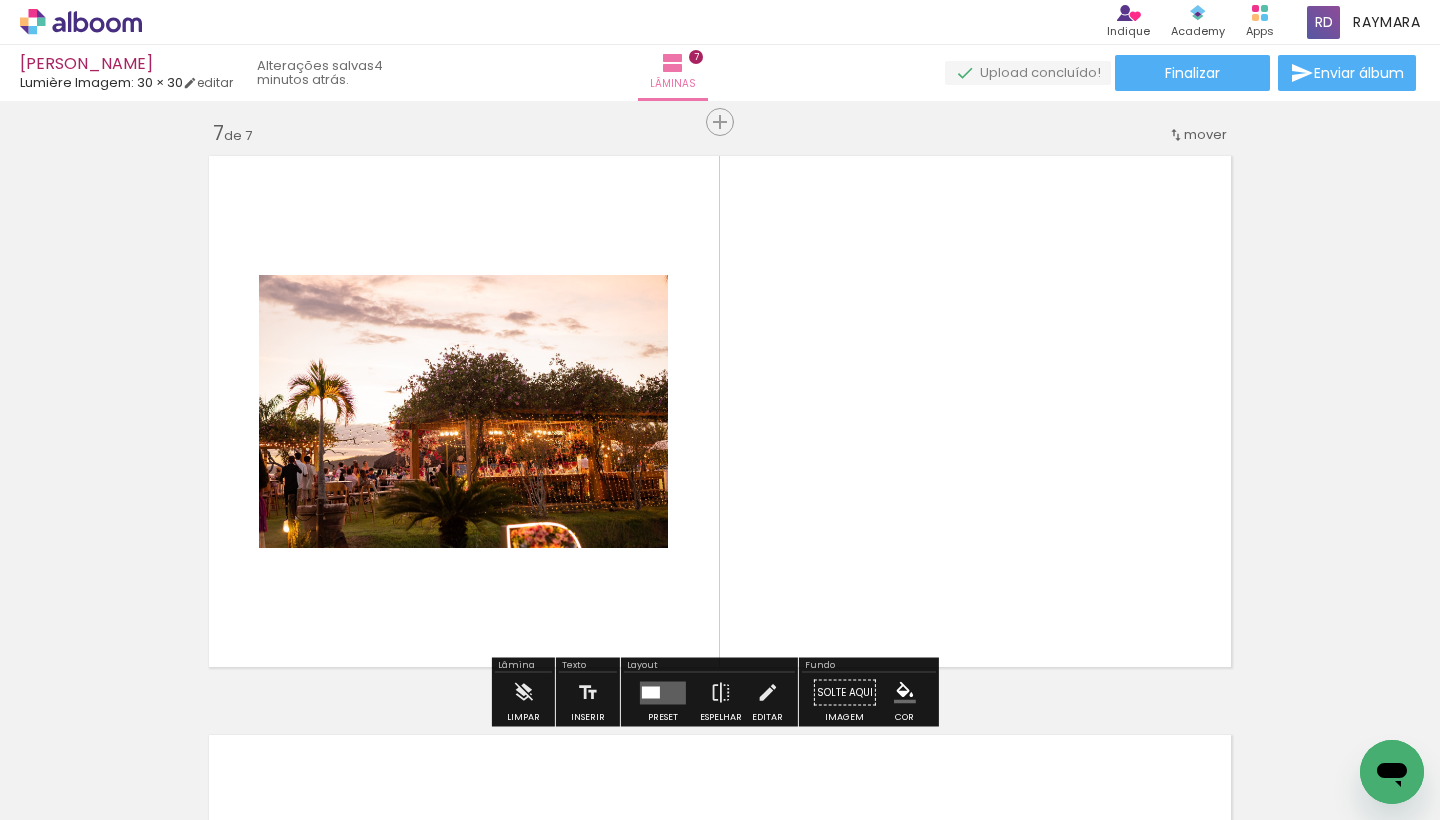 scroll, scrollTop: 3499, scrollLeft: 0, axis: vertical 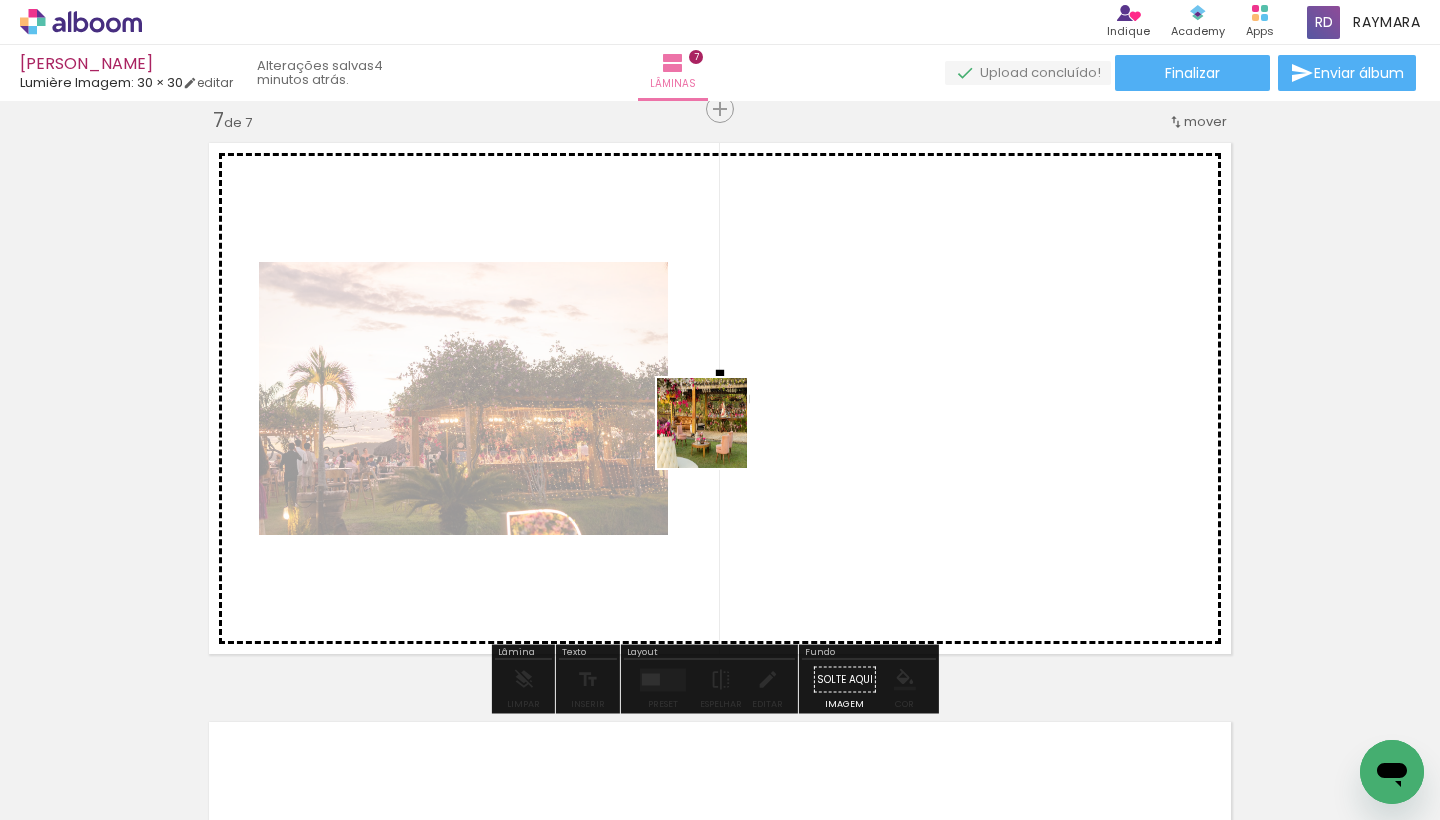 drag, startPoint x: 381, startPoint y: 681, endPoint x: 757, endPoint y: 434, distance: 449.8722 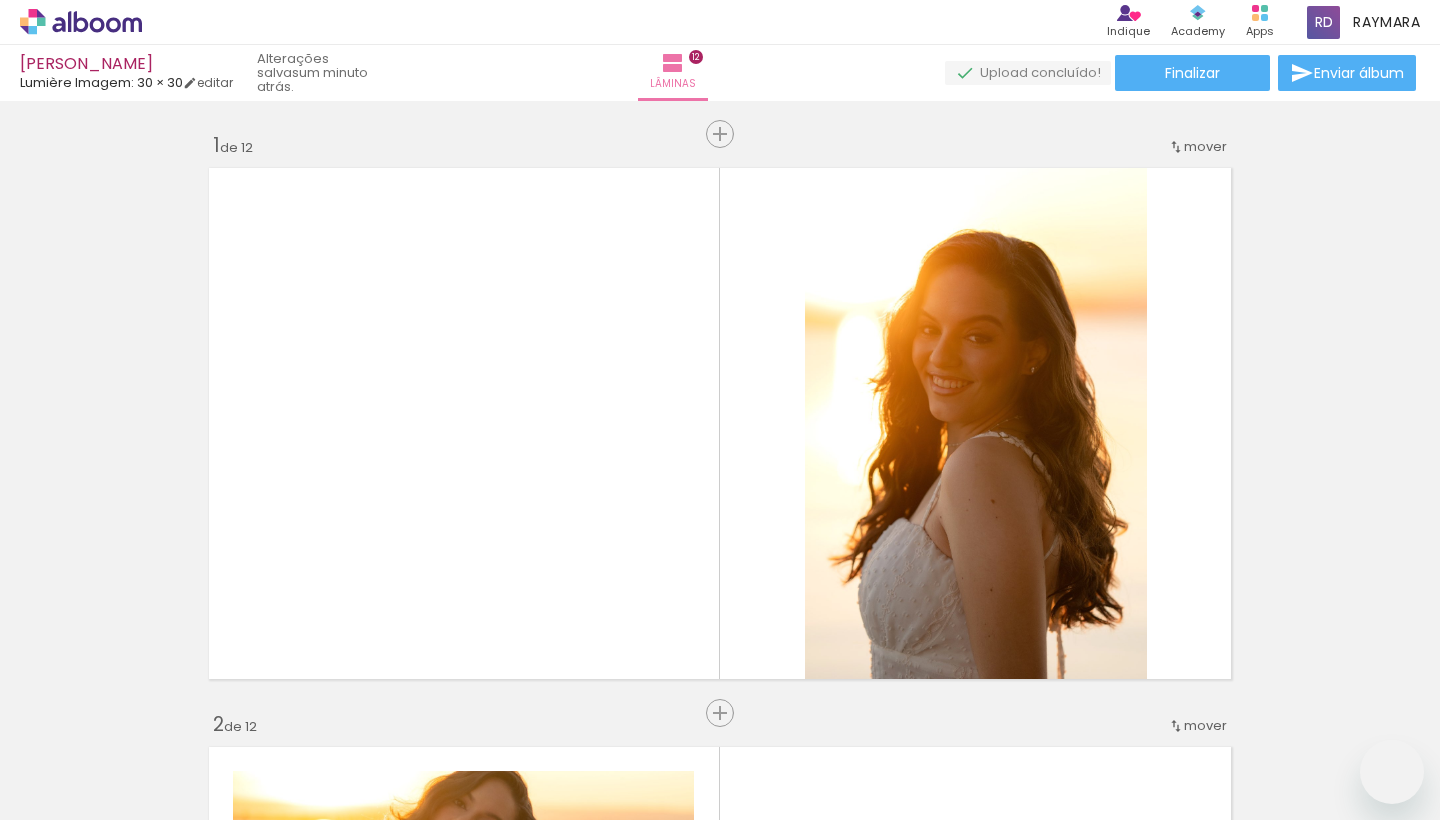 scroll, scrollTop: 0, scrollLeft: 0, axis: both 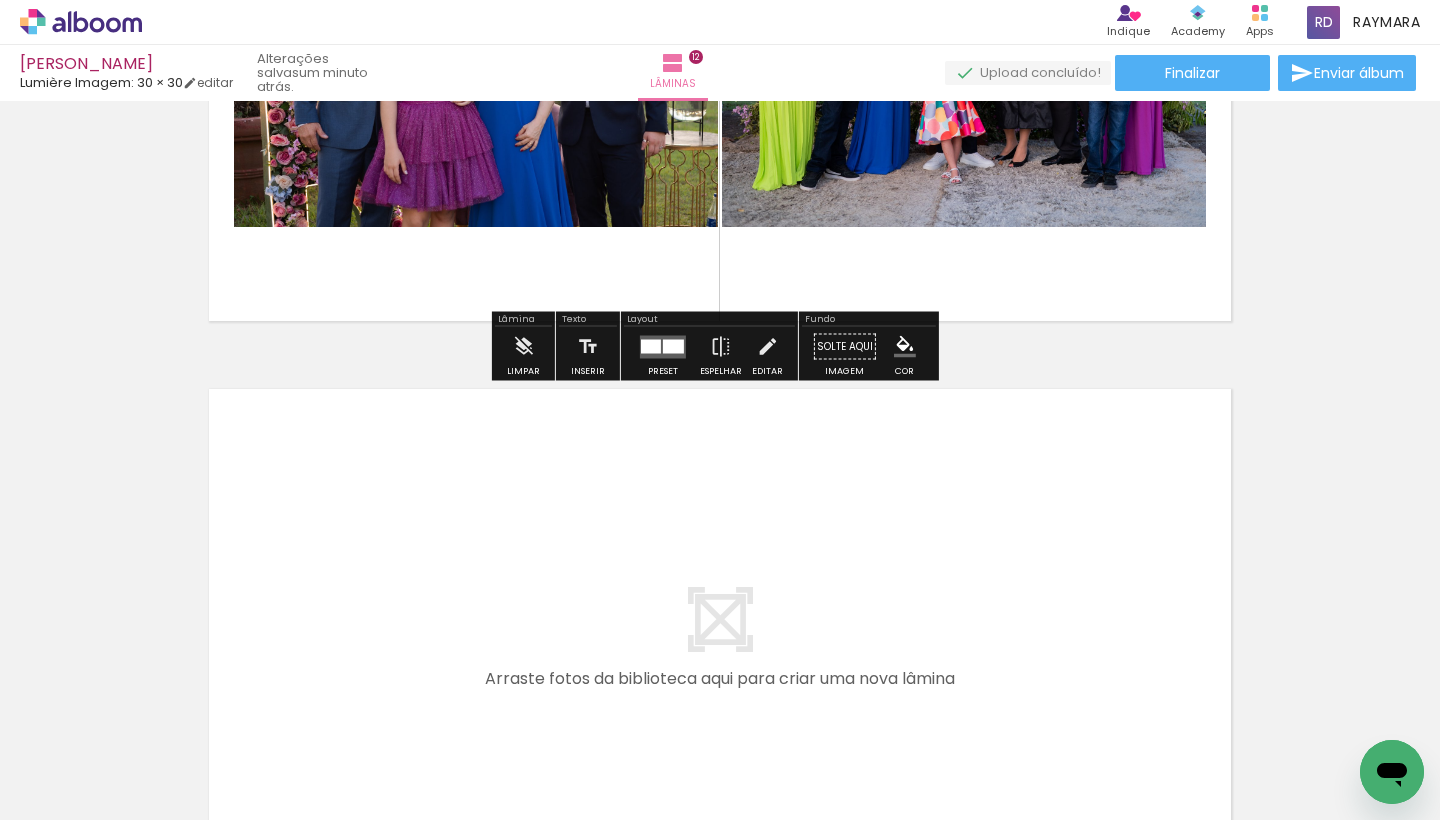 click at bounding box center (673, 346) 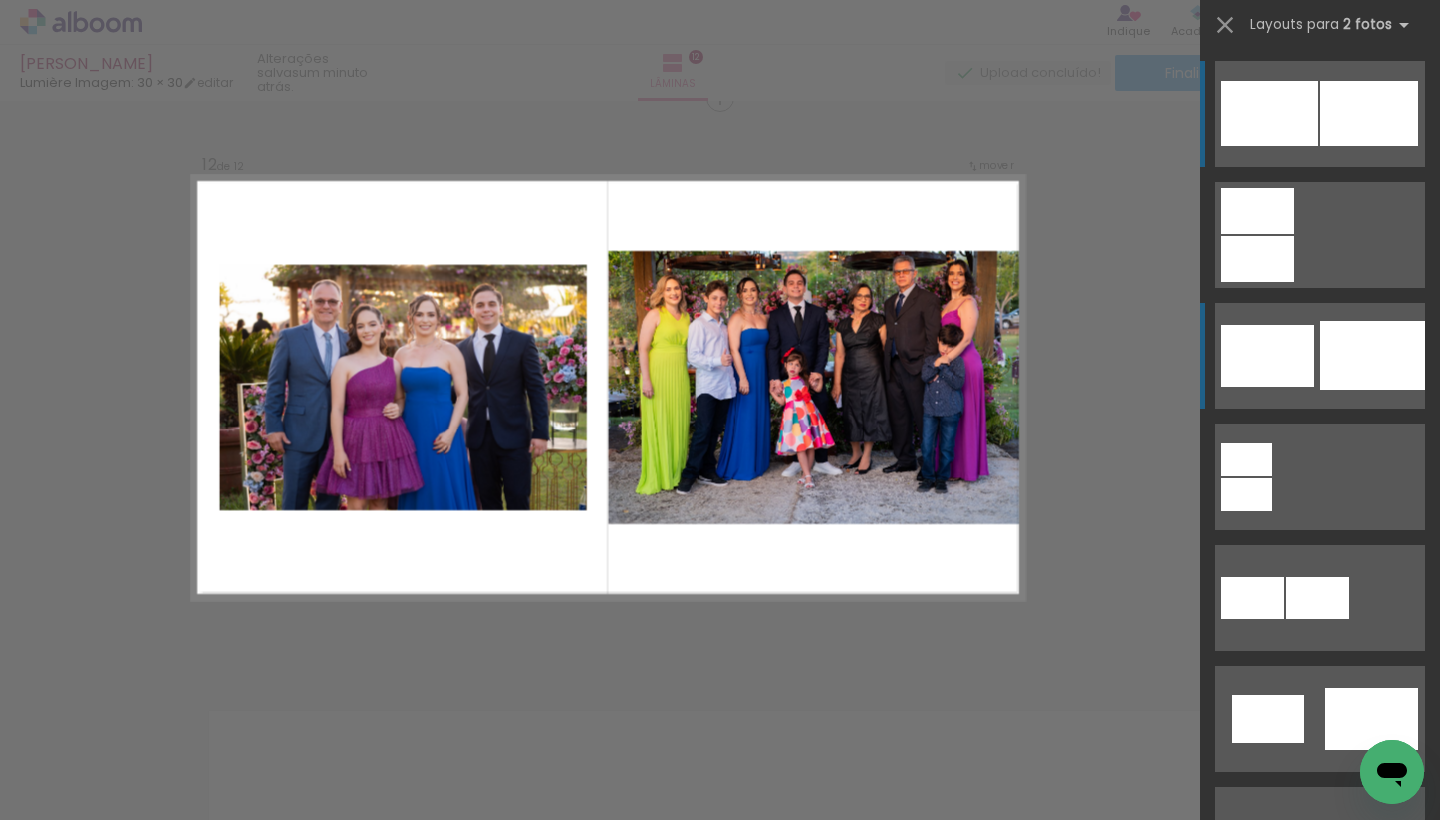 scroll, scrollTop: 6394, scrollLeft: 0, axis: vertical 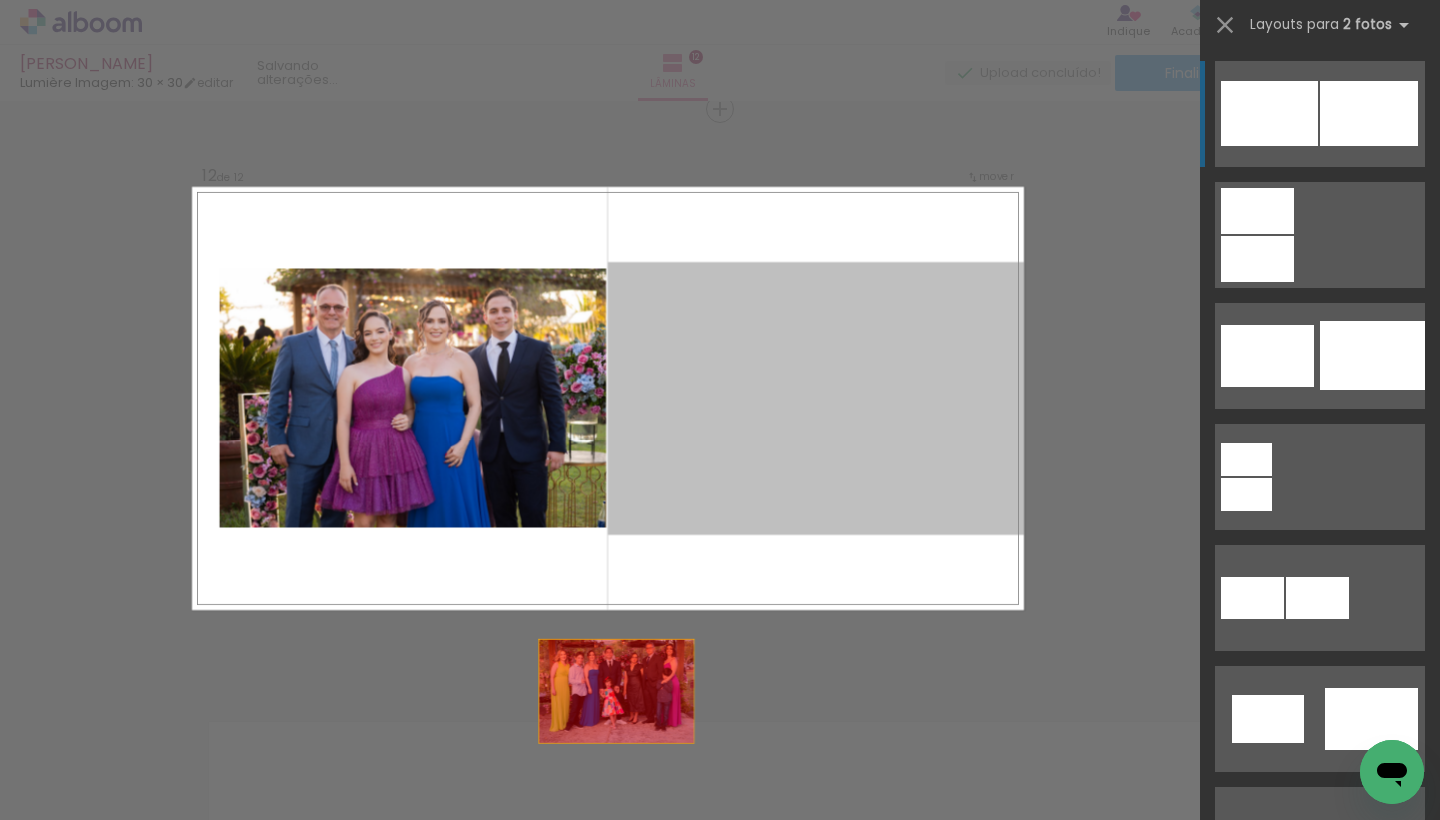 drag, startPoint x: 805, startPoint y: 423, endPoint x: 575, endPoint y: 765, distance: 412.1456 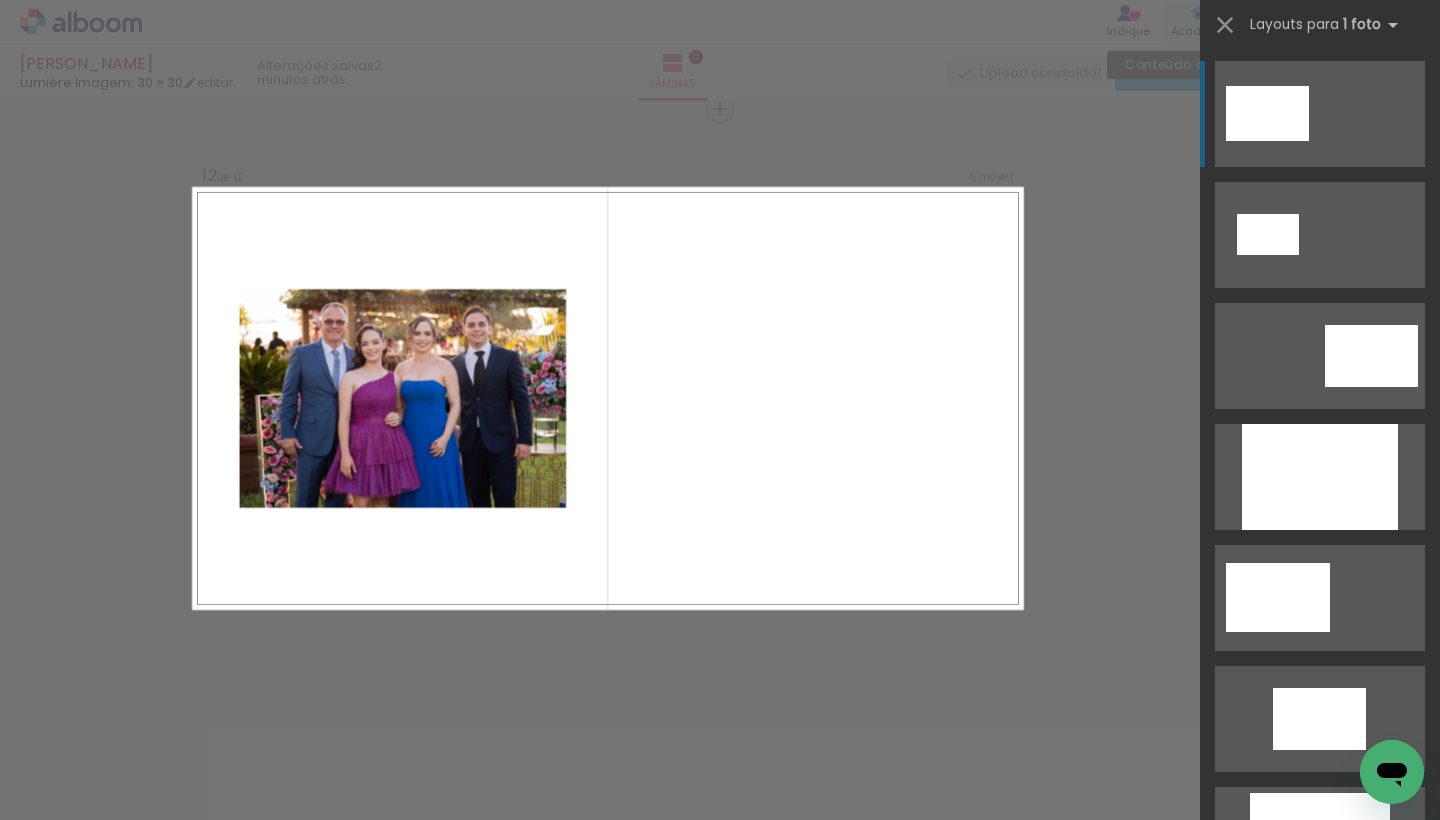 click at bounding box center [1225, 25] 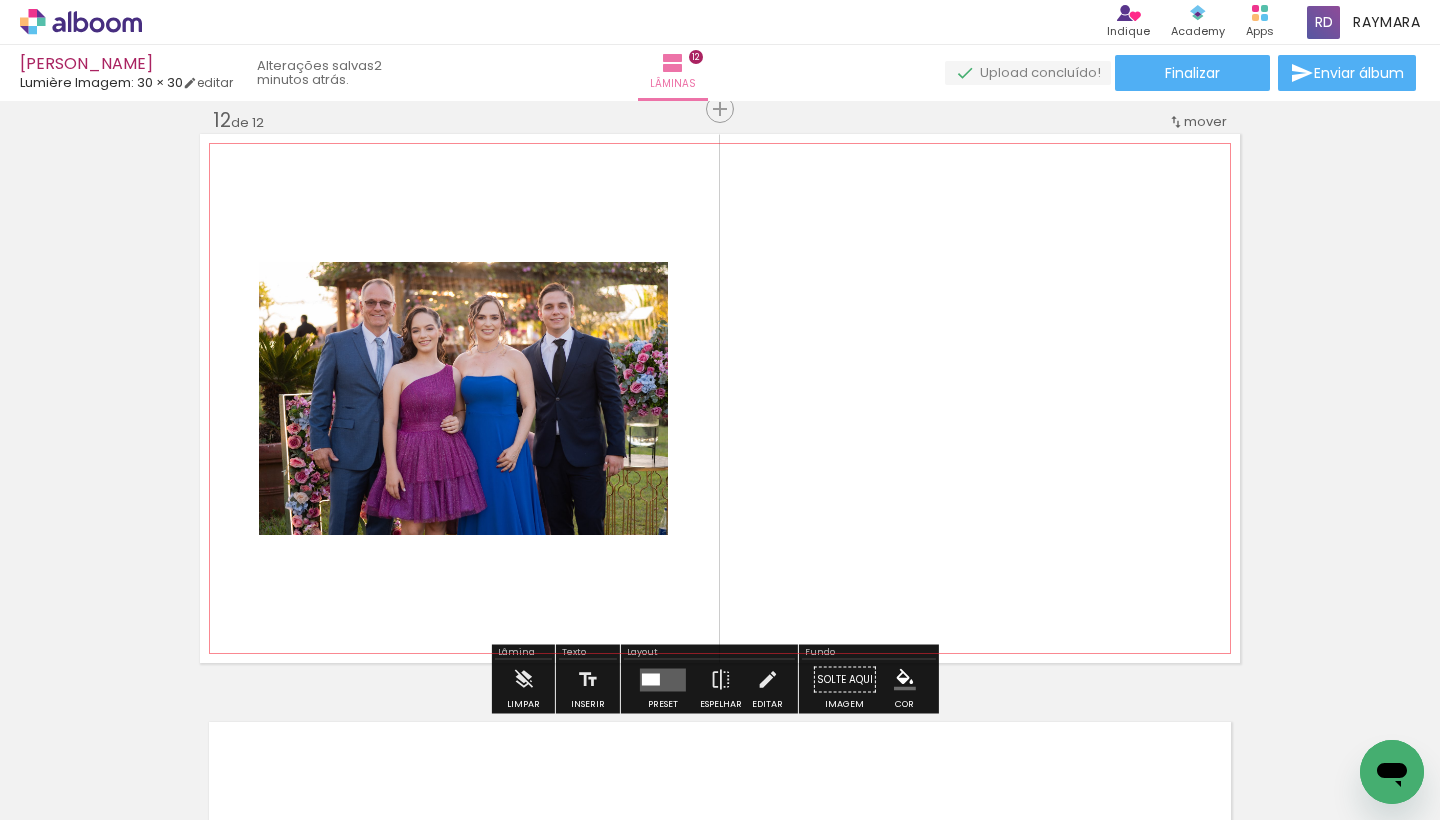 click at bounding box center (29, 793) 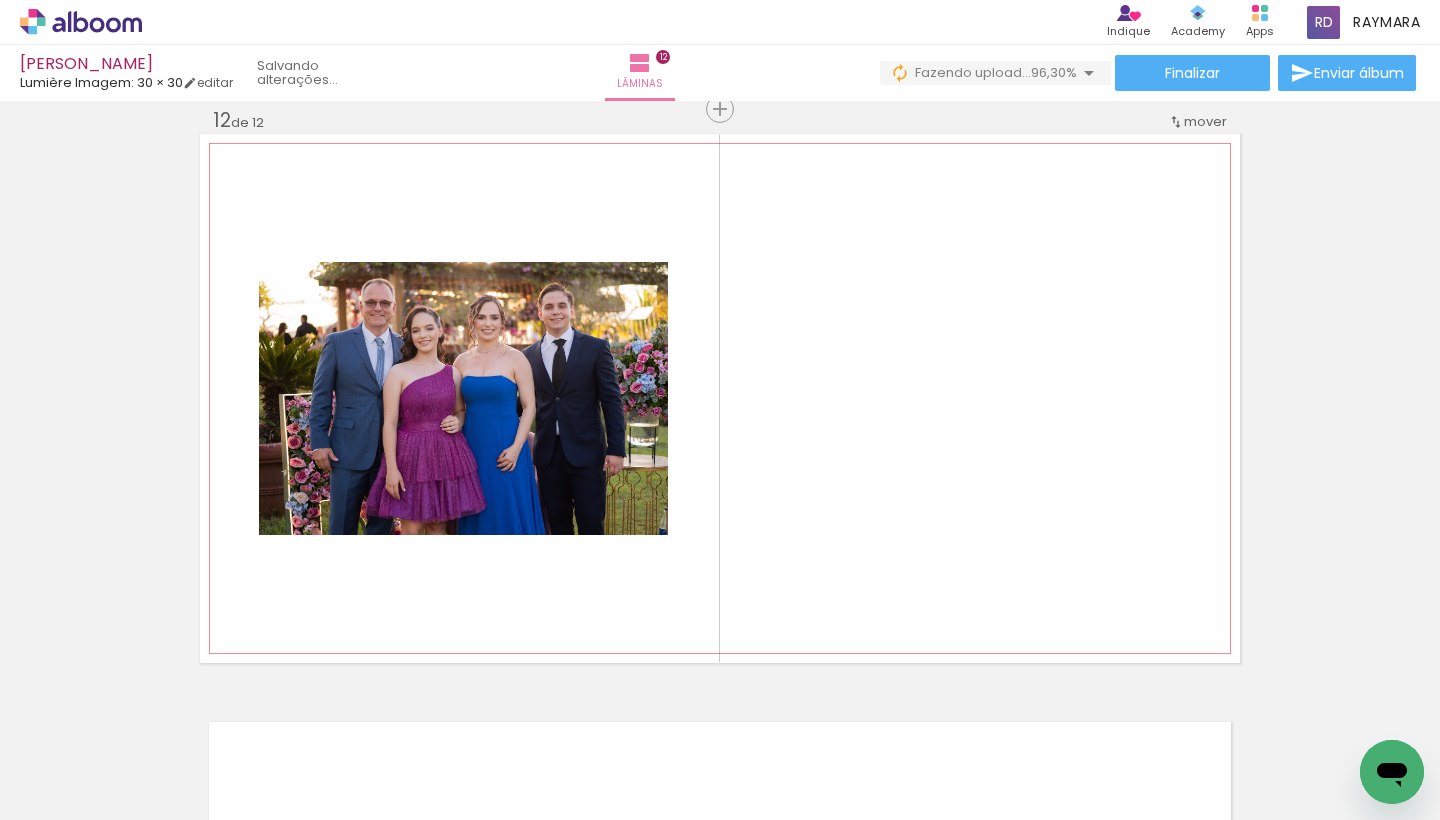 scroll, scrollTop: 0, scrollLeft: 2400, axis: horizontal 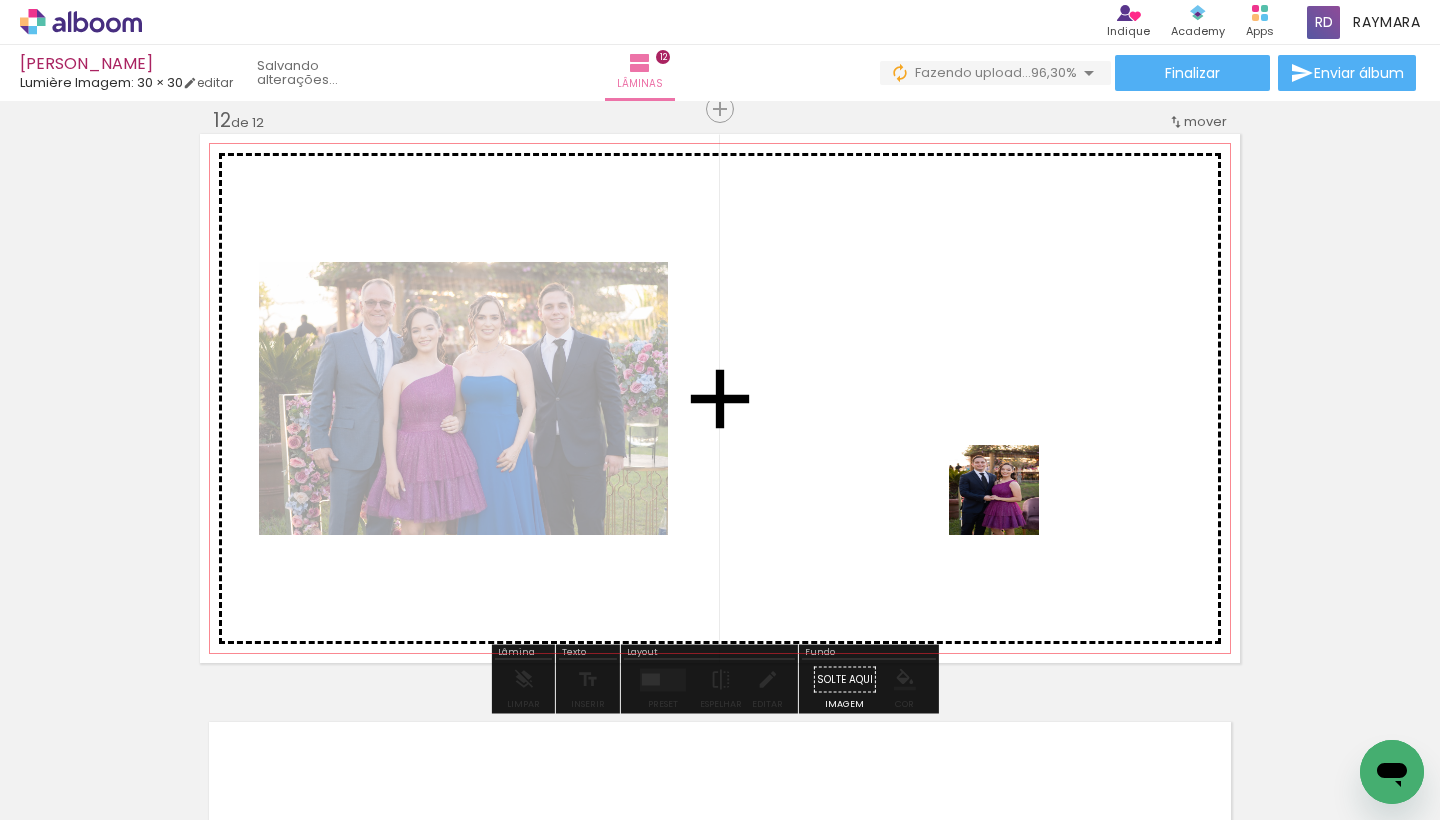 drag, startPoint x: 1063, startPoint y: 544, endPoint x: 1009, endPoint y: 505, distance: 66.61081 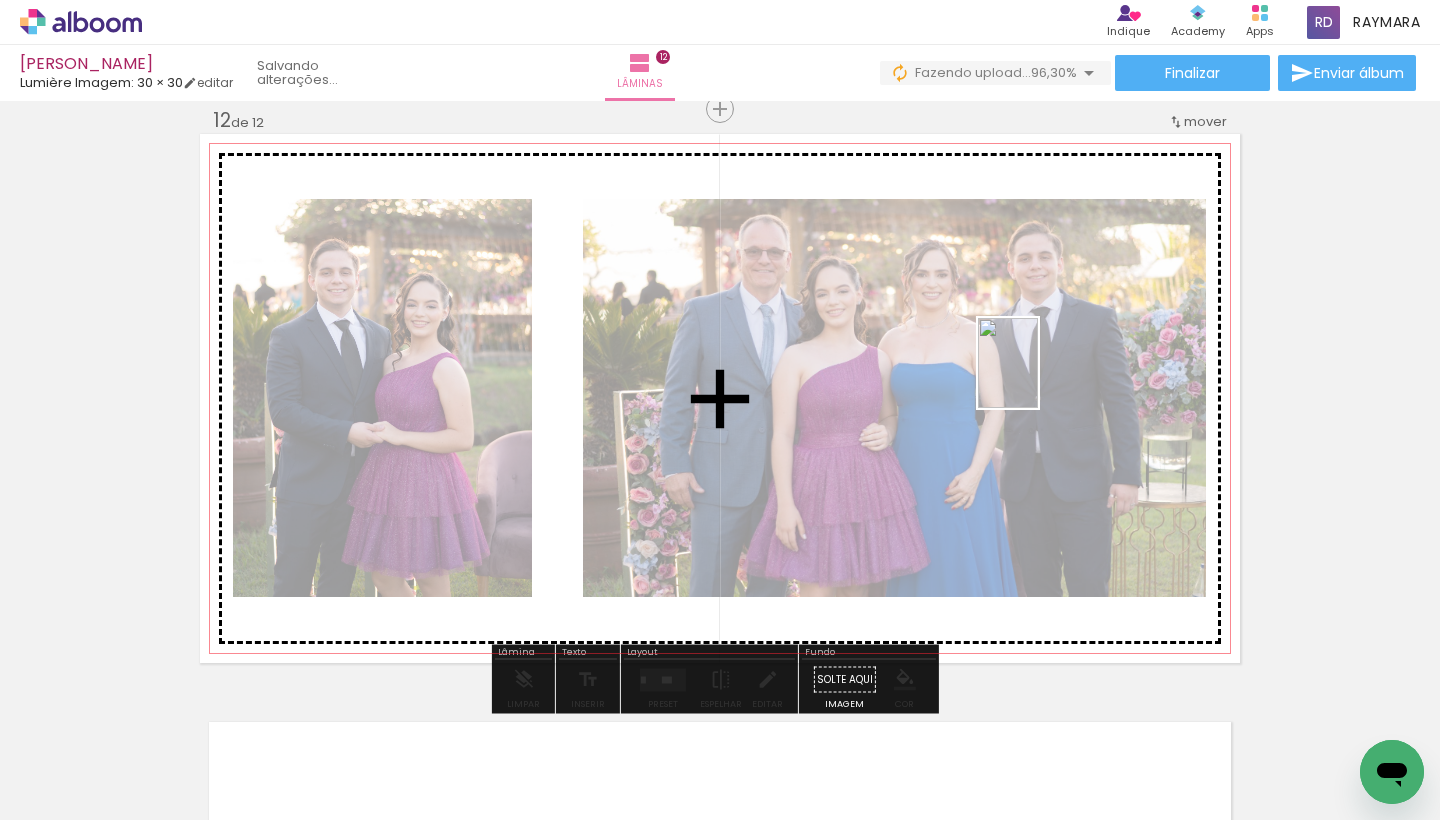 drag, startPoint x: 1353, startPoint y: 675, endPoint x: 1038, endPoint y: 378, distance: 432.9365 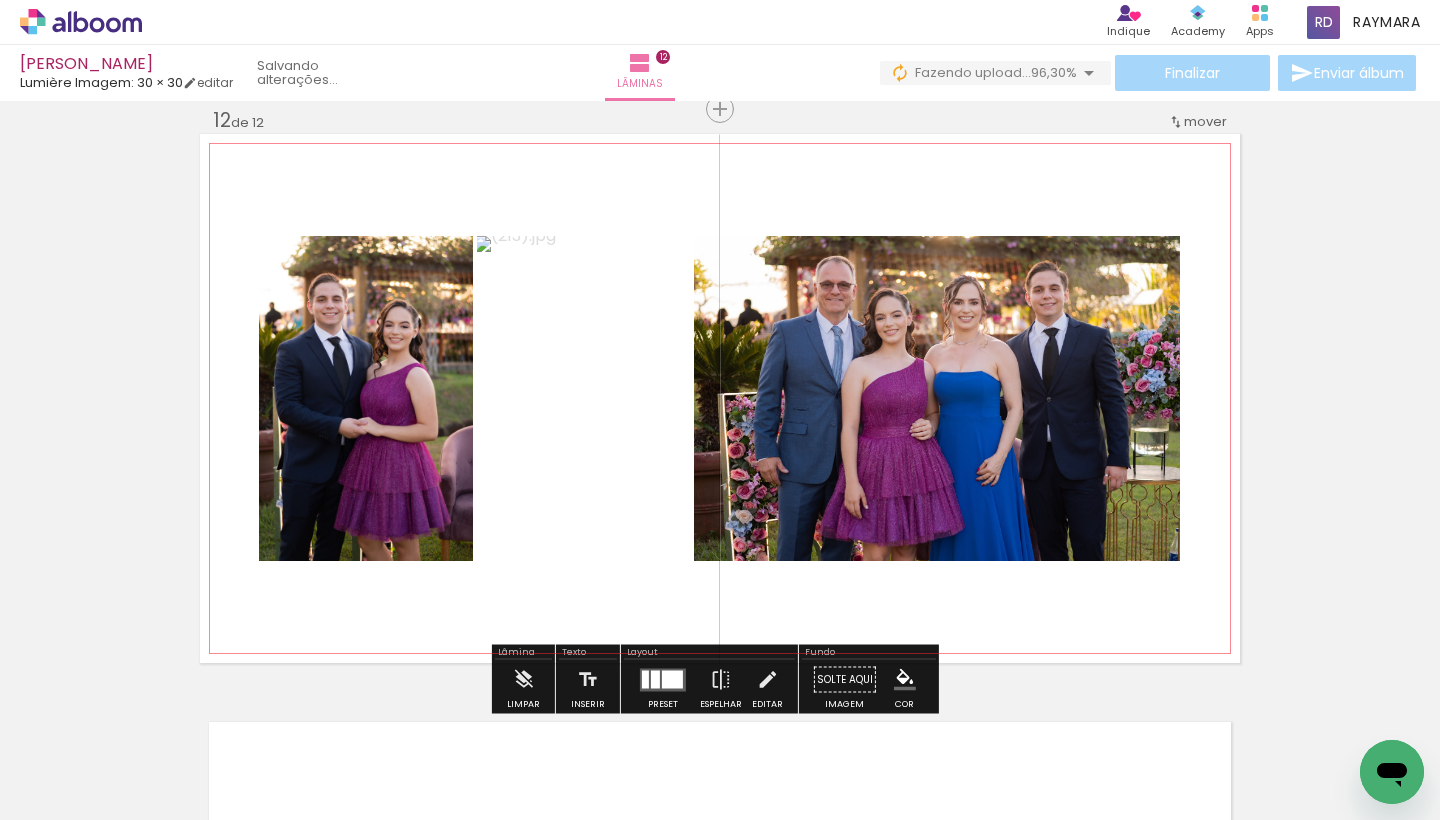 click at bounding box center (645, 679) 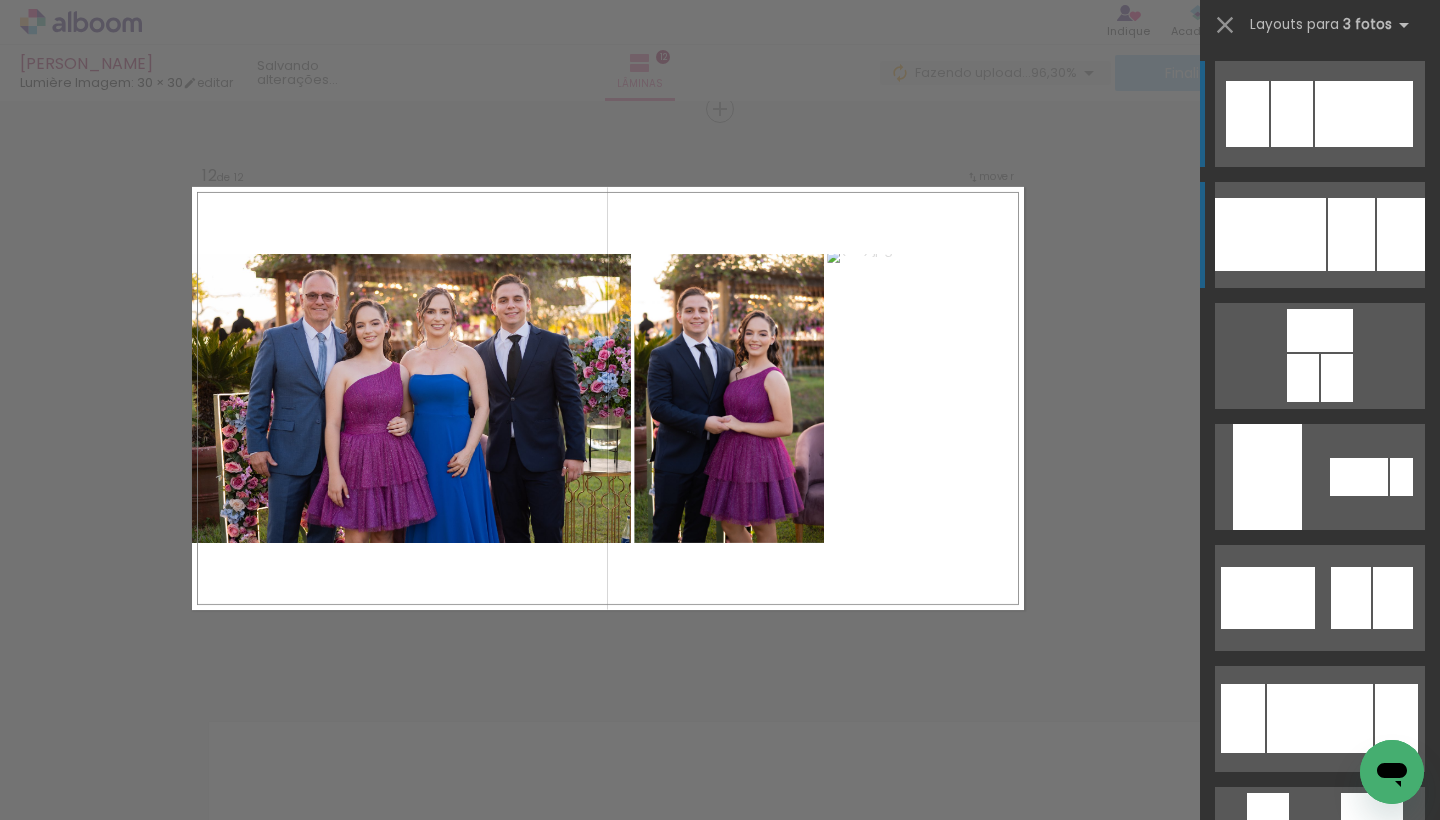 click at bounding box center [1270, 234] 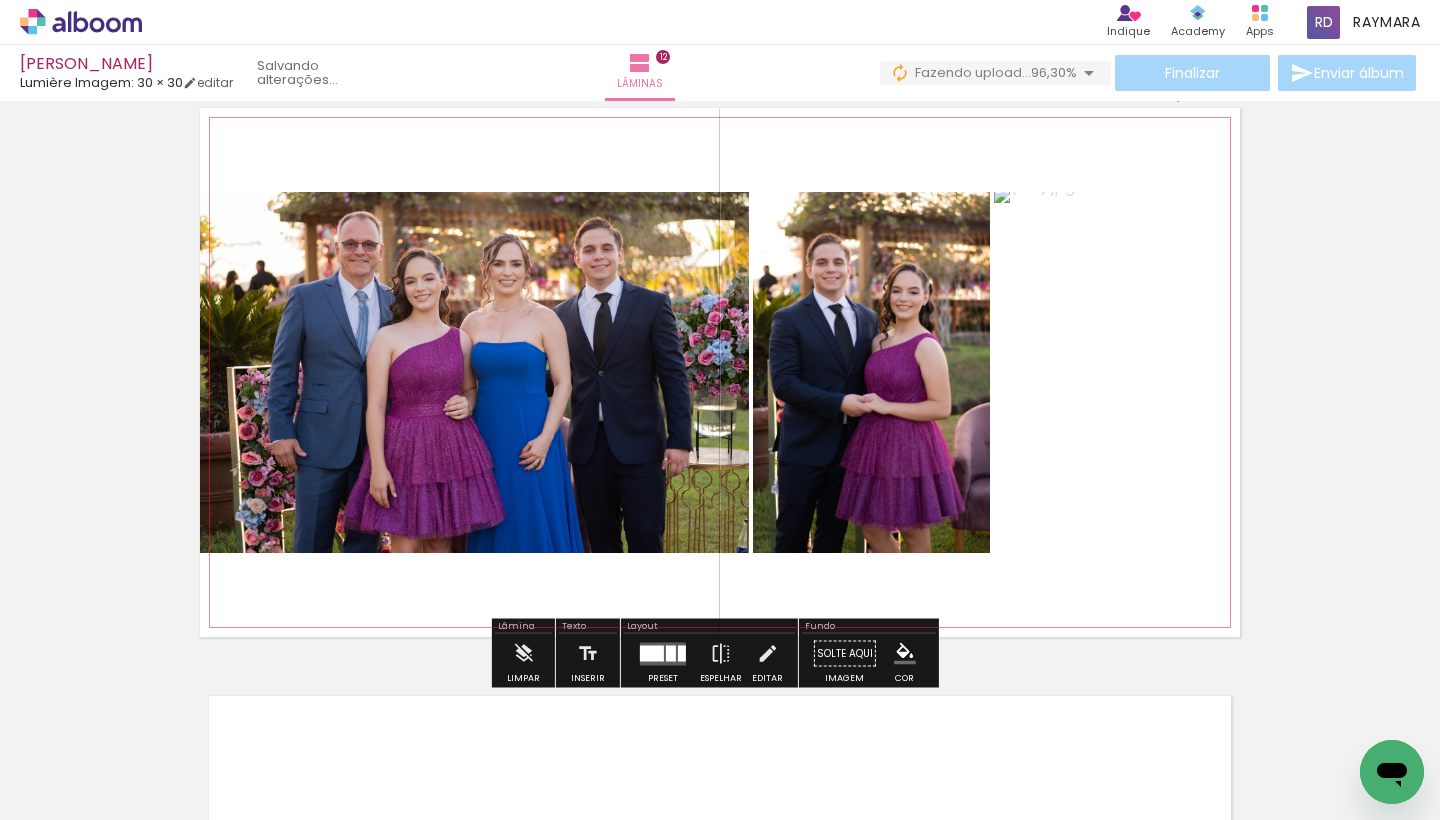 scroll, scrollTop: 6598, scrollLeft: 0, axis: vertical 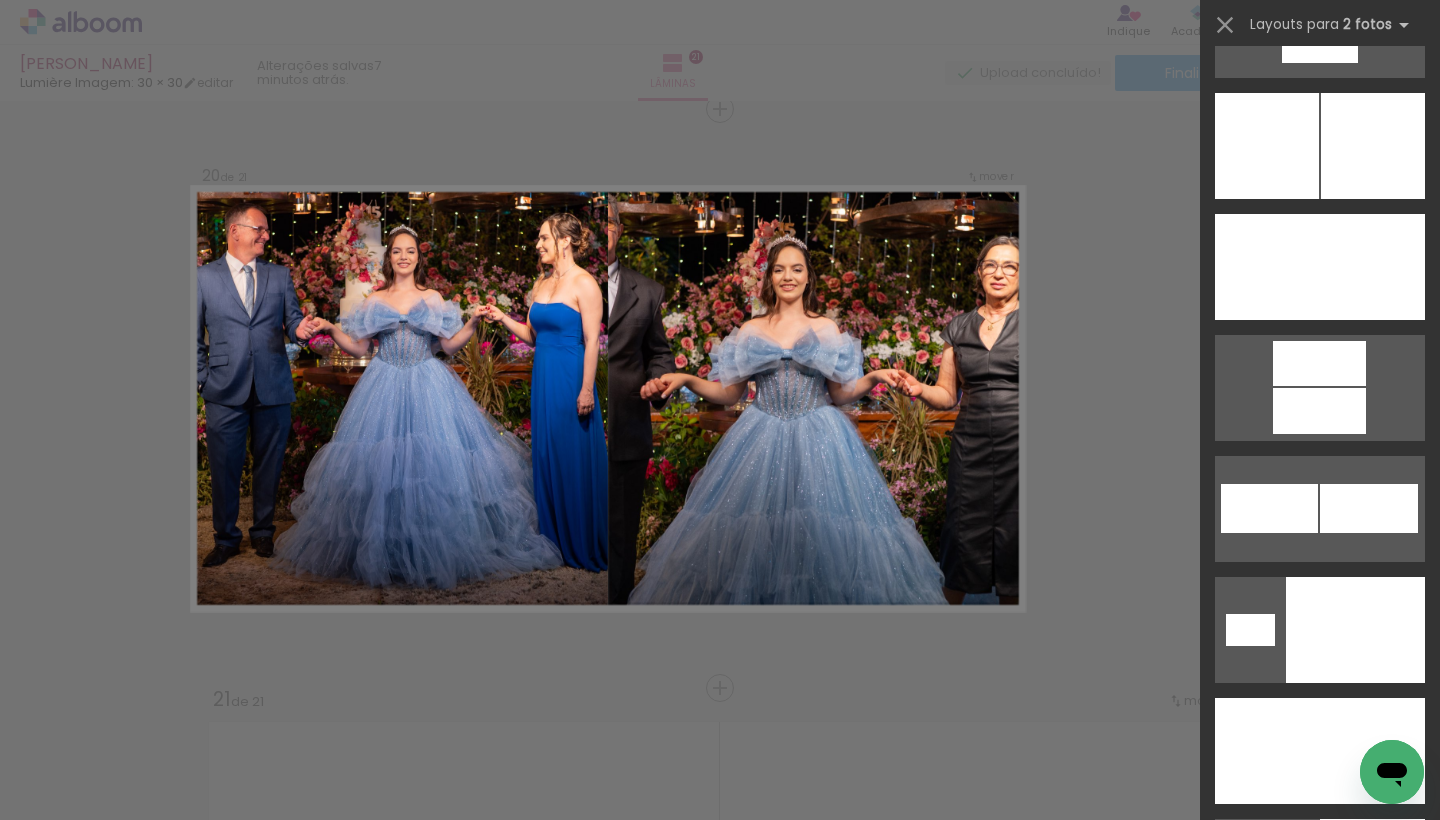 click at bounding box center (1355, 630) 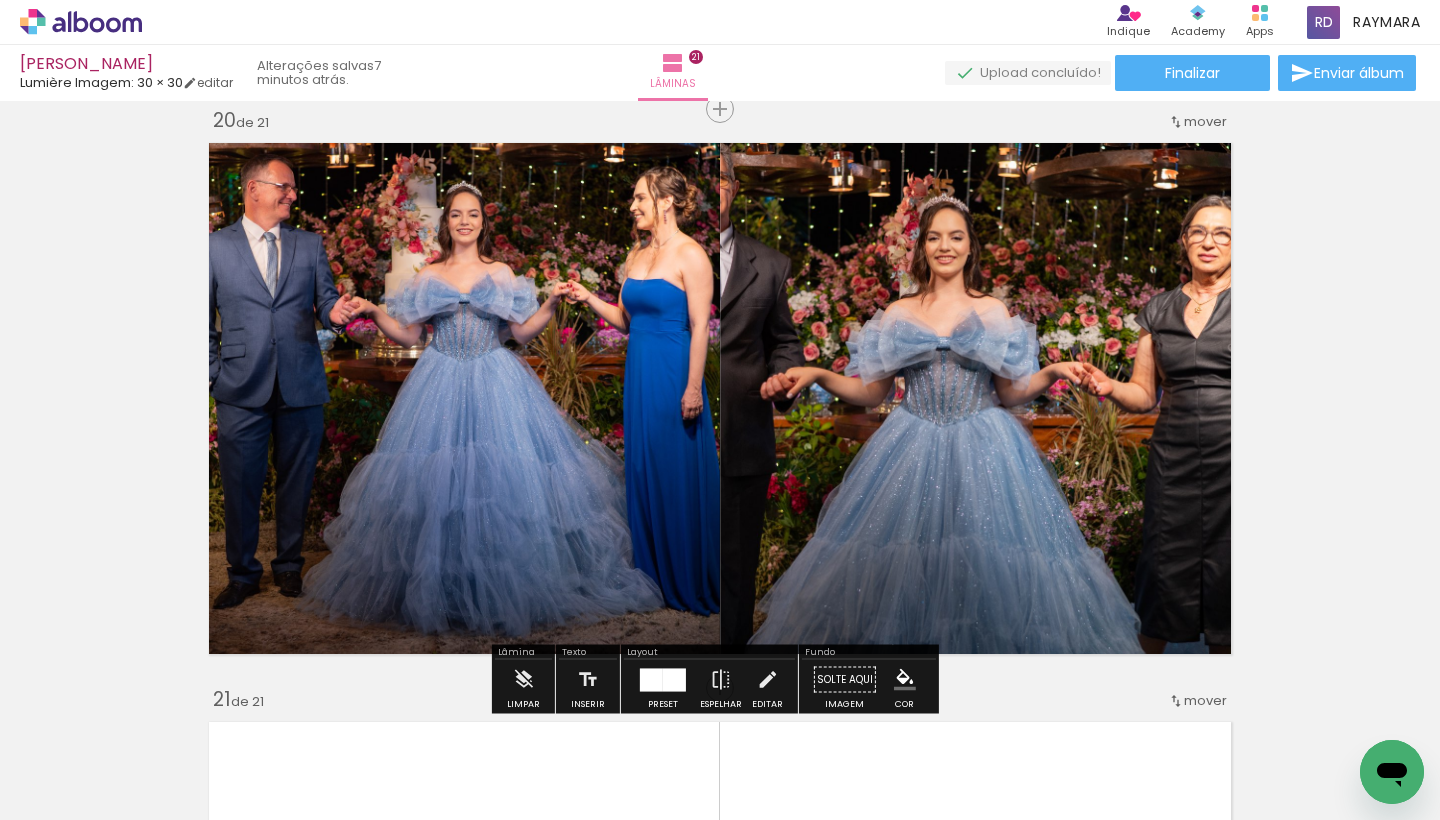 click 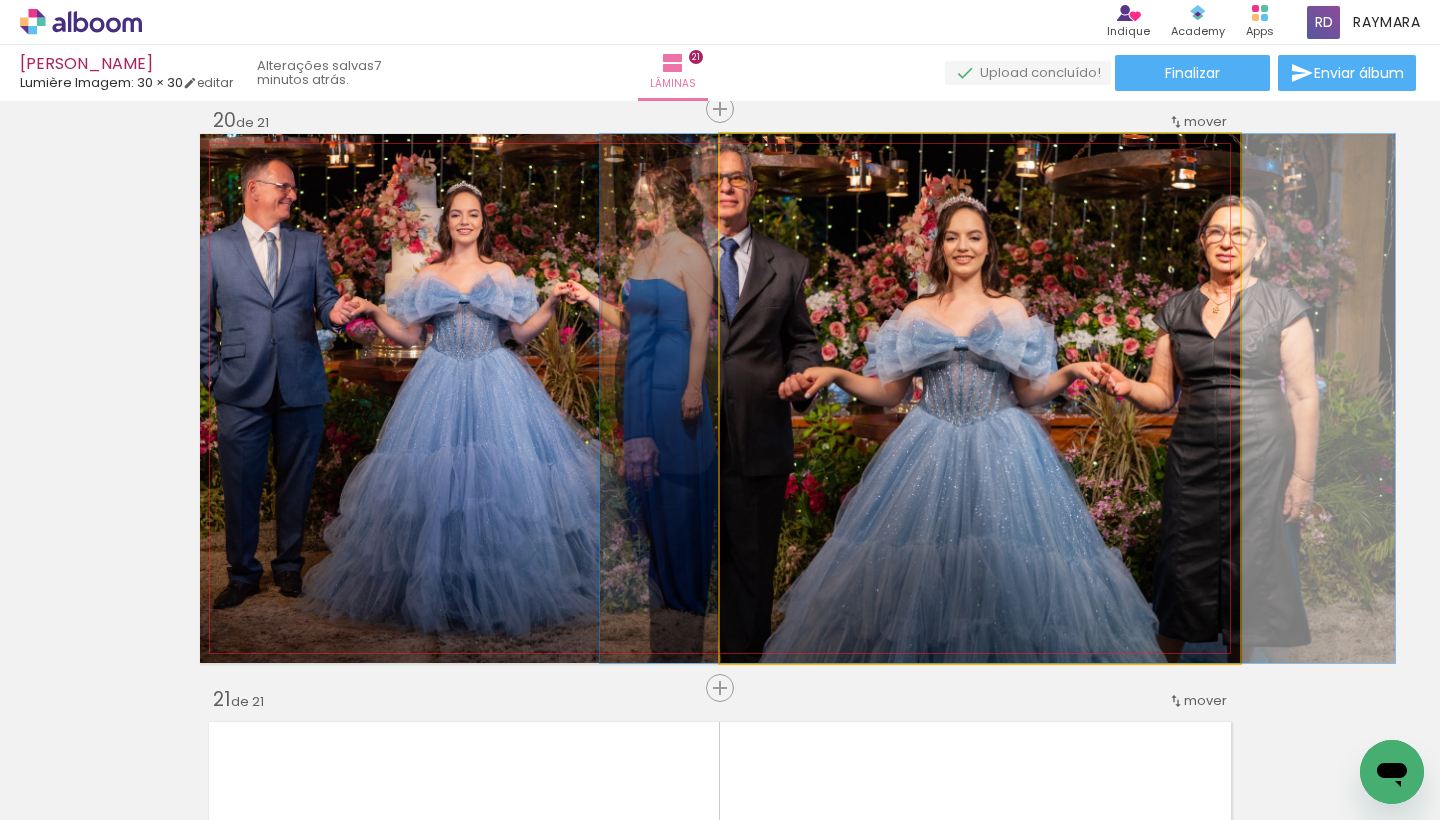 drag, startPoint x: 782, startPoint y: 270, endPoint x: 794, endPoint y: 269, distance: 12.0415945 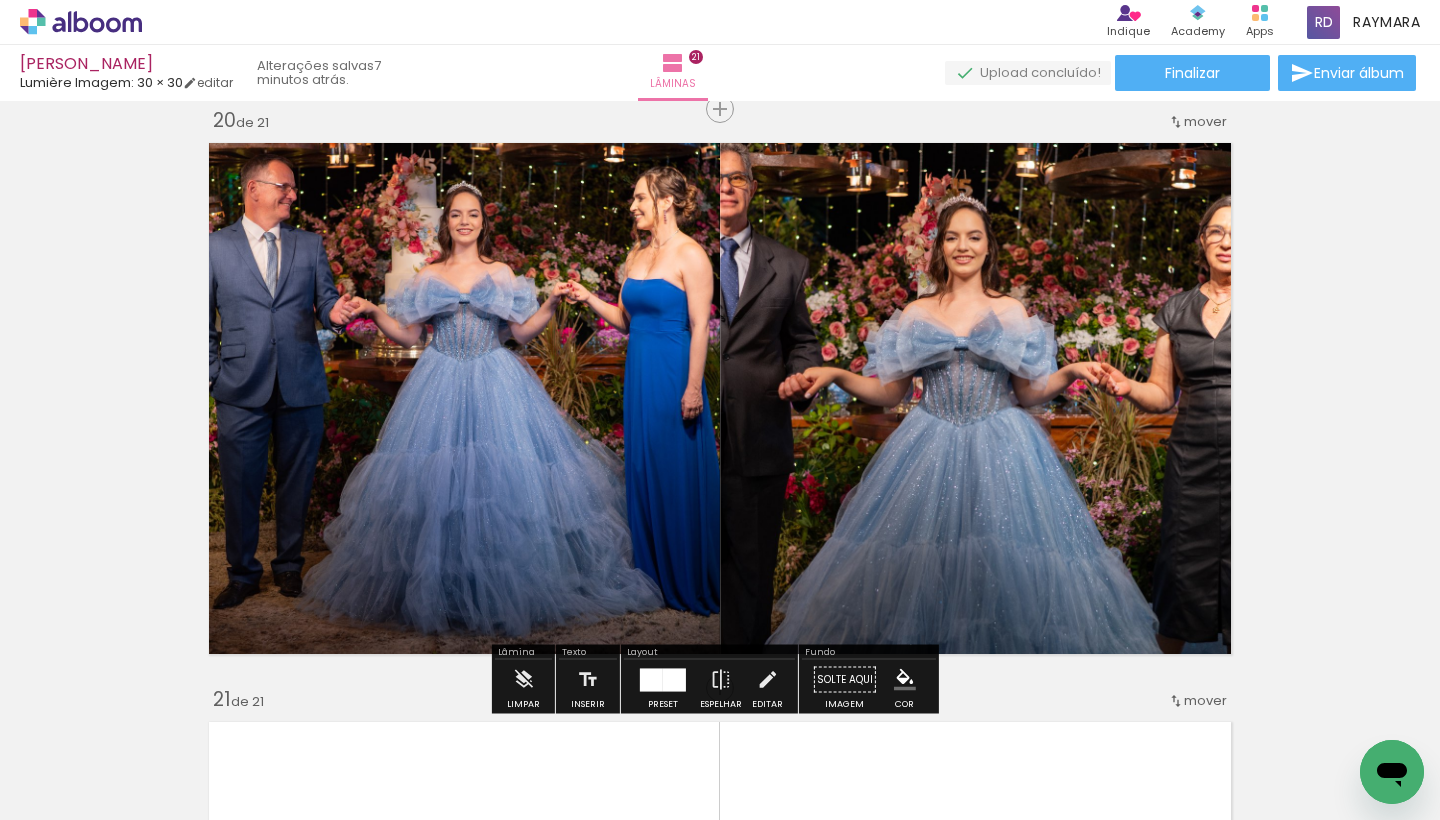scroll, scrollTop: 11053, scrollLeft: 0, axis: vertical 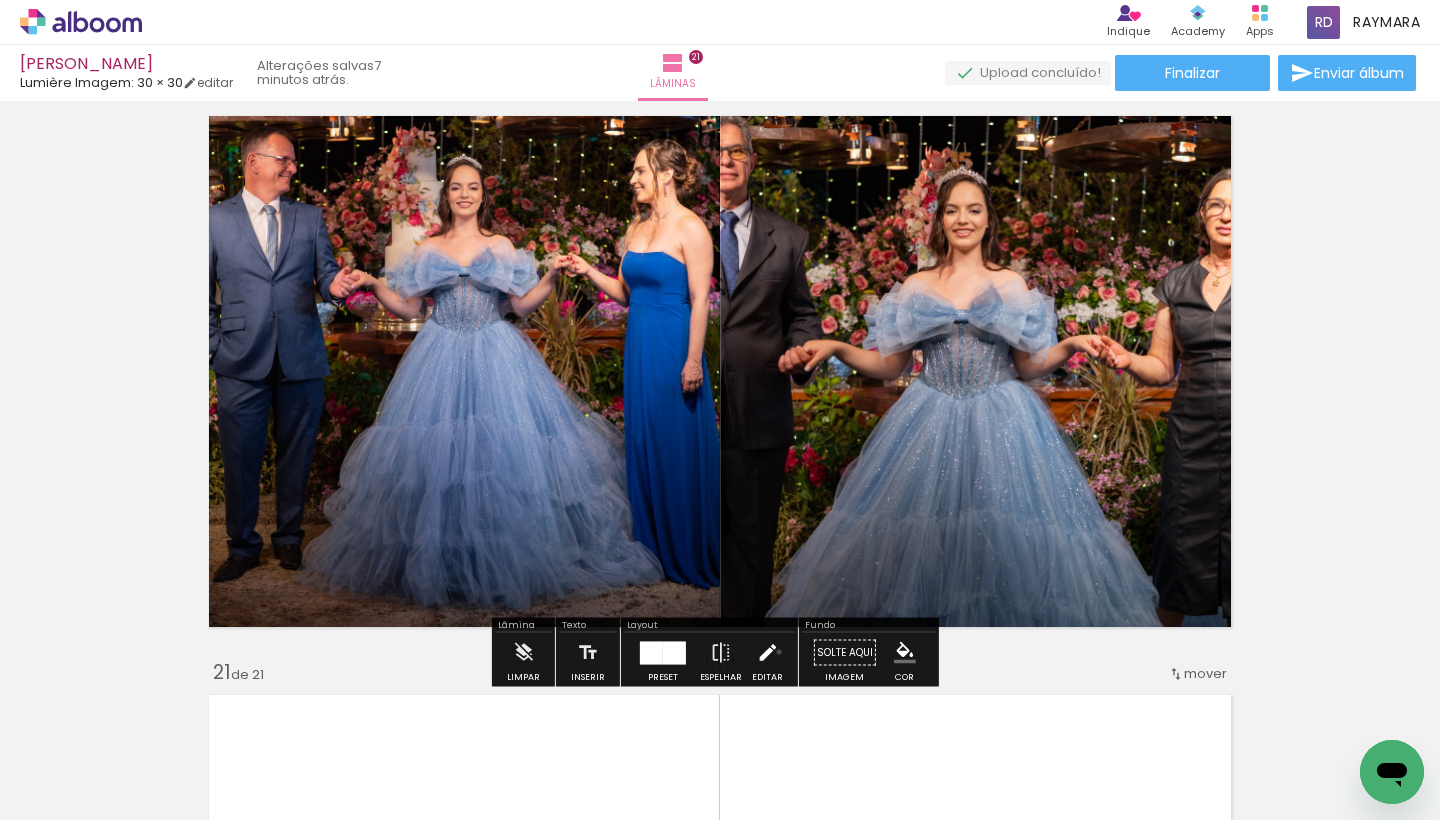 click on "Editar" at bounding box center (767, 658) 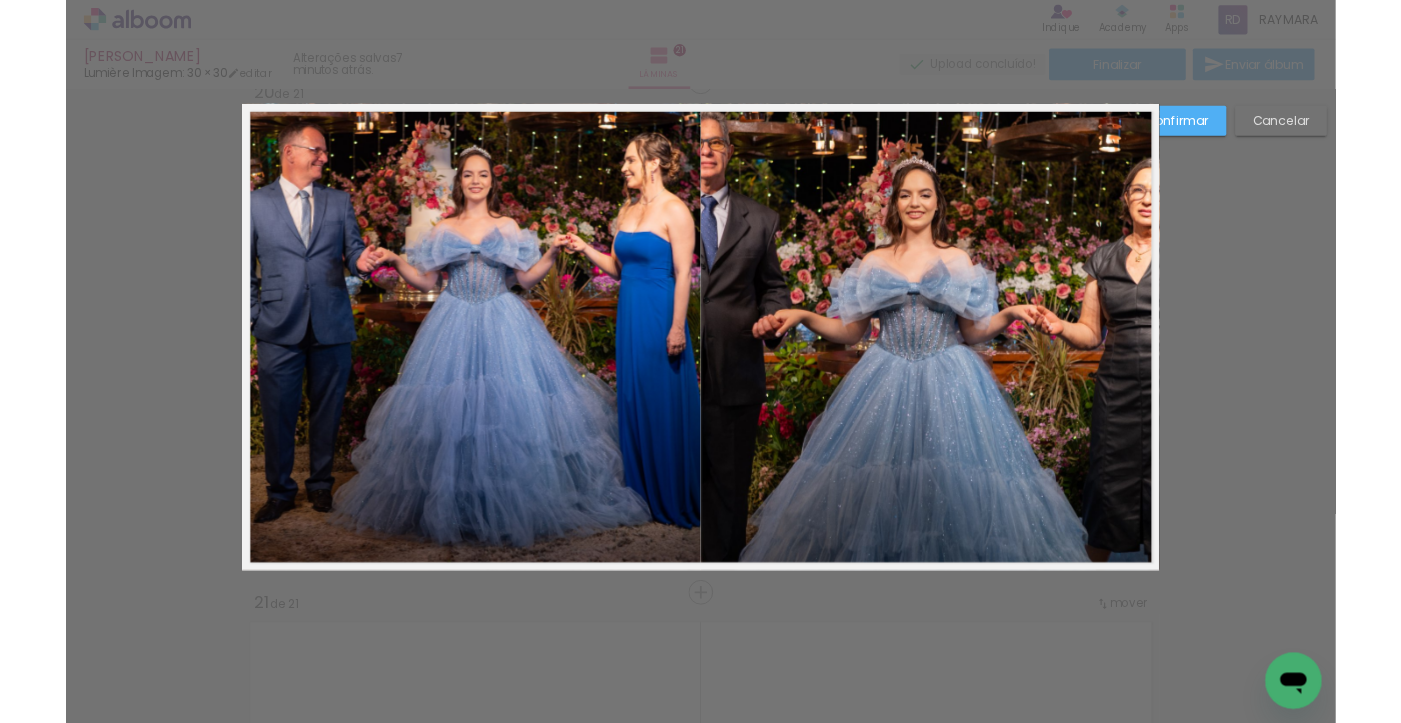 scroll, scrollTop: 11026, scrollLeft: 0, axis: vertical 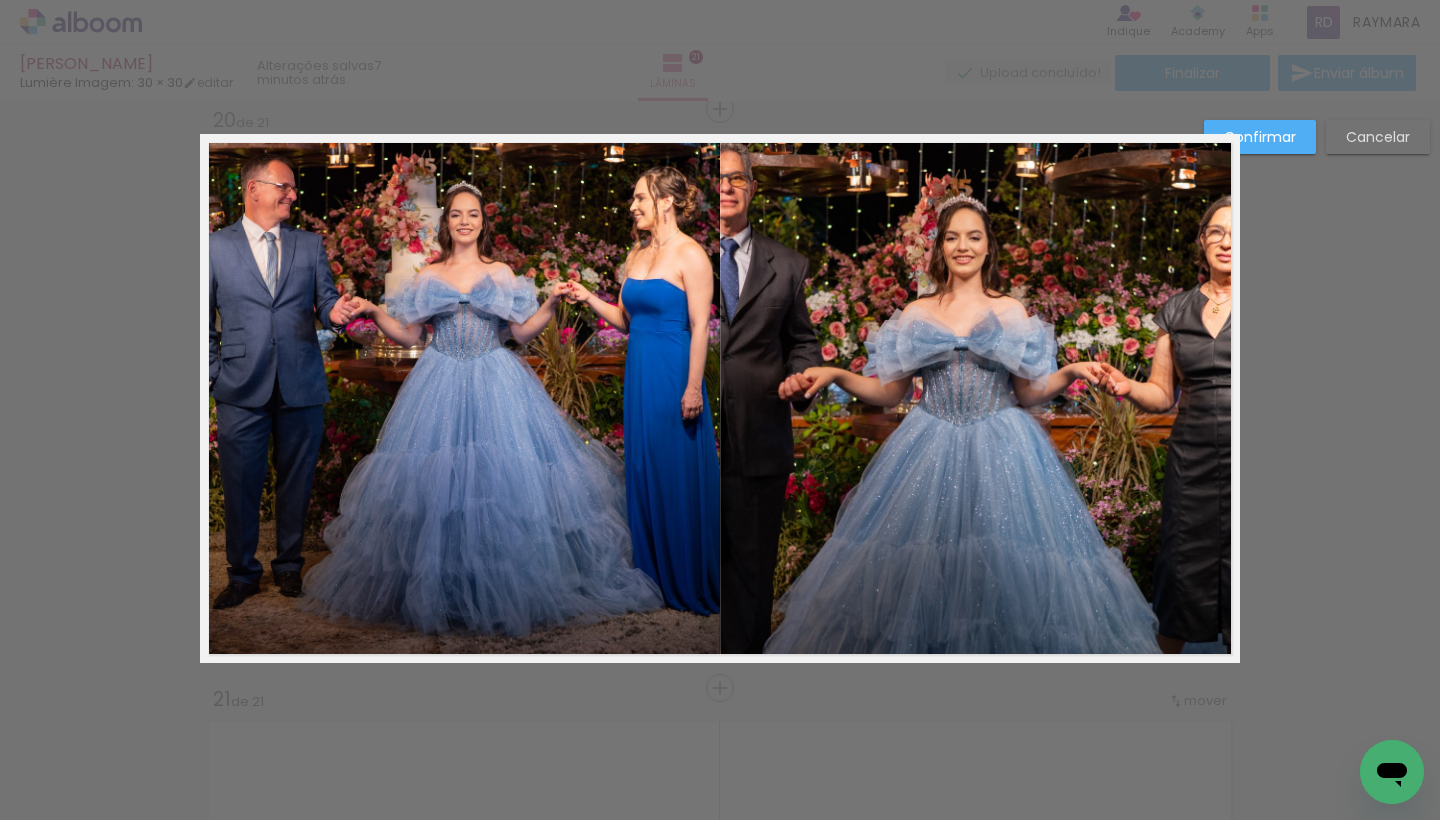 click 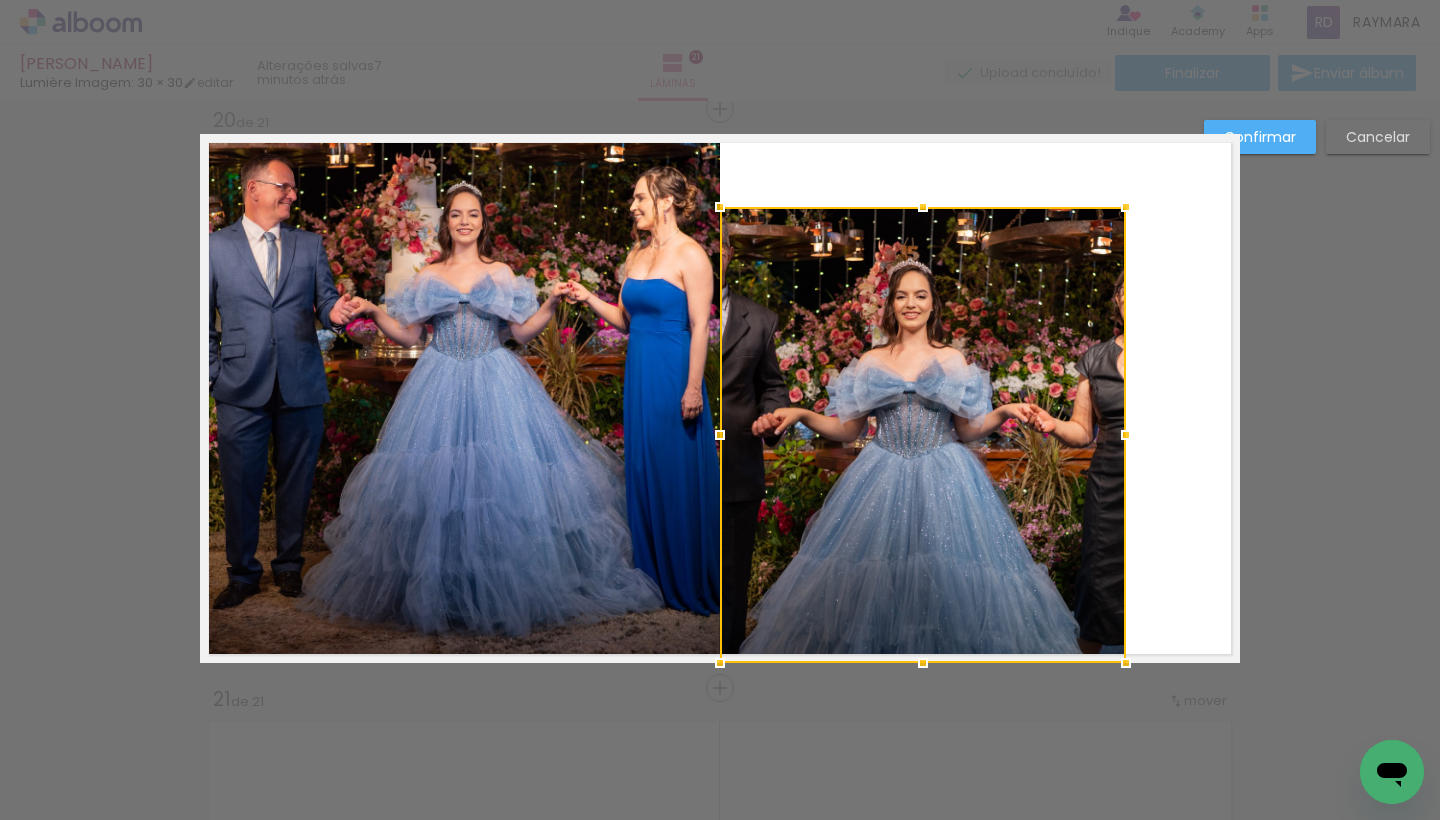 drag, startPoint x: 1231, startPoint y: 134, endPoint x: 1116, endPoint y: 209, distance: 137.2953 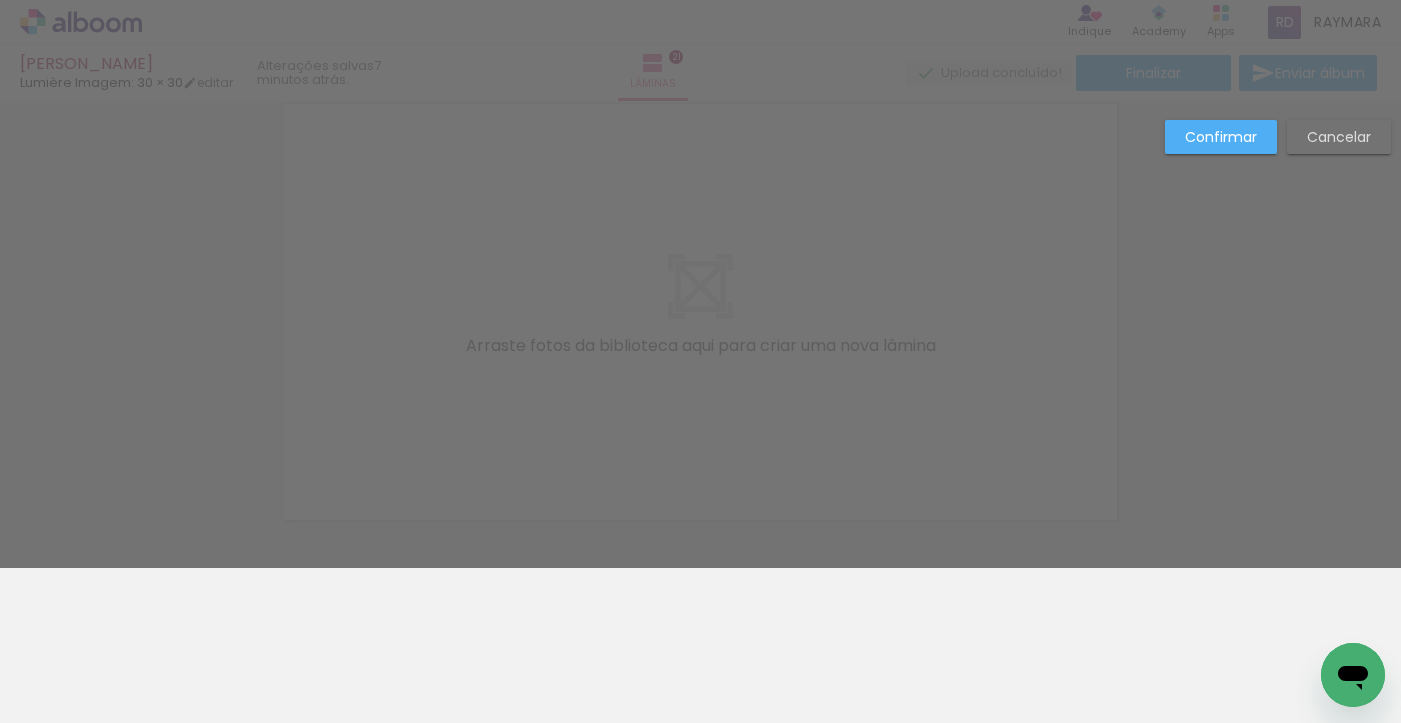 scroll, scrollTop: 10185, scrollLeft: 0, axis: vertical 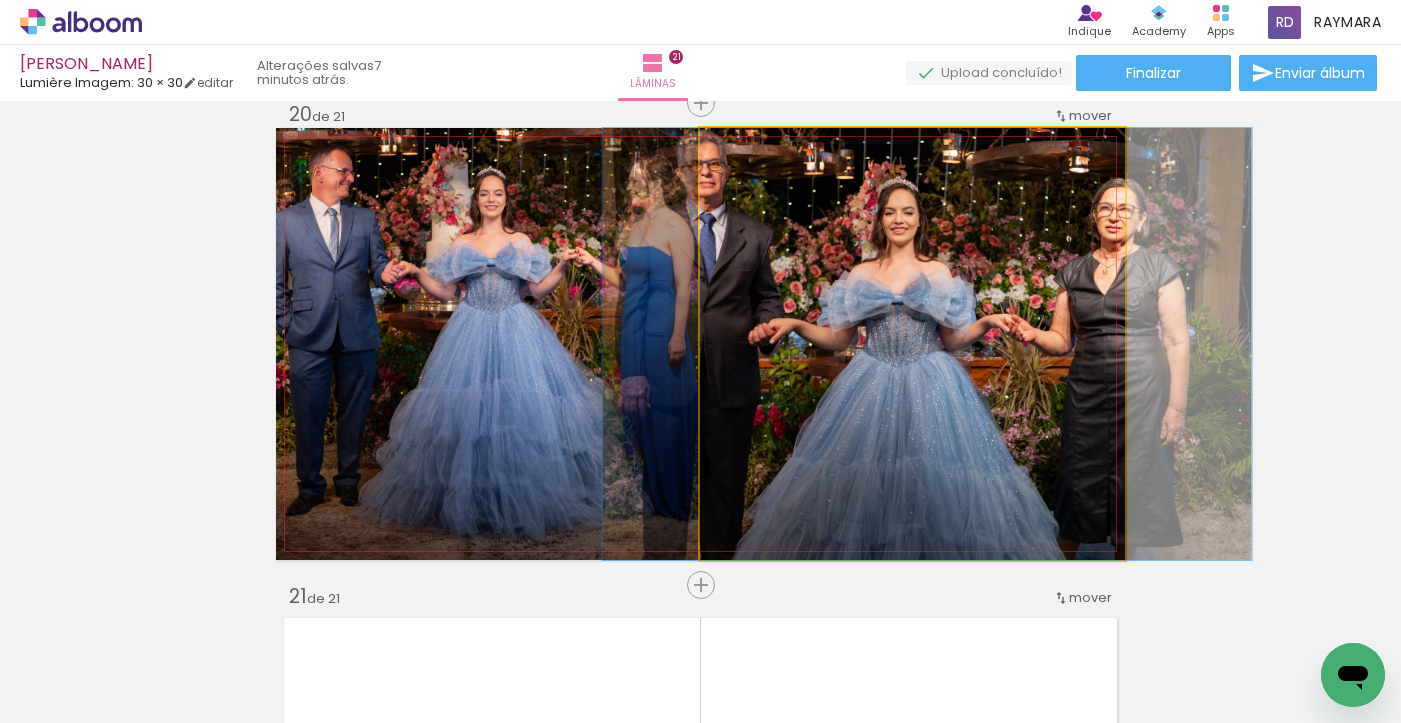 click 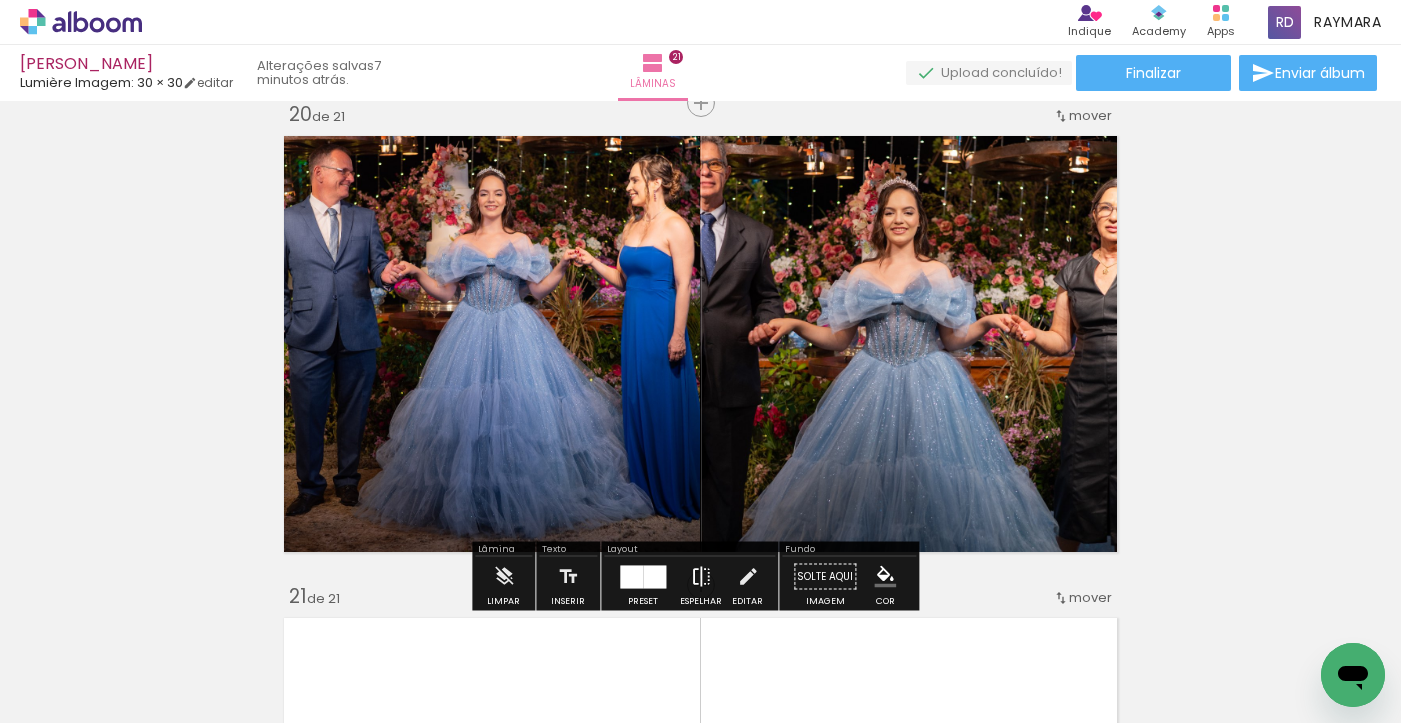 click on "Espelhar" at bounding box center [701, 582] 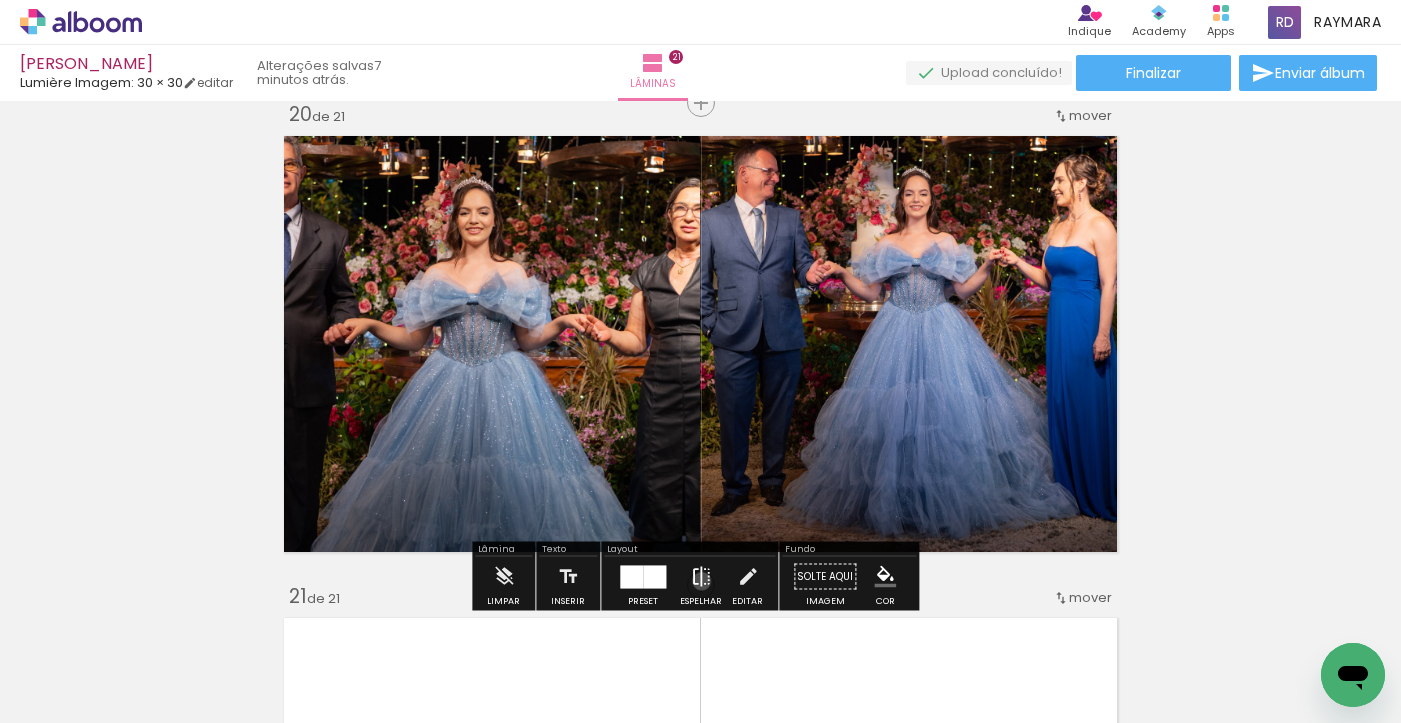click at bounding box center [701, 577] 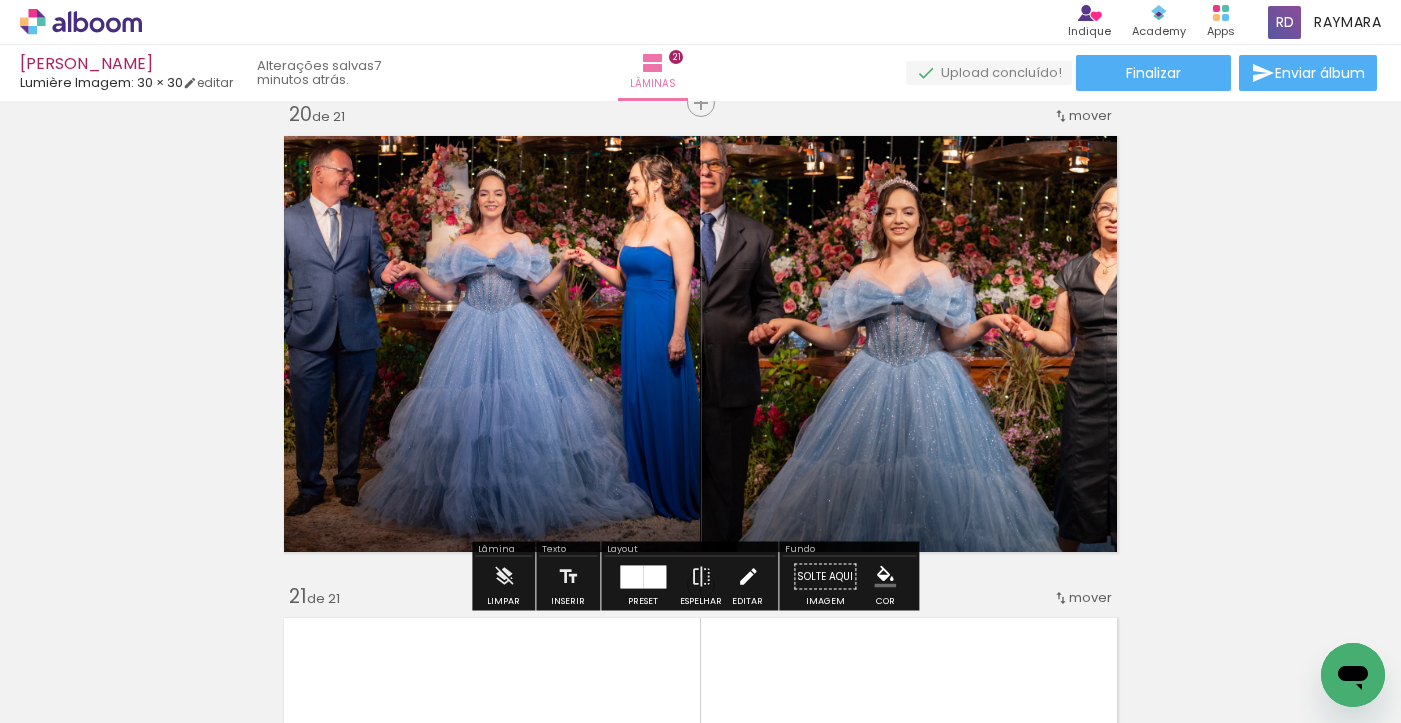 click at bounding box center (748, 577) 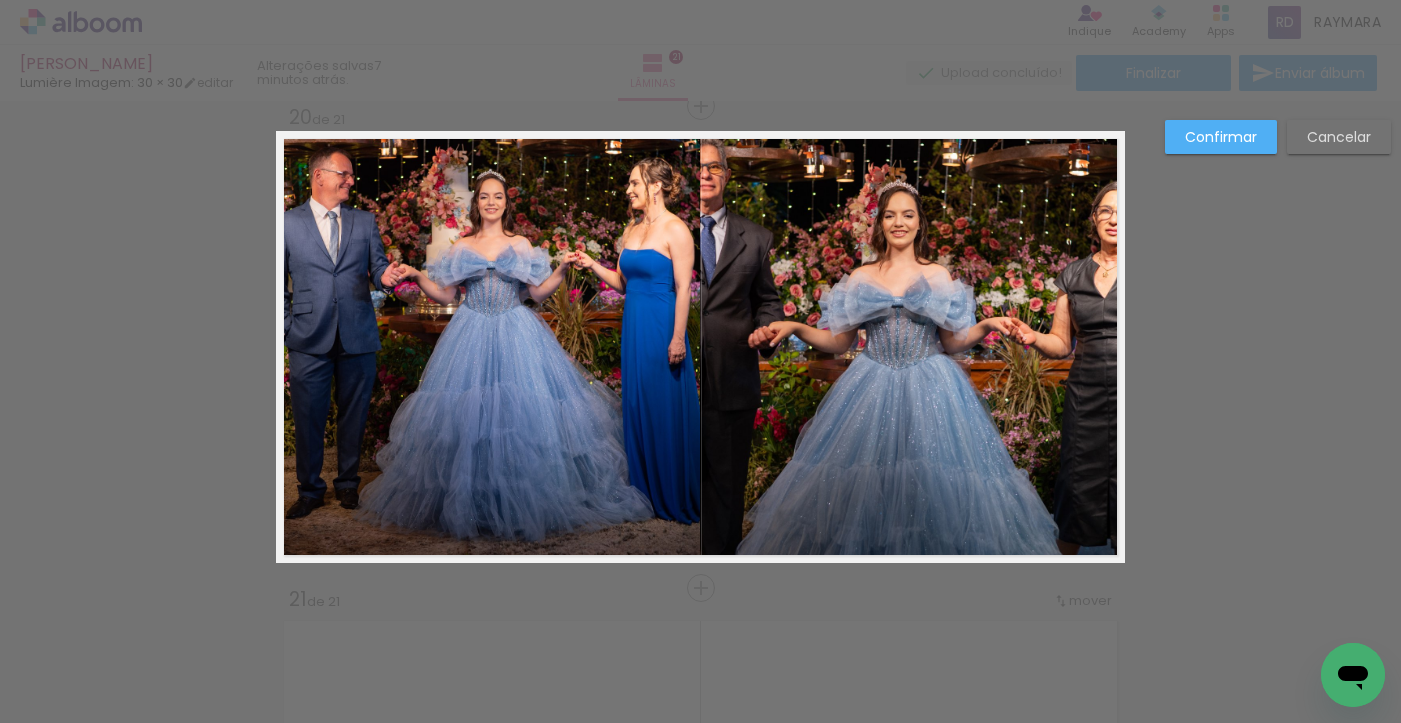 scroll, scrollTop: 9183, scrollLeft: 0, axis: vertical 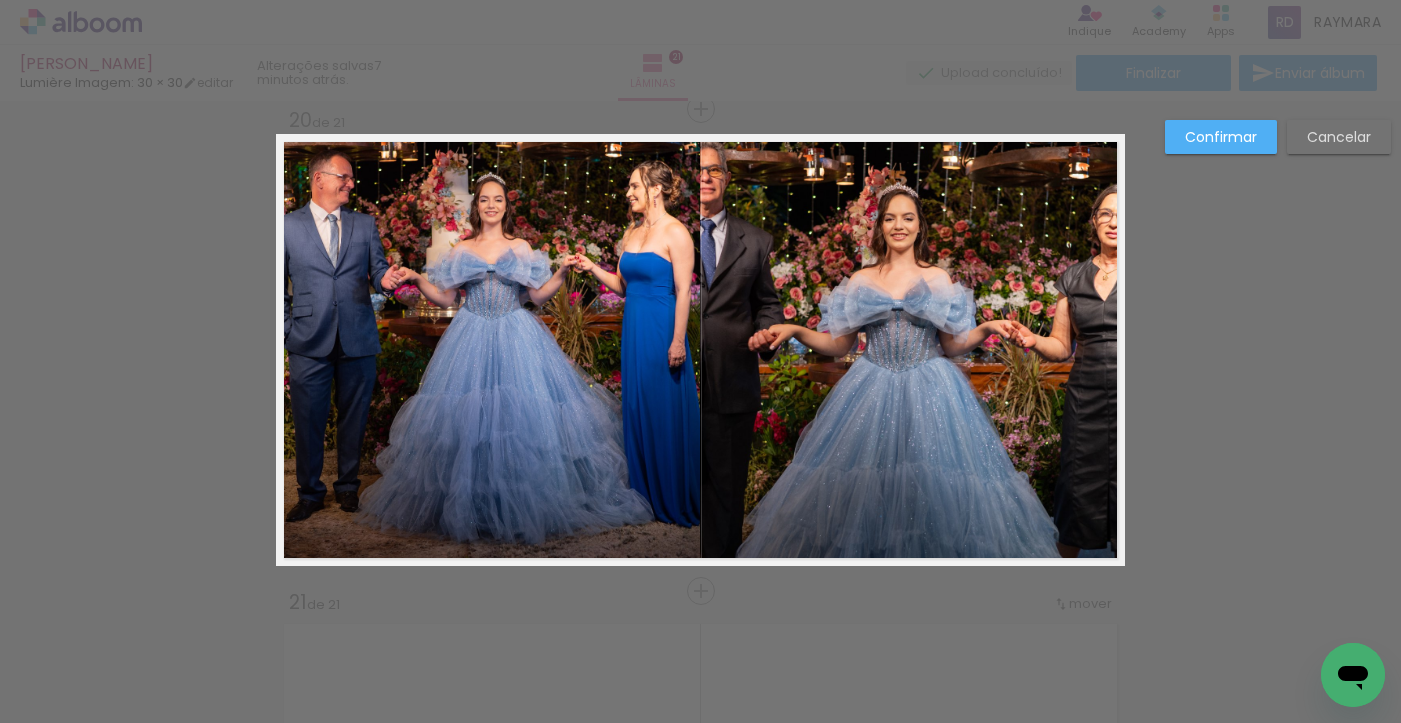 click 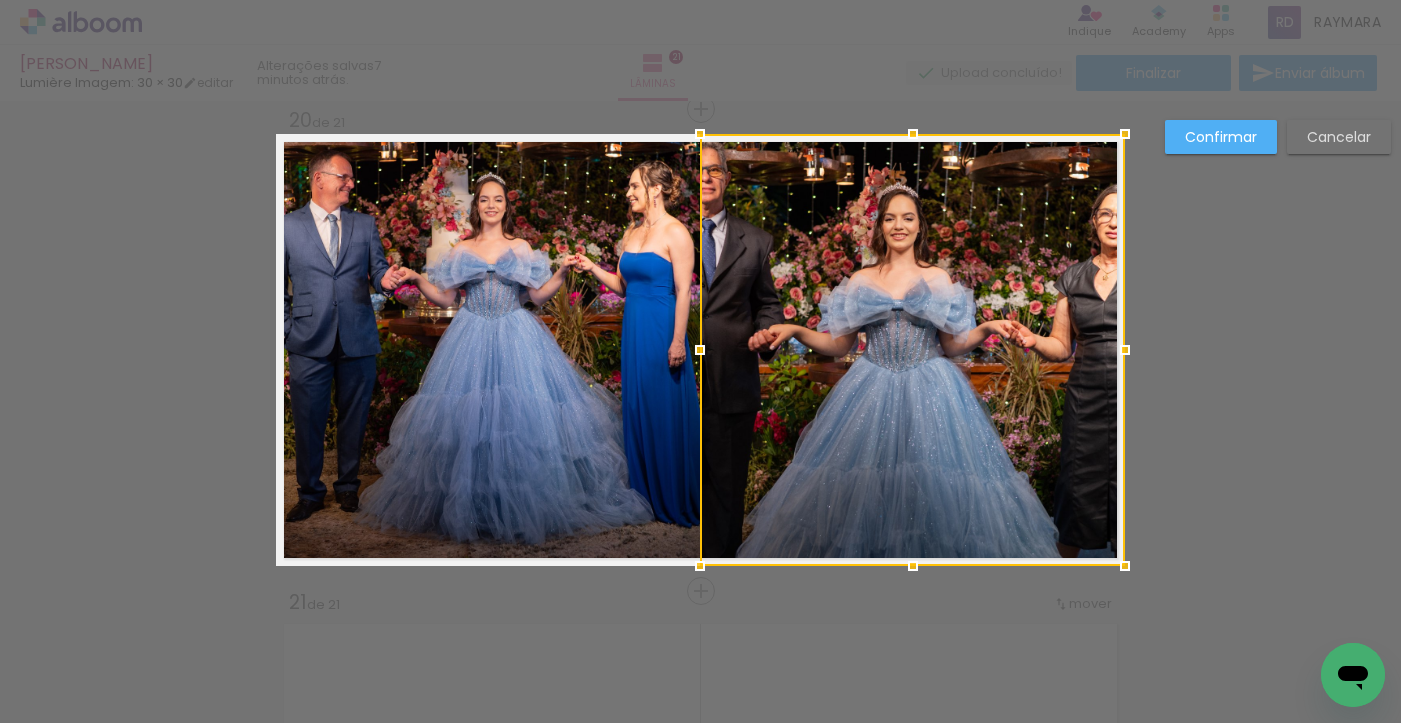 click at bounding box center [912, 350] 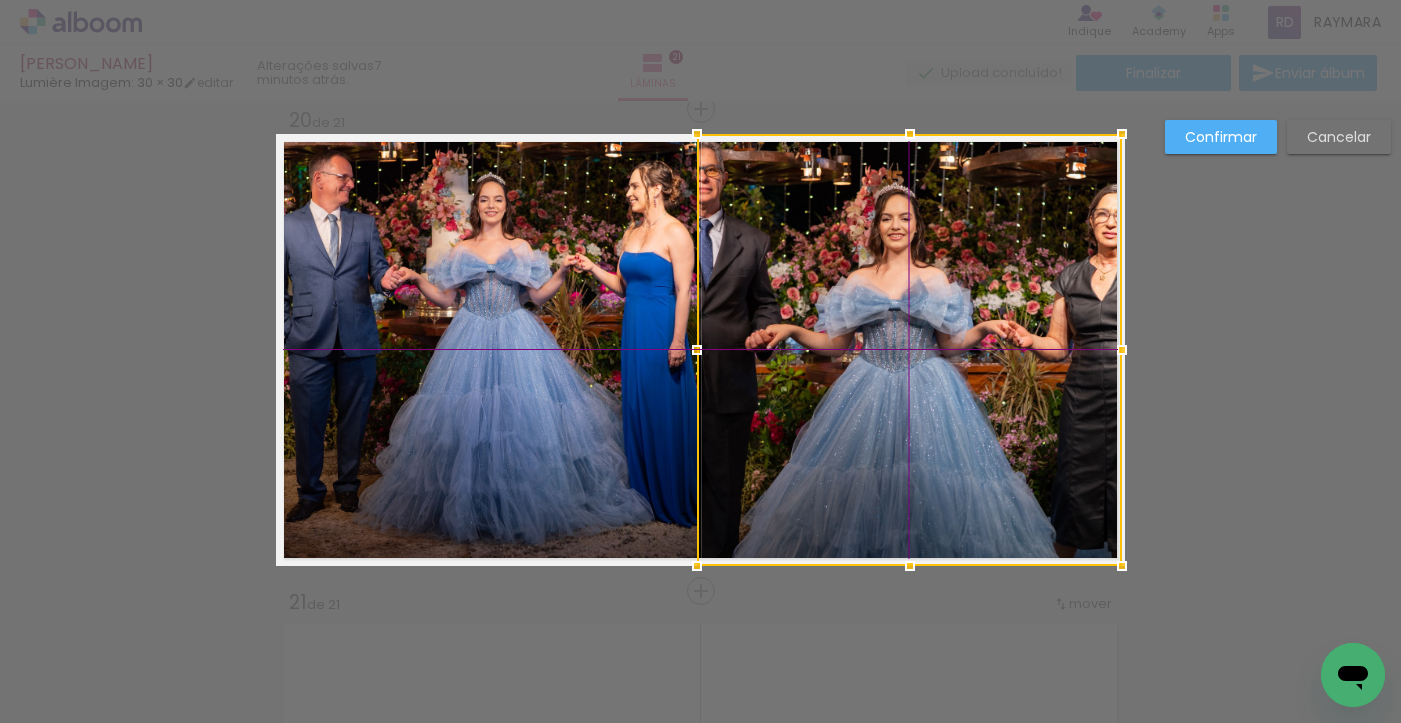 drag, startPoint x: 752, startPoint y: 196, endPoint x: 788, endPoint y: 200, distance: 36.221542 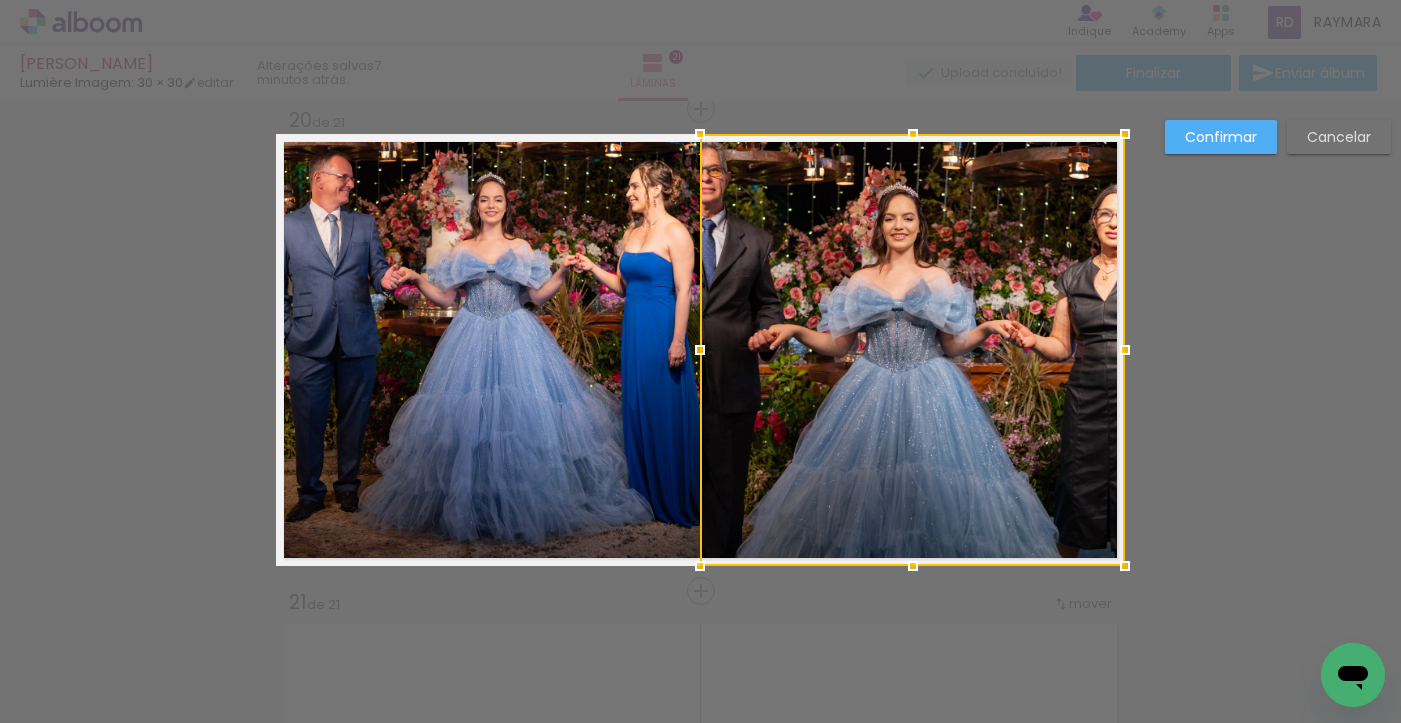 click on "Cancelar" at bounding box center [0, 0] 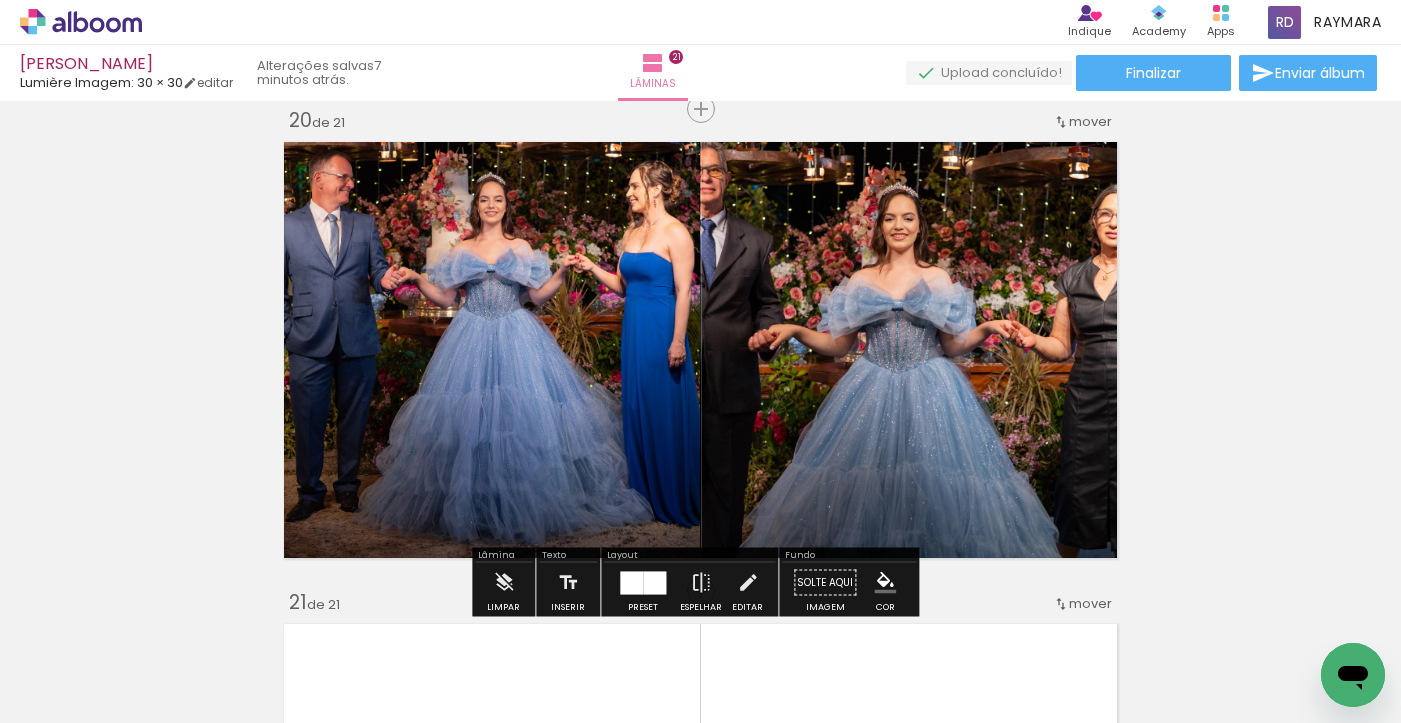 click at bounding box center [654, 582] 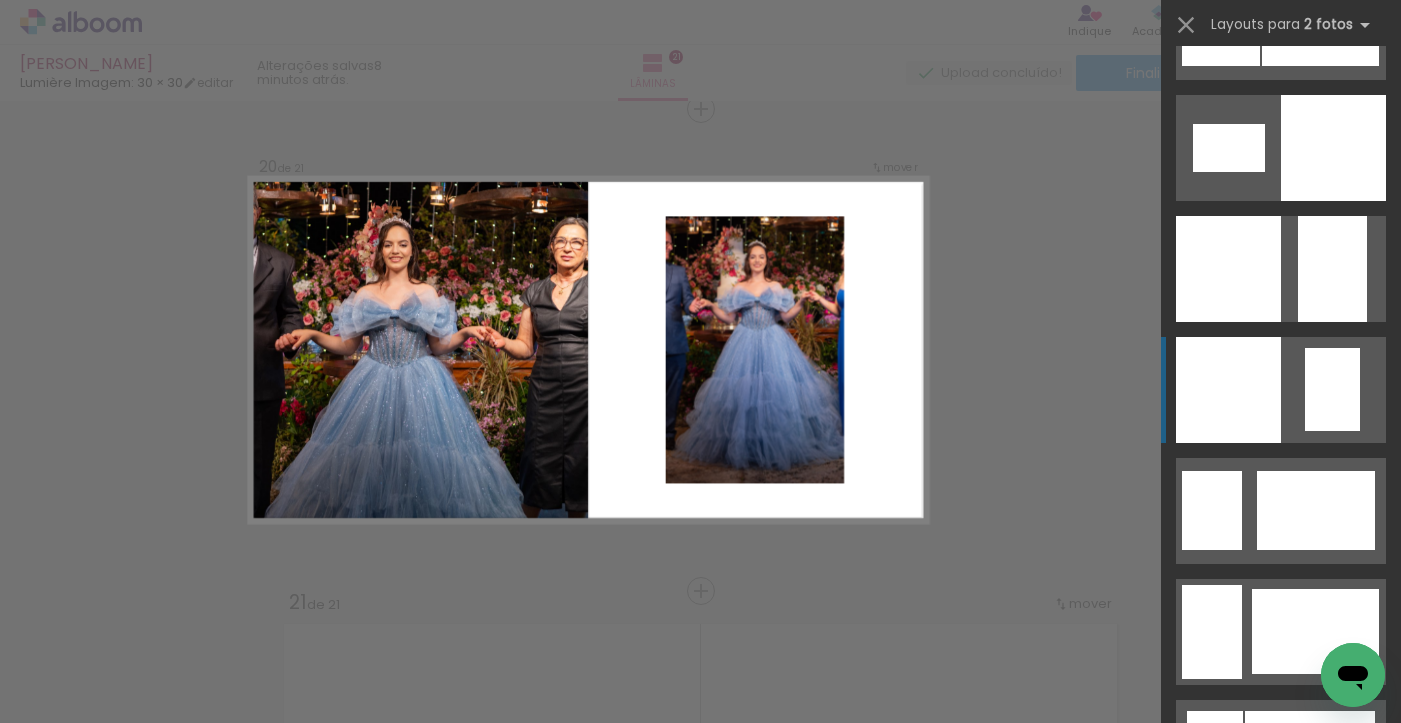 scroll, scrollTop: 2234, scrollLeft: 0, axis: vertical 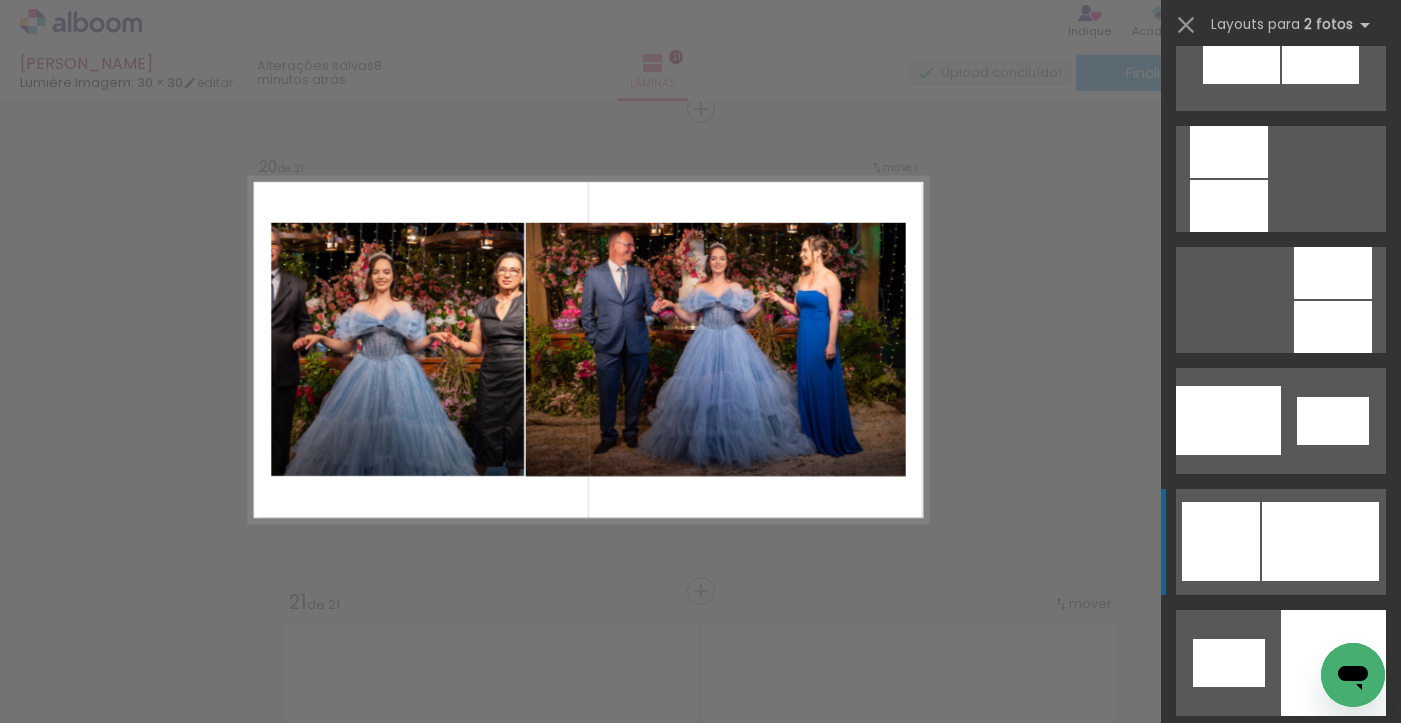 click at bounding box center (1320, 541) 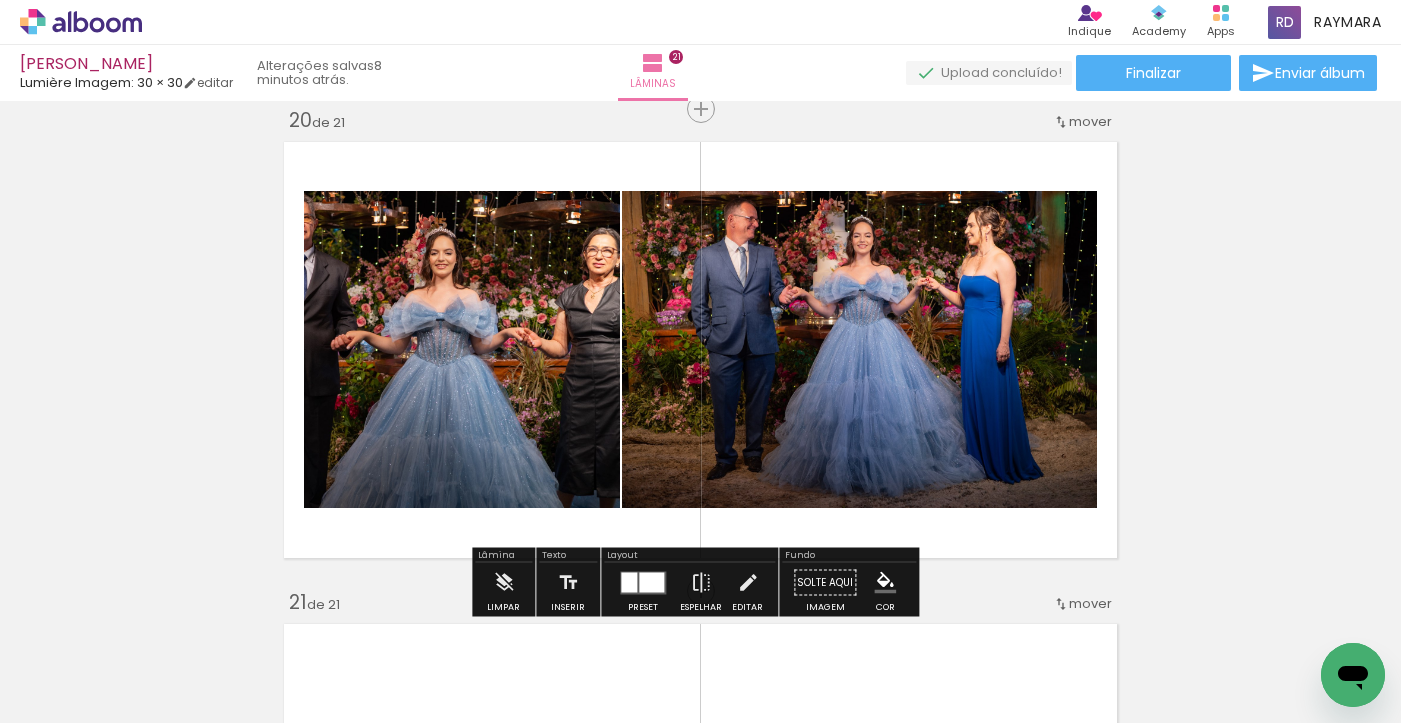 click at bounding box center (643, 583) 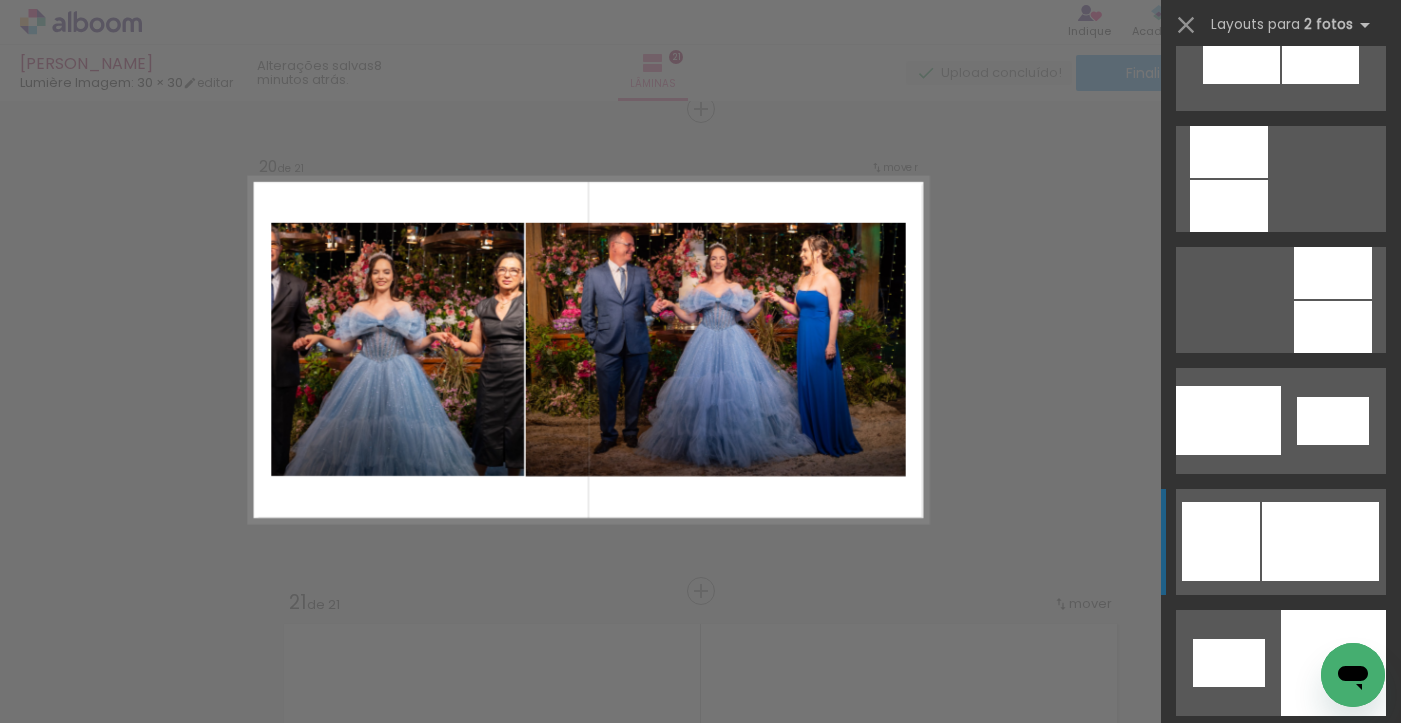 scroll, scrollTop: 2662, scrollLeft: 0, axis: vertical 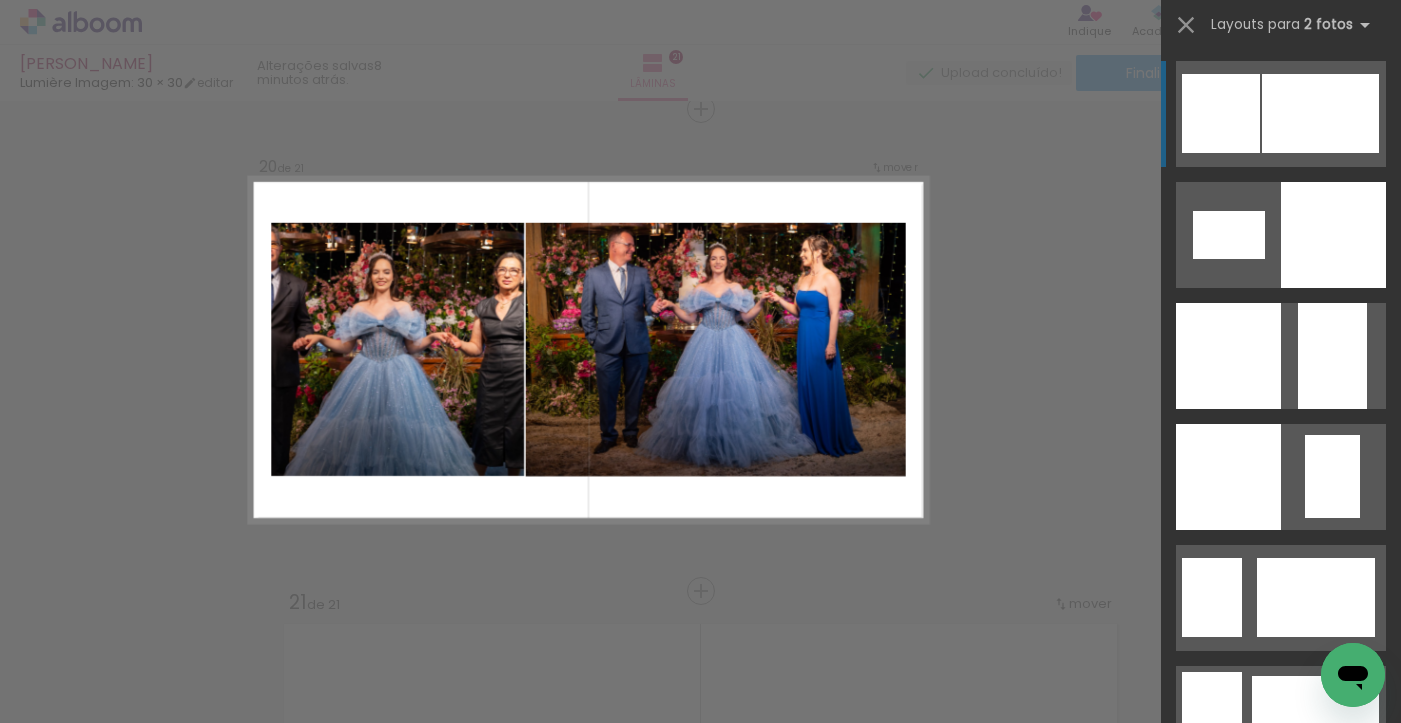 click 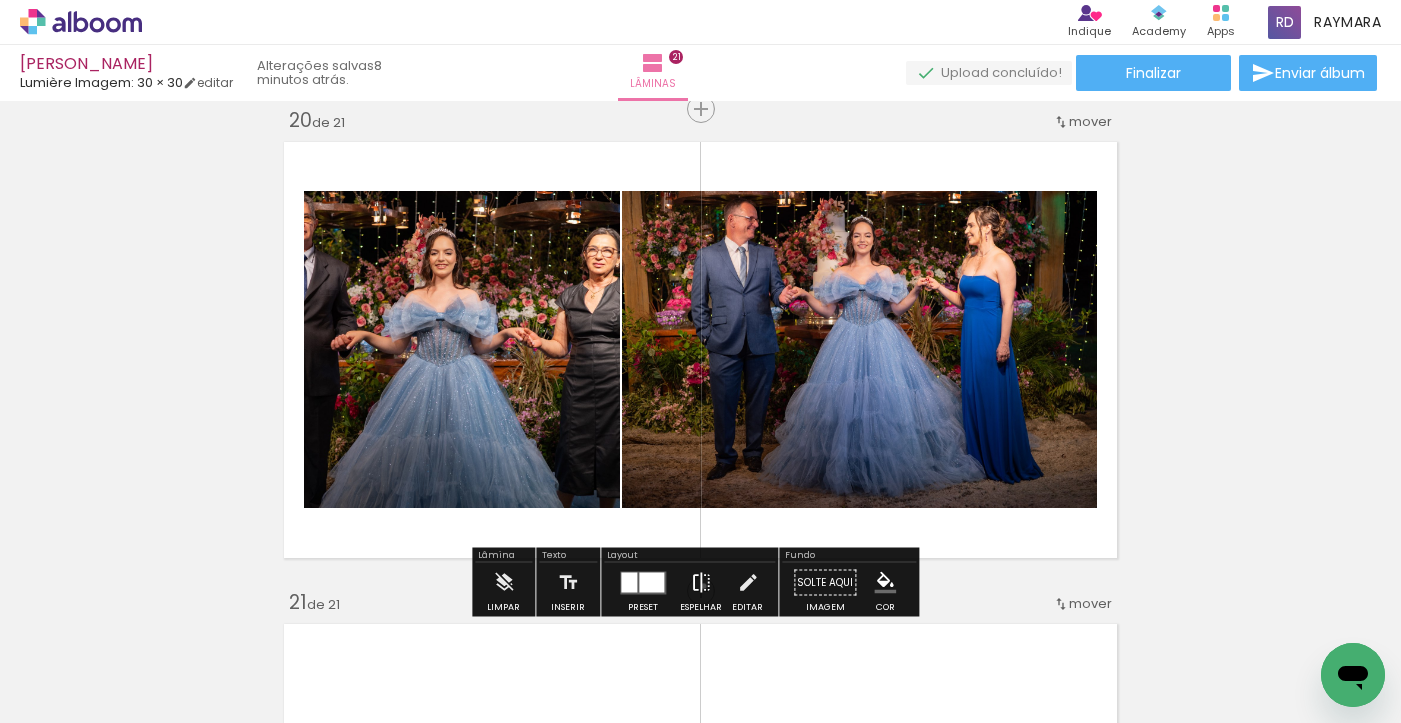click at bounding box center [701, 583] 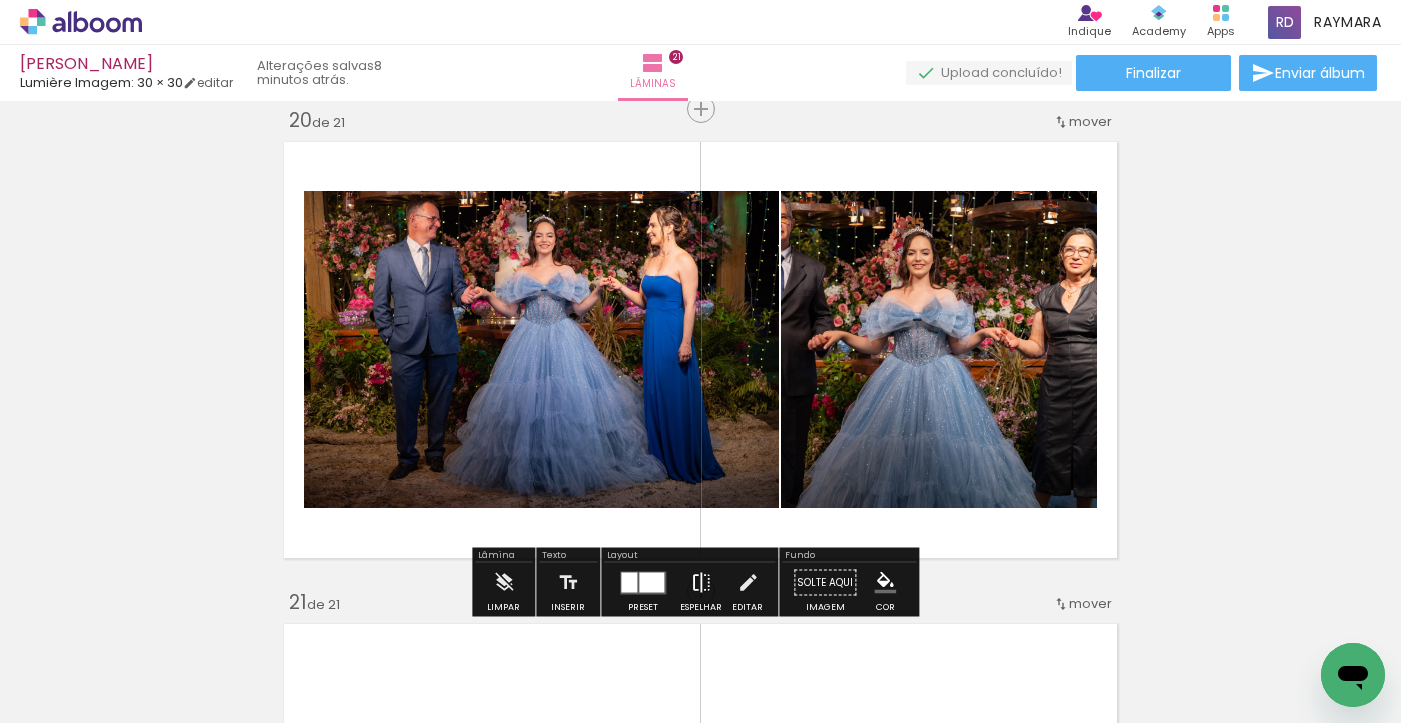 click at bounding box center (701, 583) 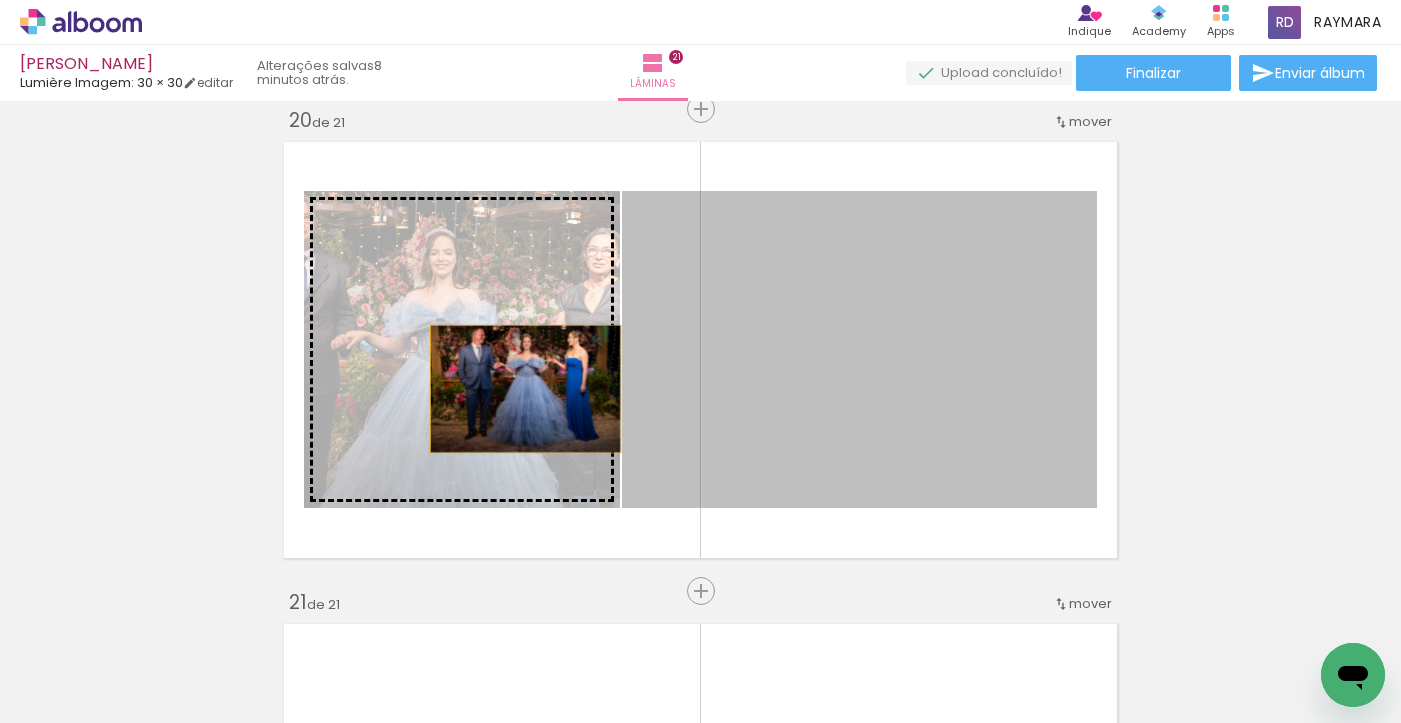 drag, startPoint x: 729, startPoint y: 394, endPoint x: 517, endPoint y: 389, distance: 212.05896 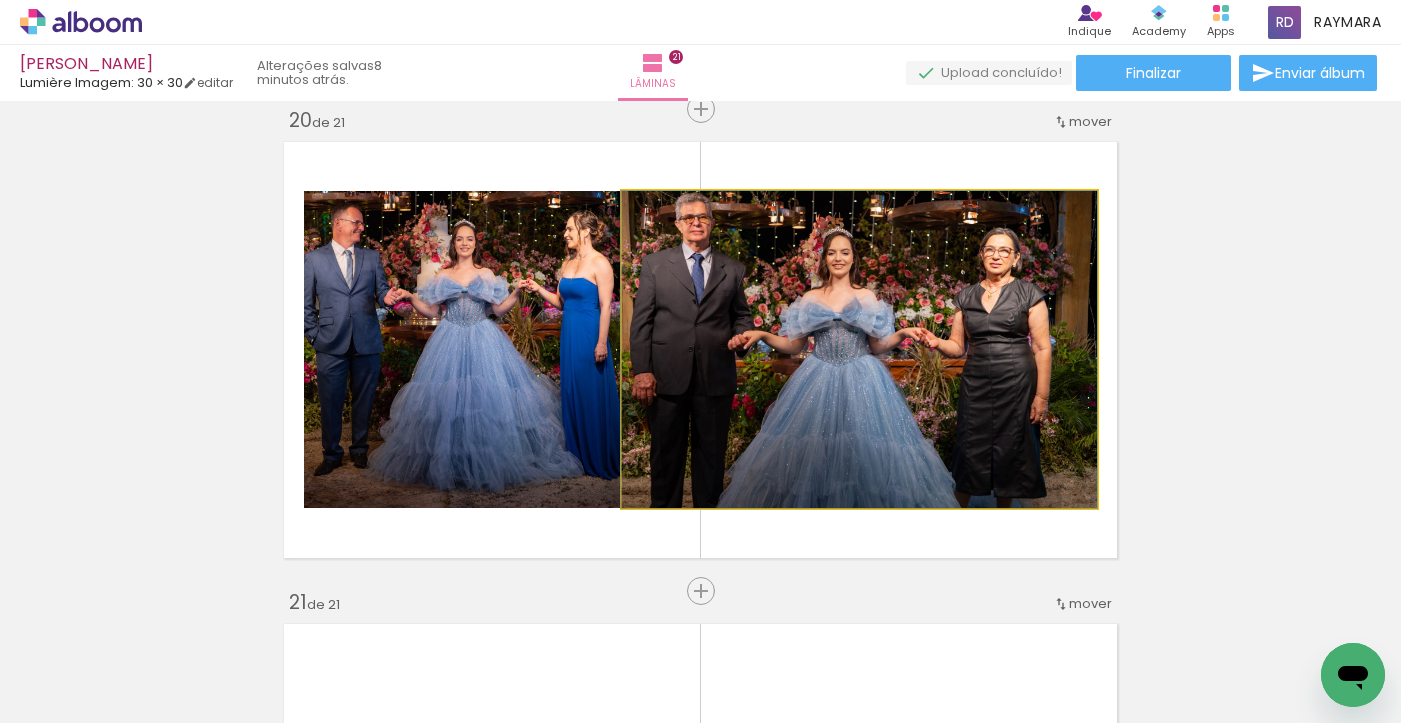 click 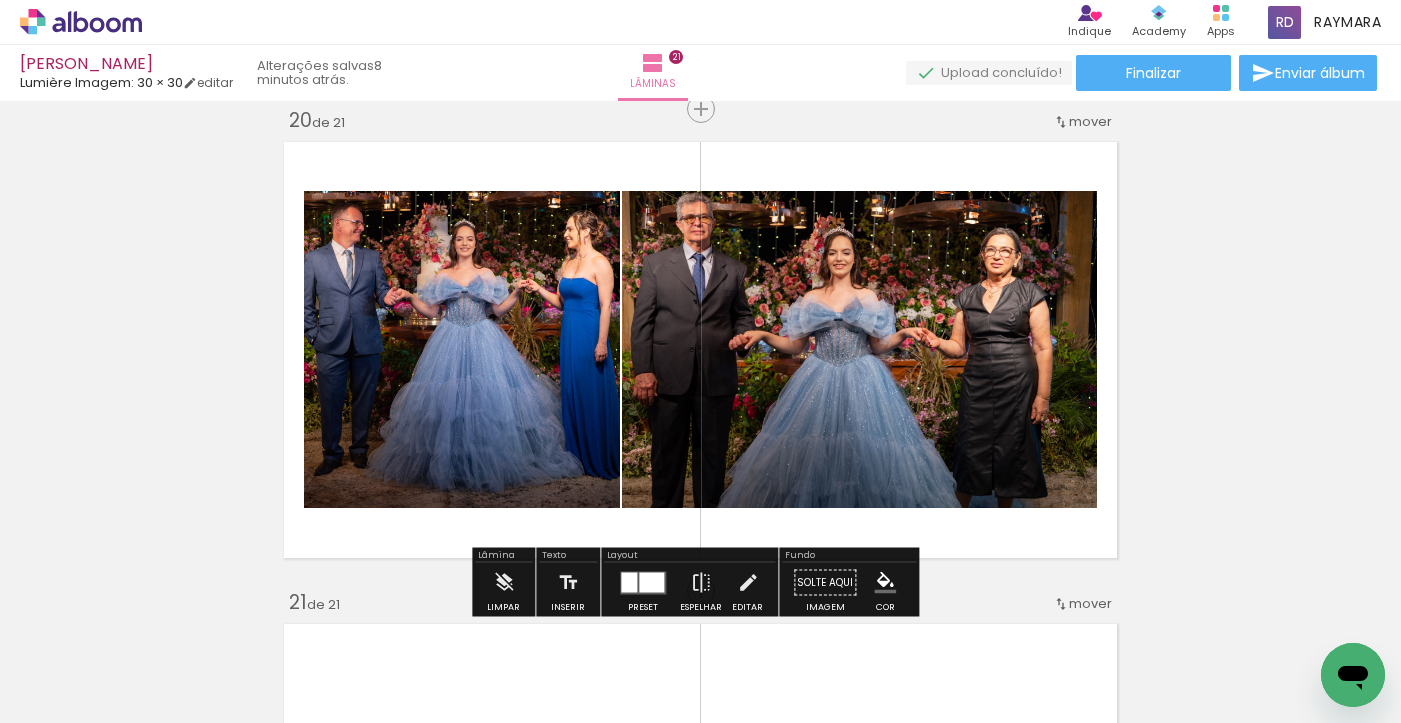 click 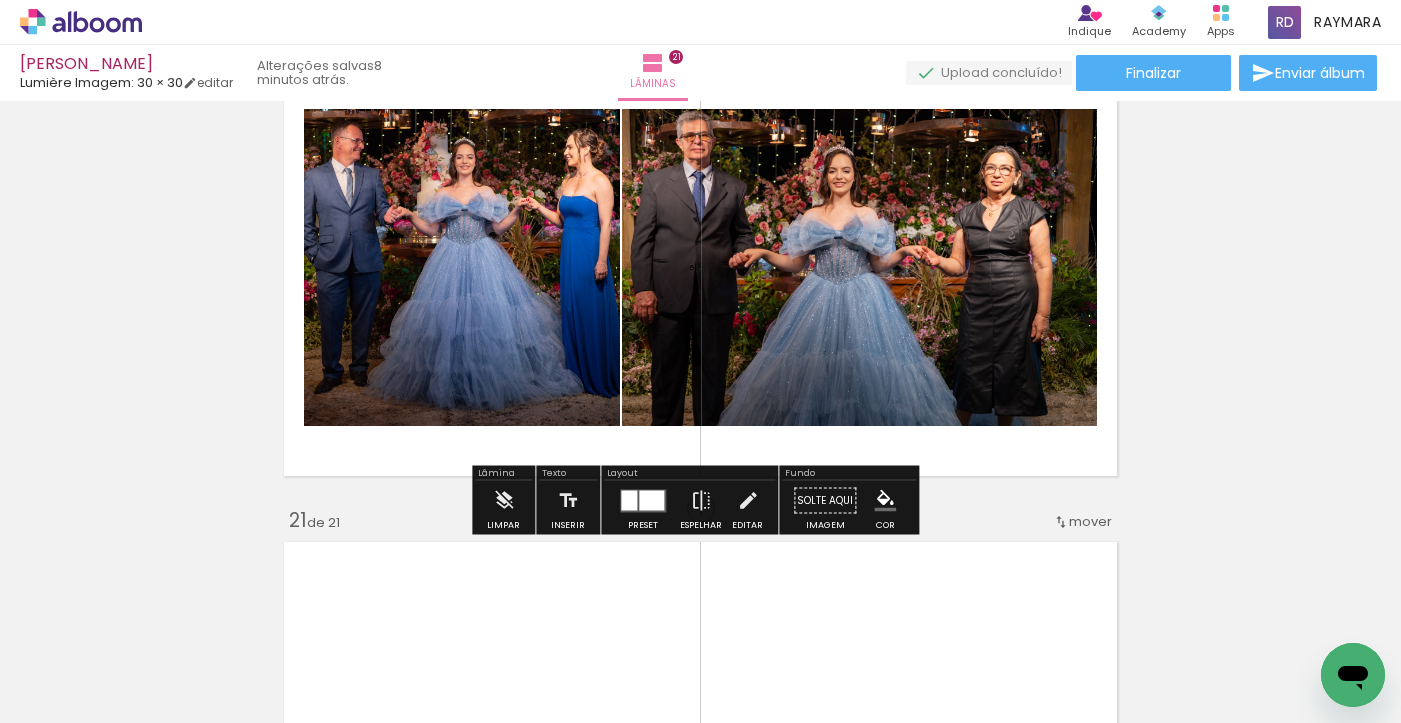 scroll, scrollTop: 9304, scrollLeft: 0, axis: vertical 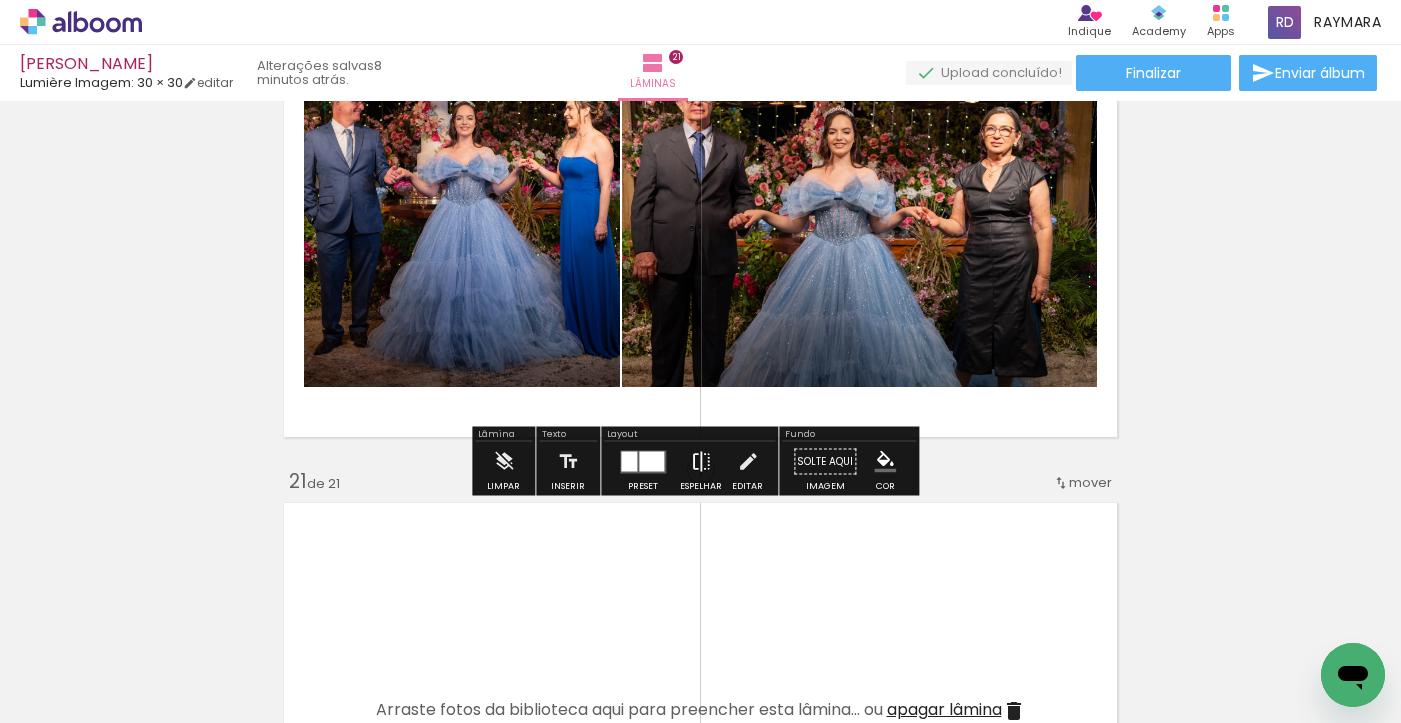 click at bounding box center (701, 462) 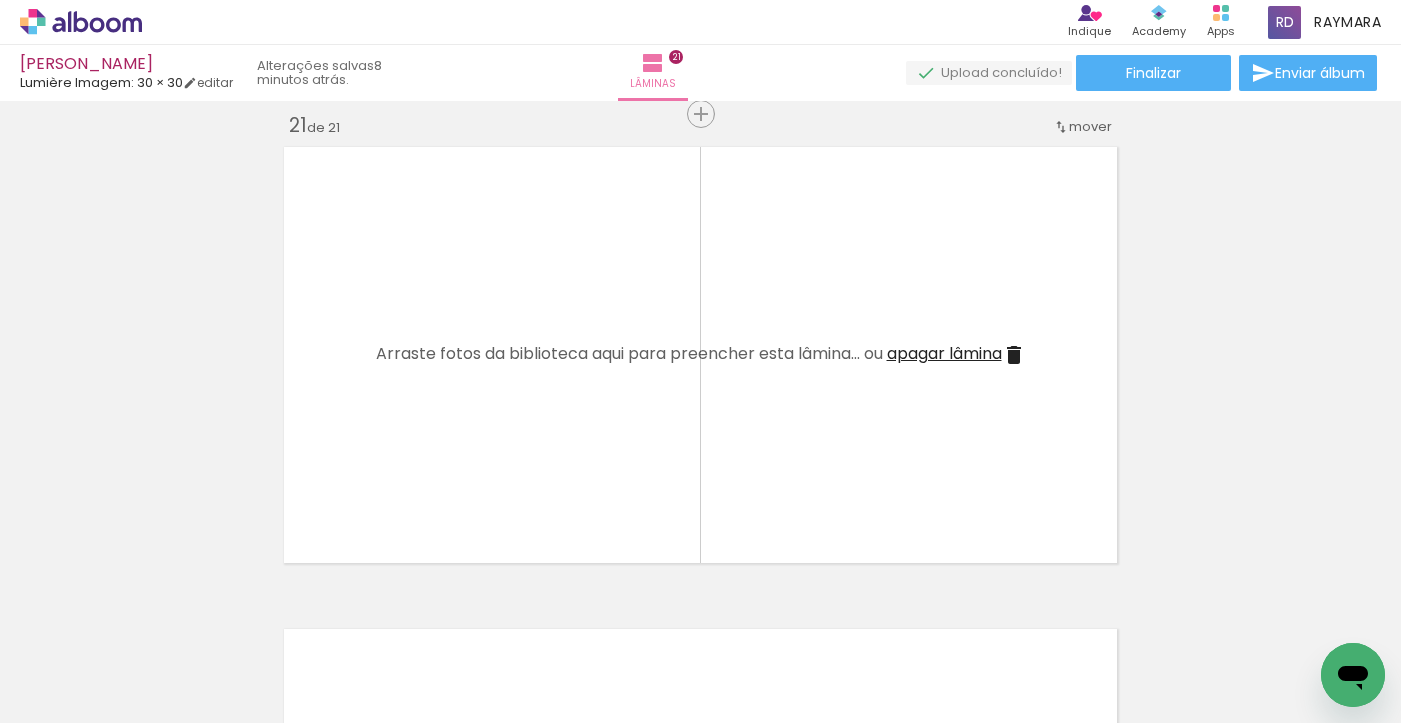 scroll, scrollTop: 9823, scrollLeft: 0, axis: vertical 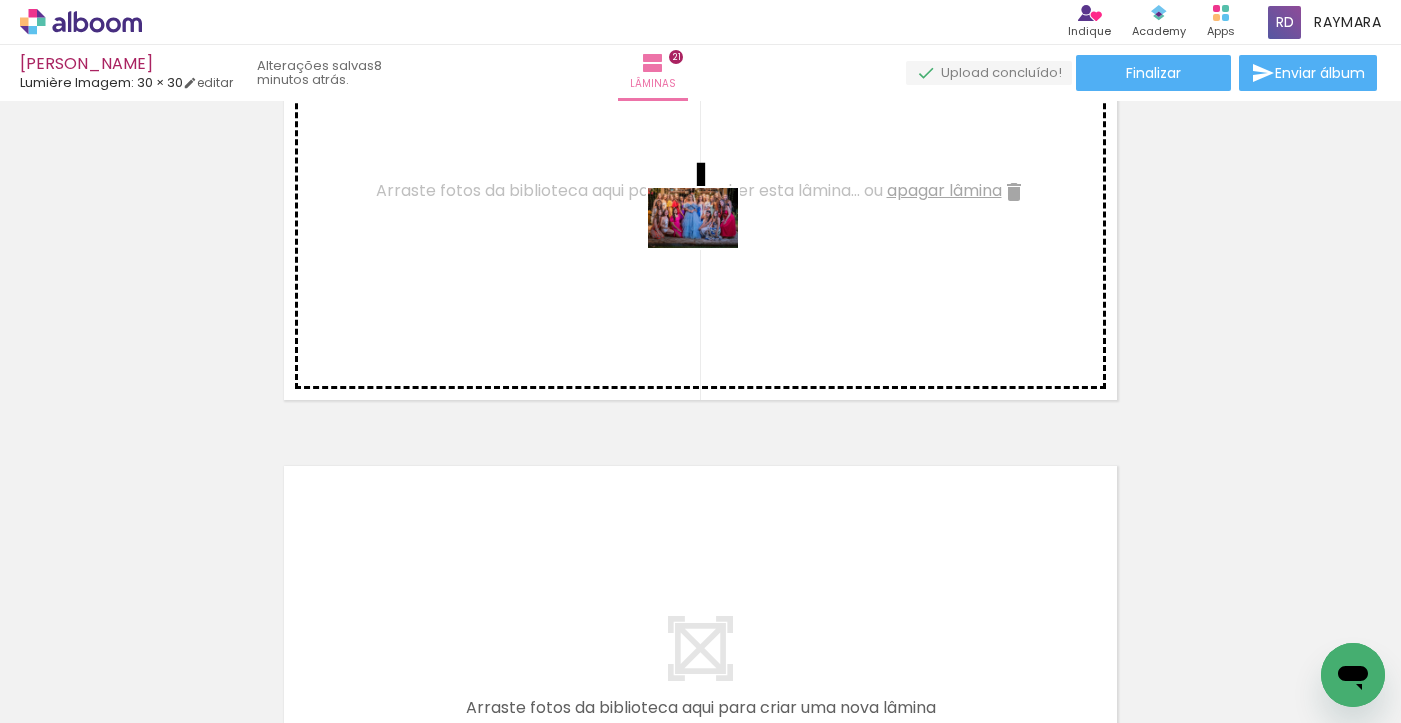 drag, startPoint x: 783, startPoint y: 590, endPoint x: 708, endPoint y: 248, distance: 350.1271 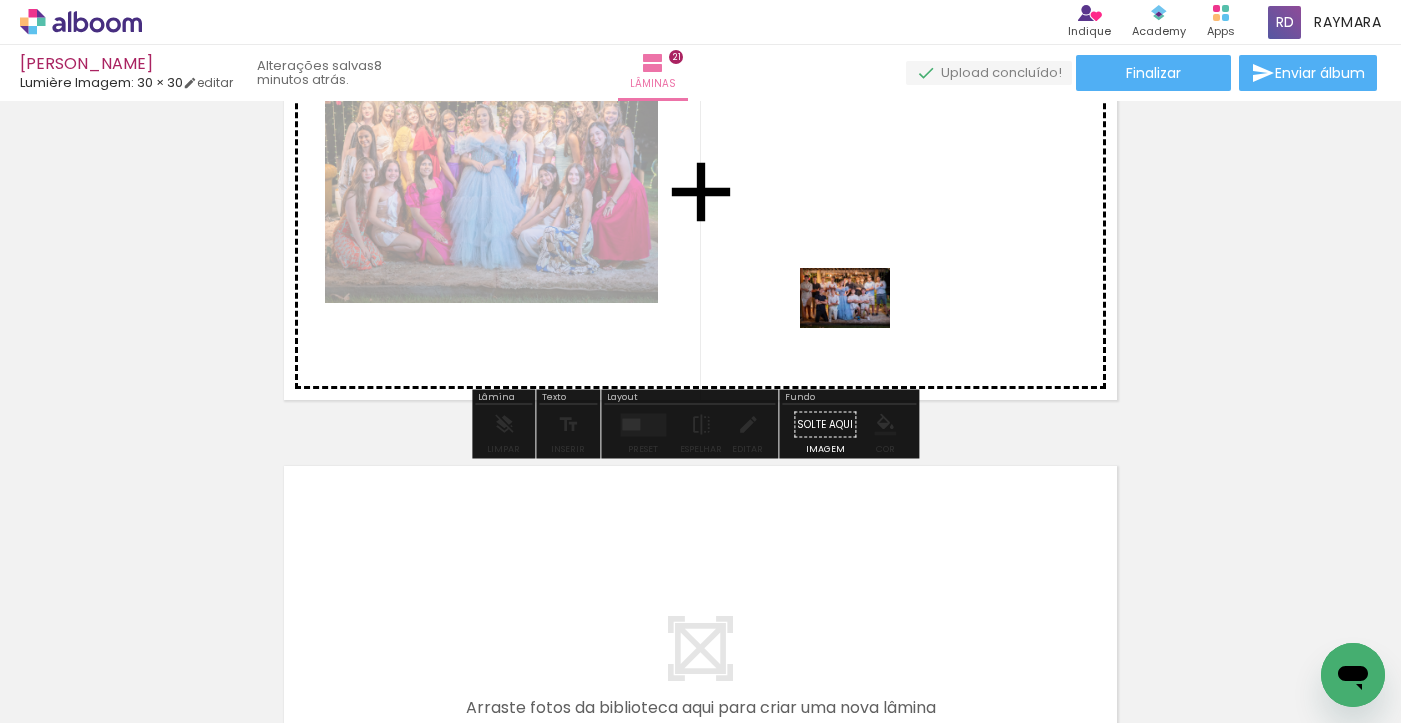 drag, startPoint x: 904, startPoint y: 631, endPoint x: 859, endPoint y: 325, distance: 309.29114 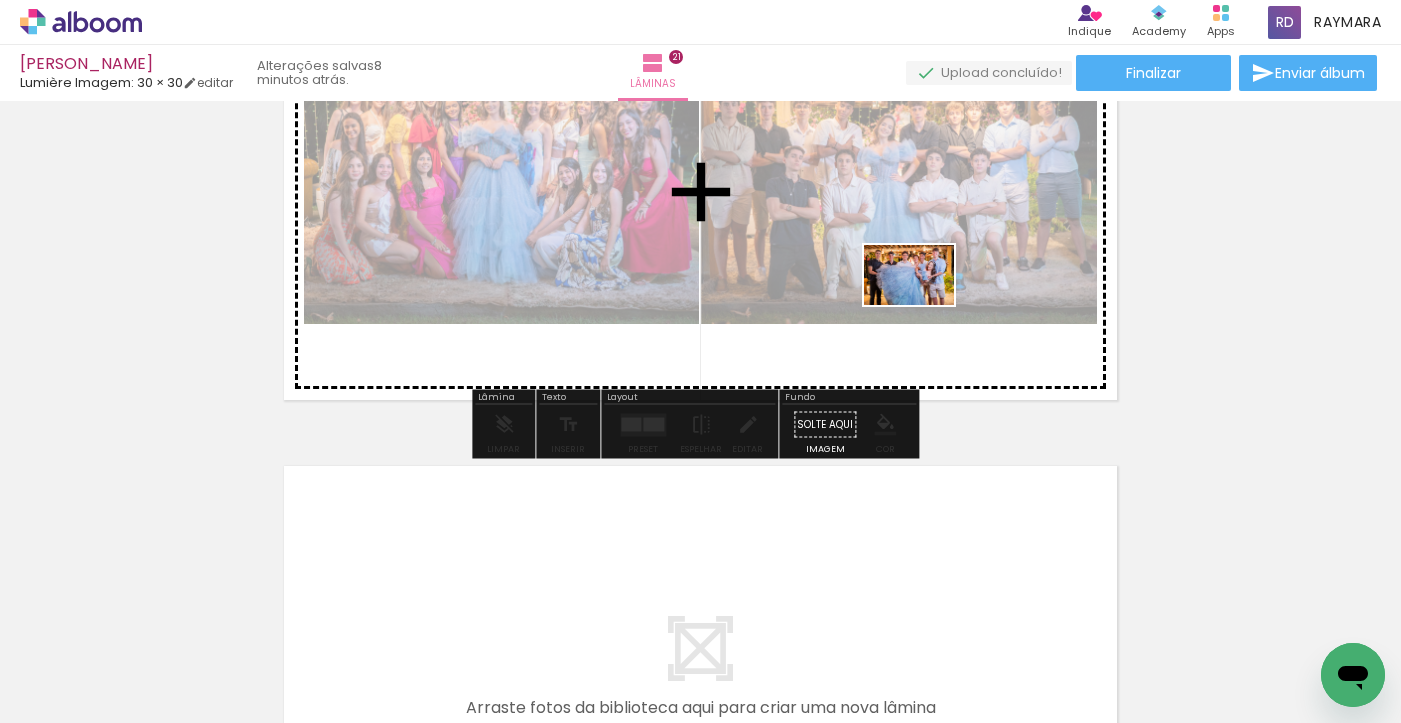 drag, startPoint x: 1012, startPoint y: 657, endPoint x: 923, endPoint y: 301, distance: 366.9564 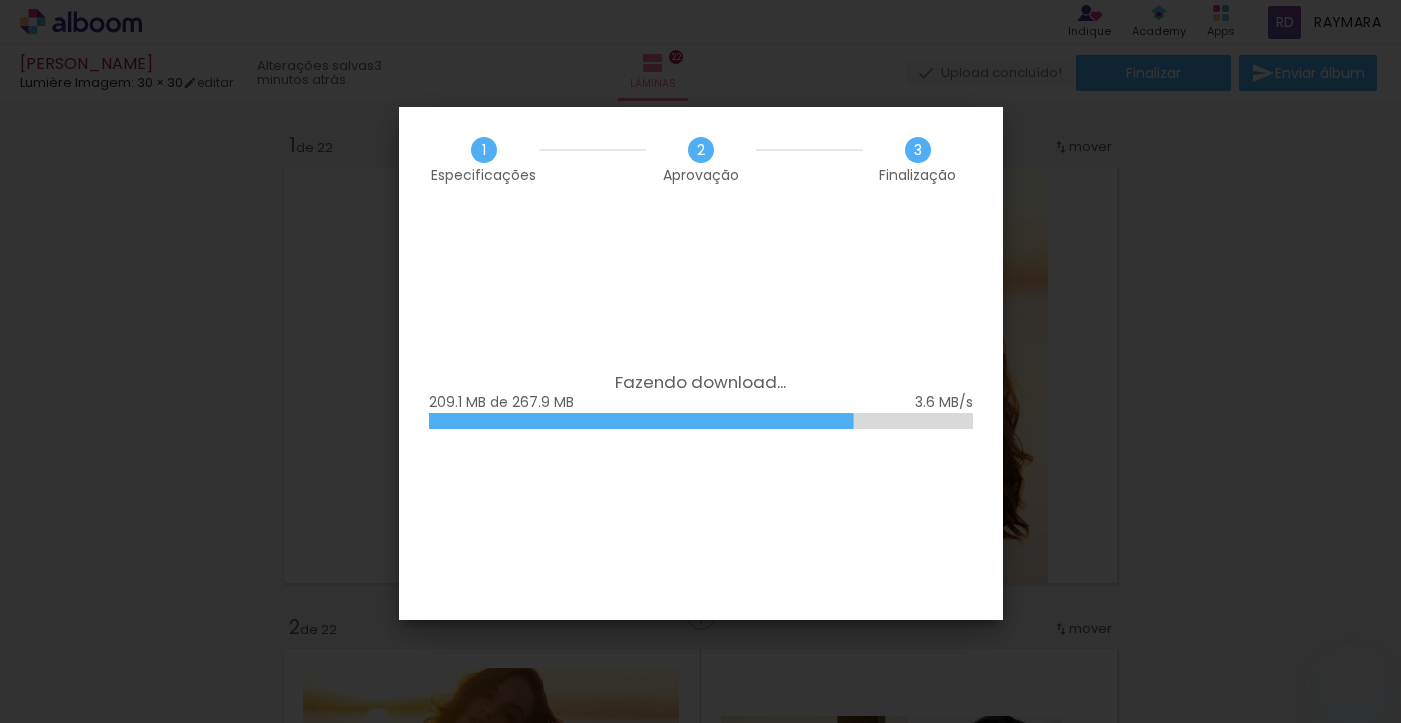 scroll, scrollTop: 0, scrollLeft: 0, axis: both 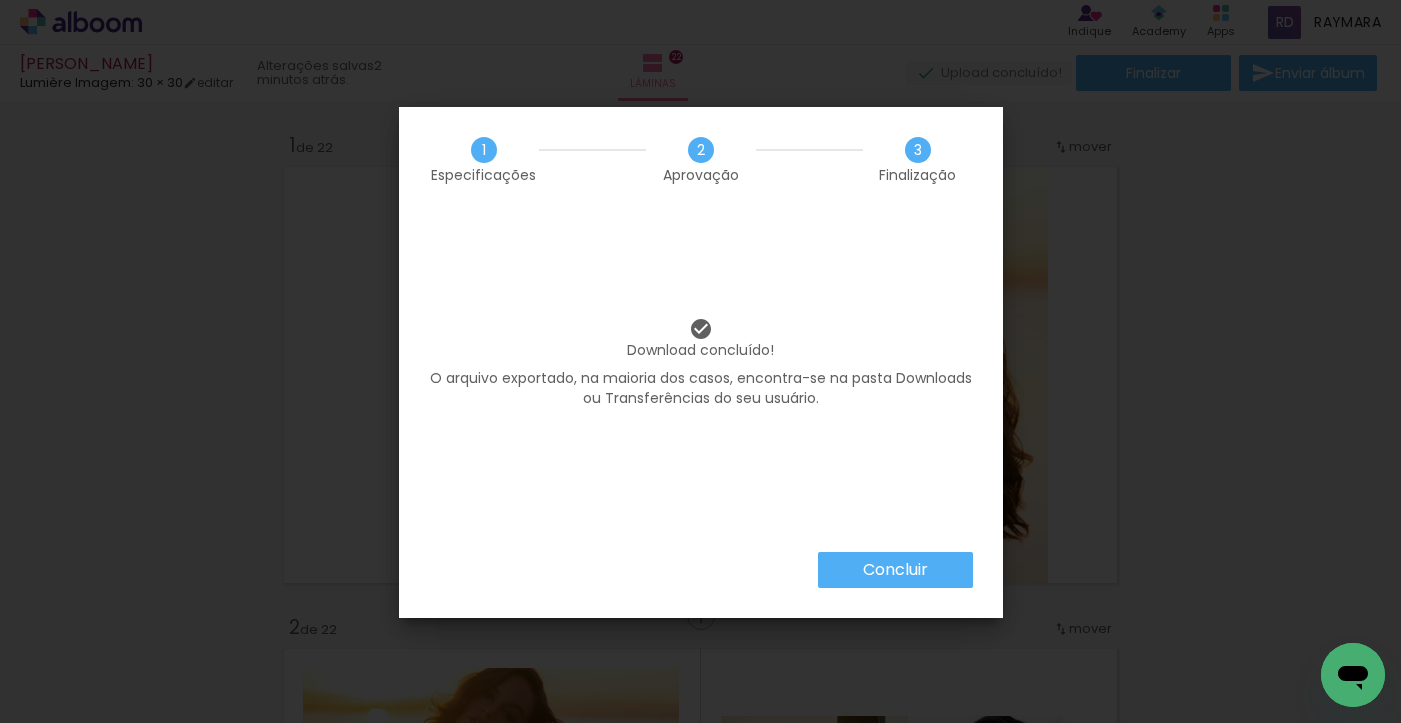 click on "Concluir" at bounding box center (895, 570) 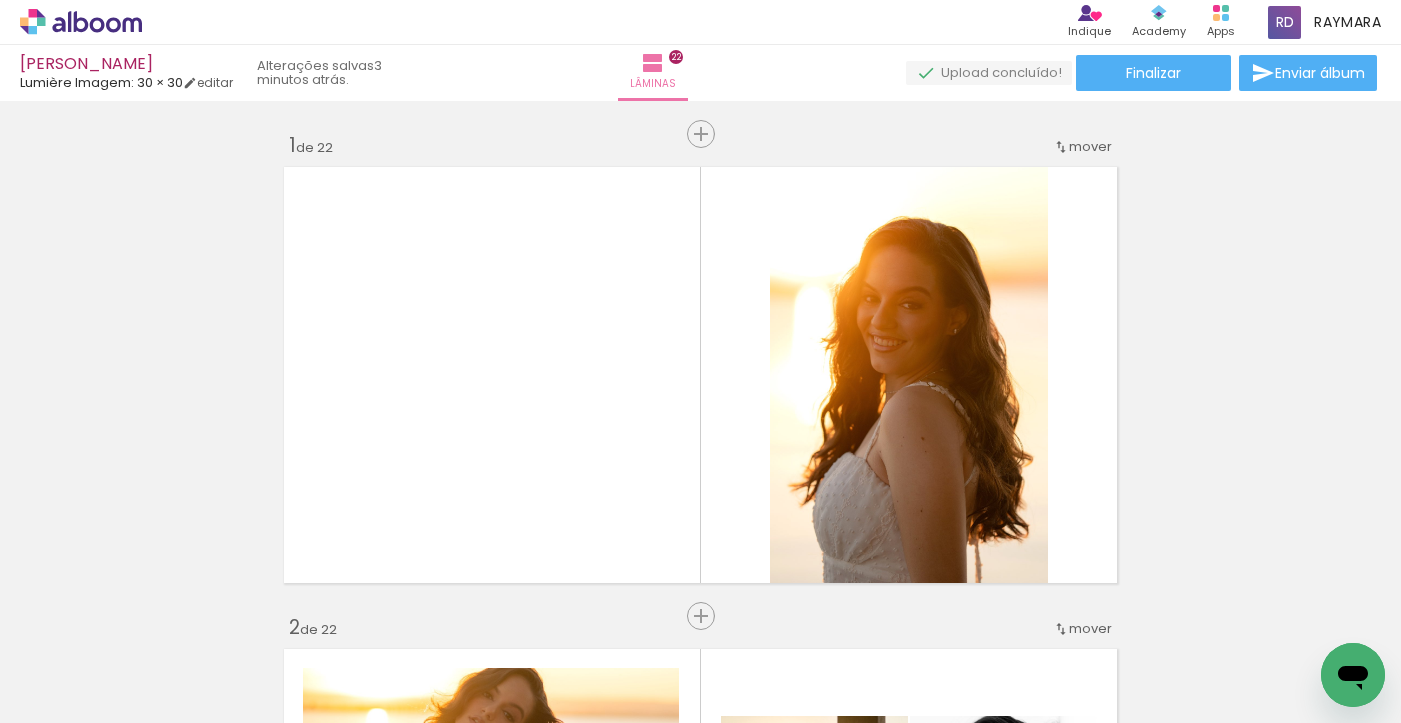 scroll, scrollTop: 0, scrollLeft: 0, axis: both 